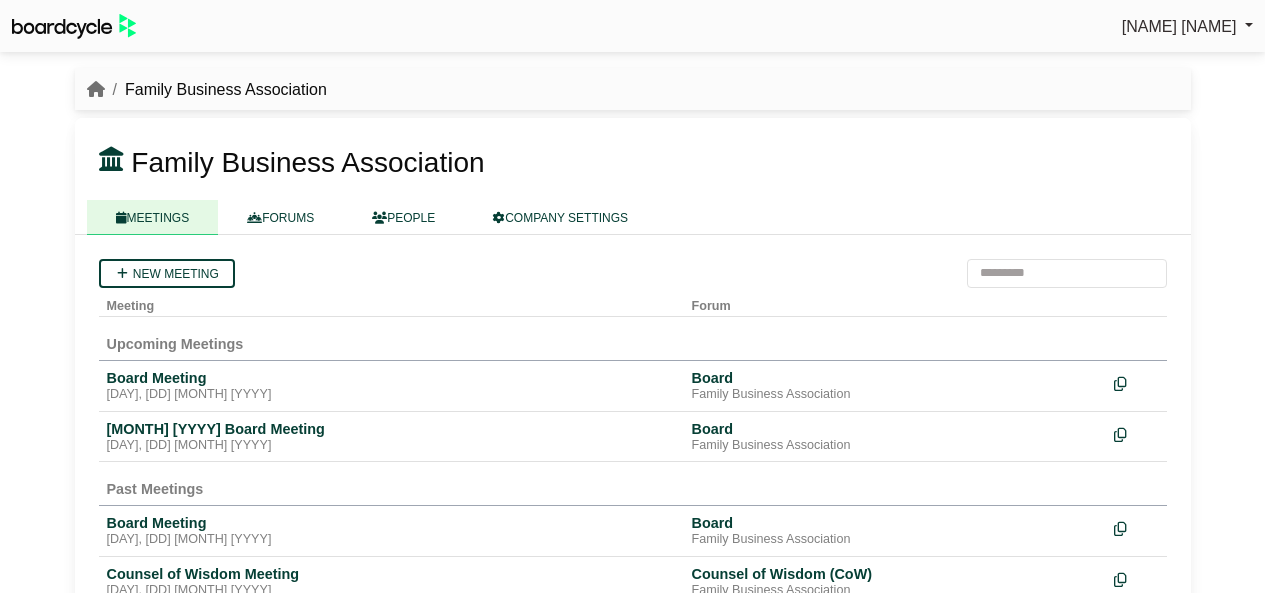 scroll, scrollTop: 0, scrollLeft: 0, axis: both 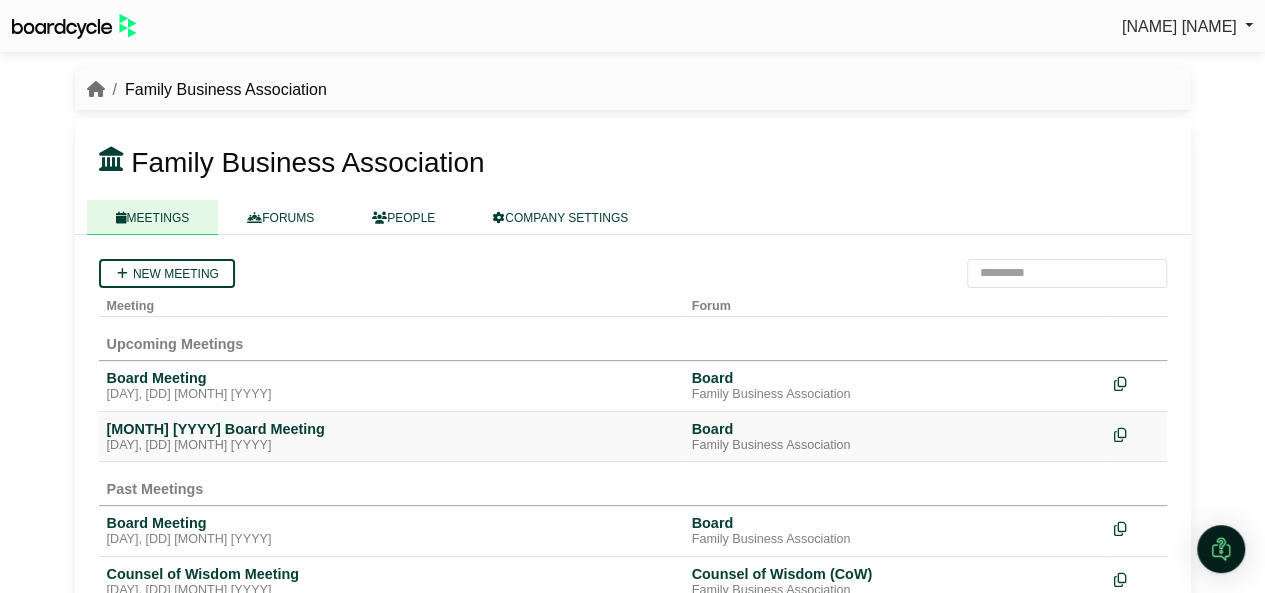 click on "July 2025 Board Meeting" at bounding box center [391, 429] 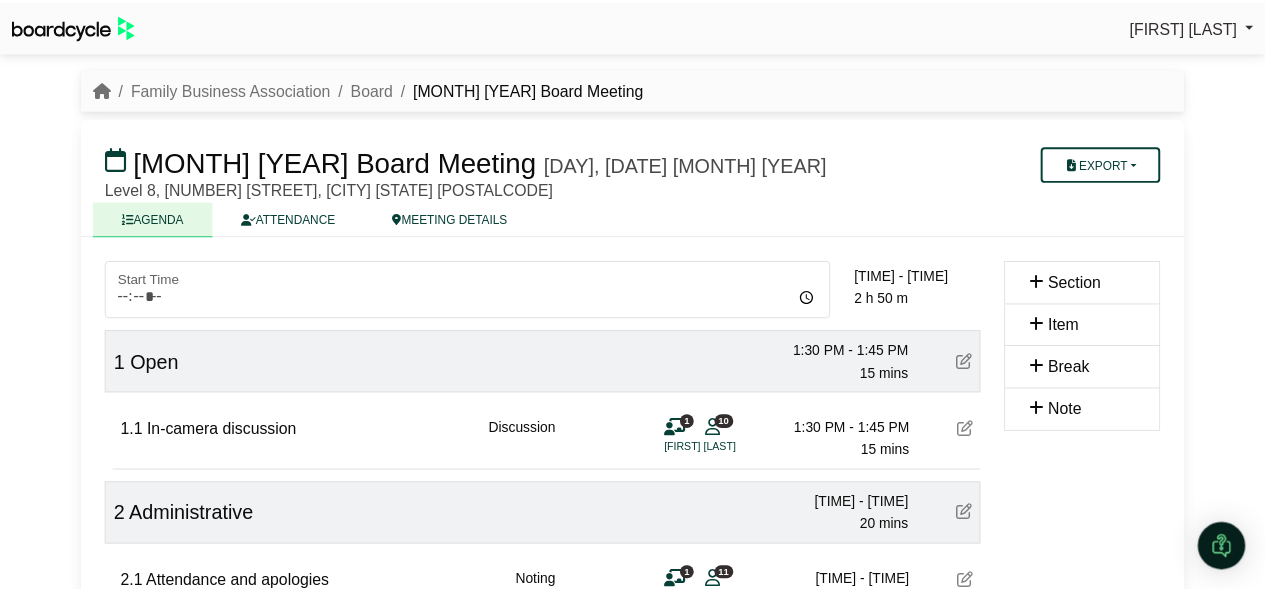 scroll, scrollTop: 0, scrollLeft: 0, axis: both 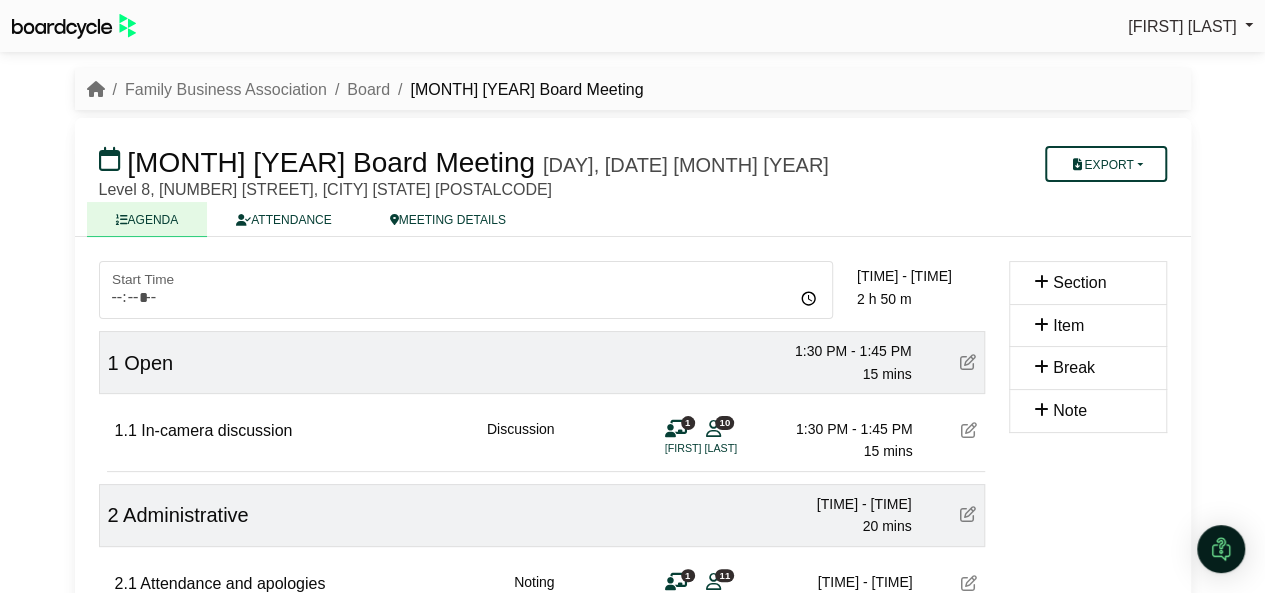 click at bounding box center (969, 430) 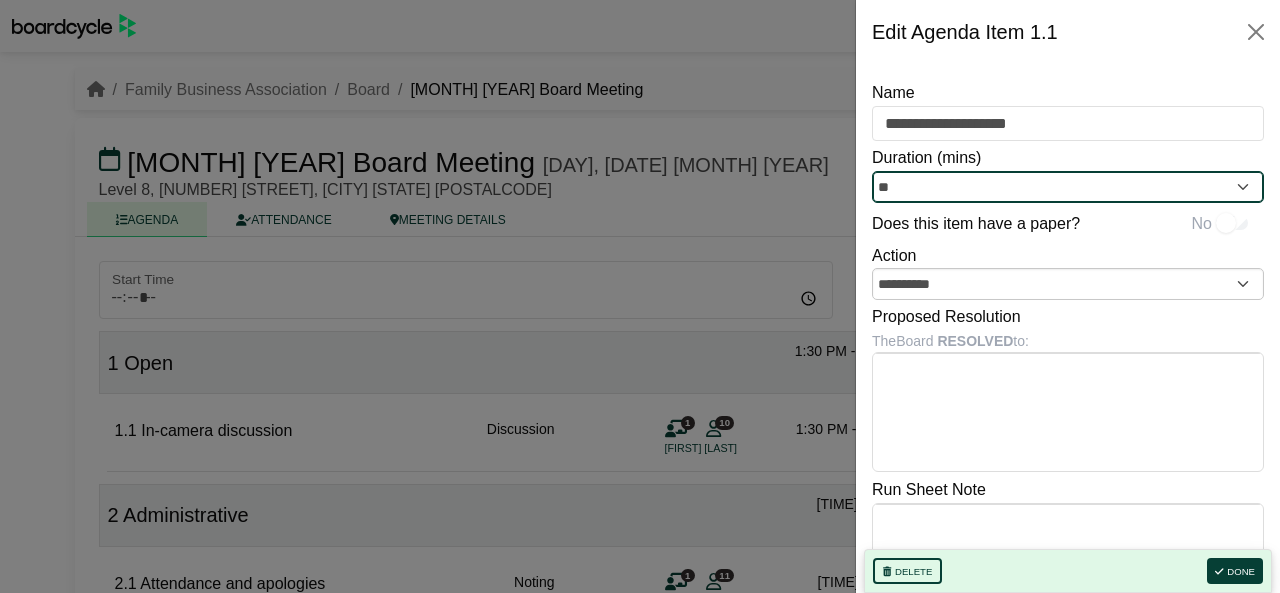 click on "**" at bounding box center [1068, 187] 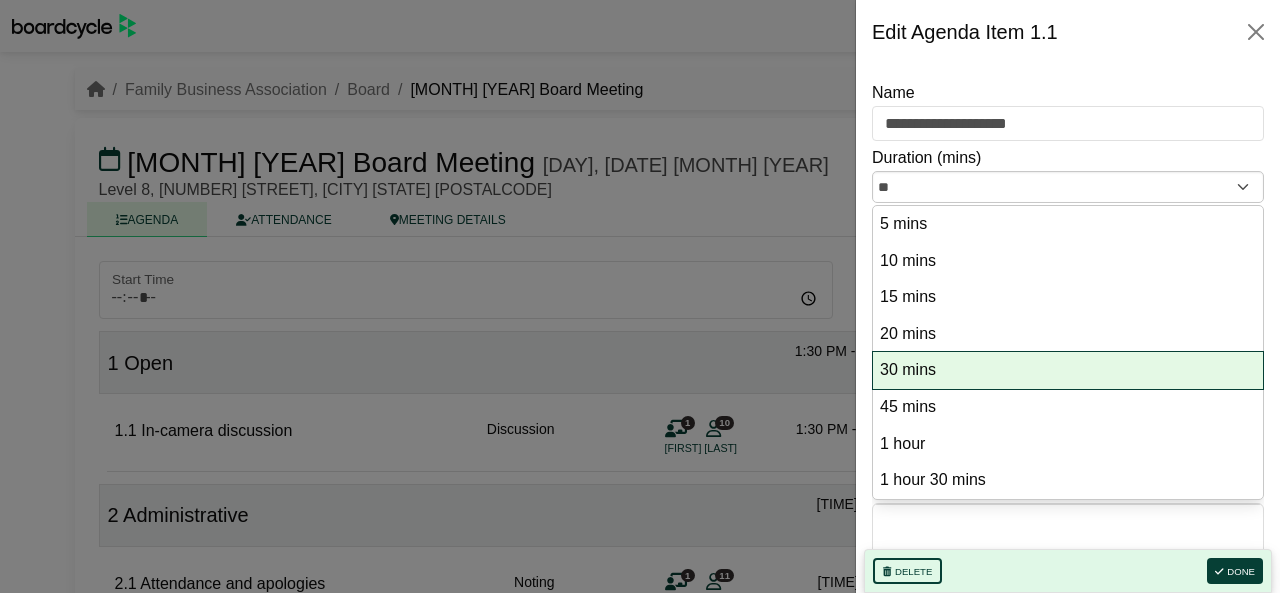 click on "30 mins" at bounding box center [1068, 370] 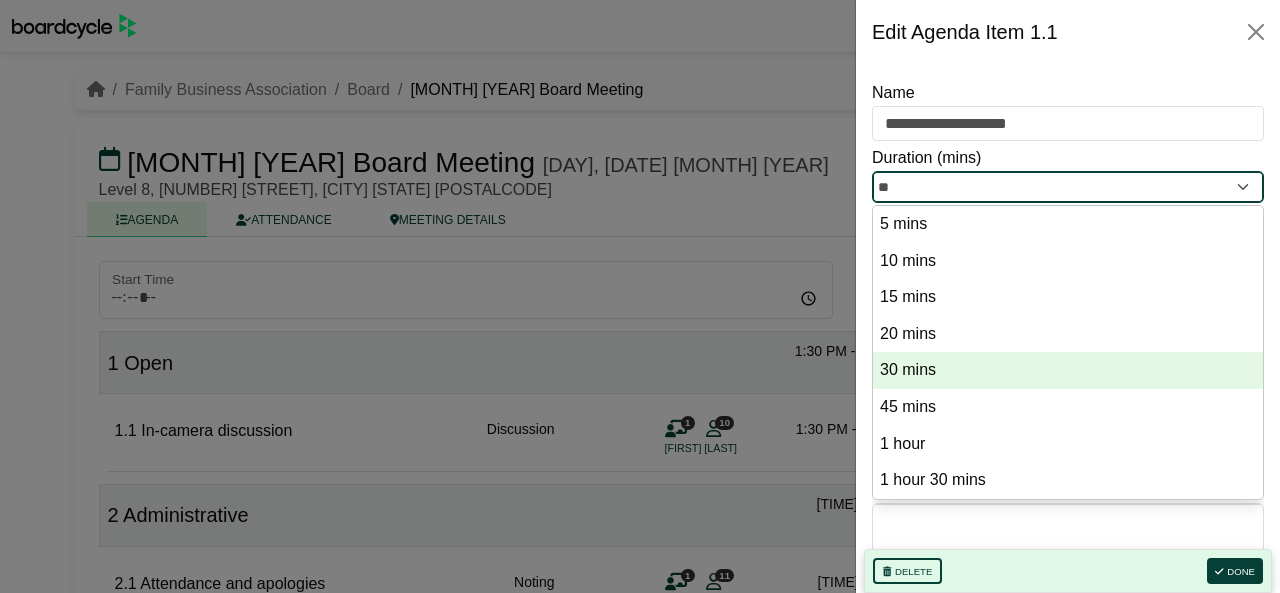type on "**" 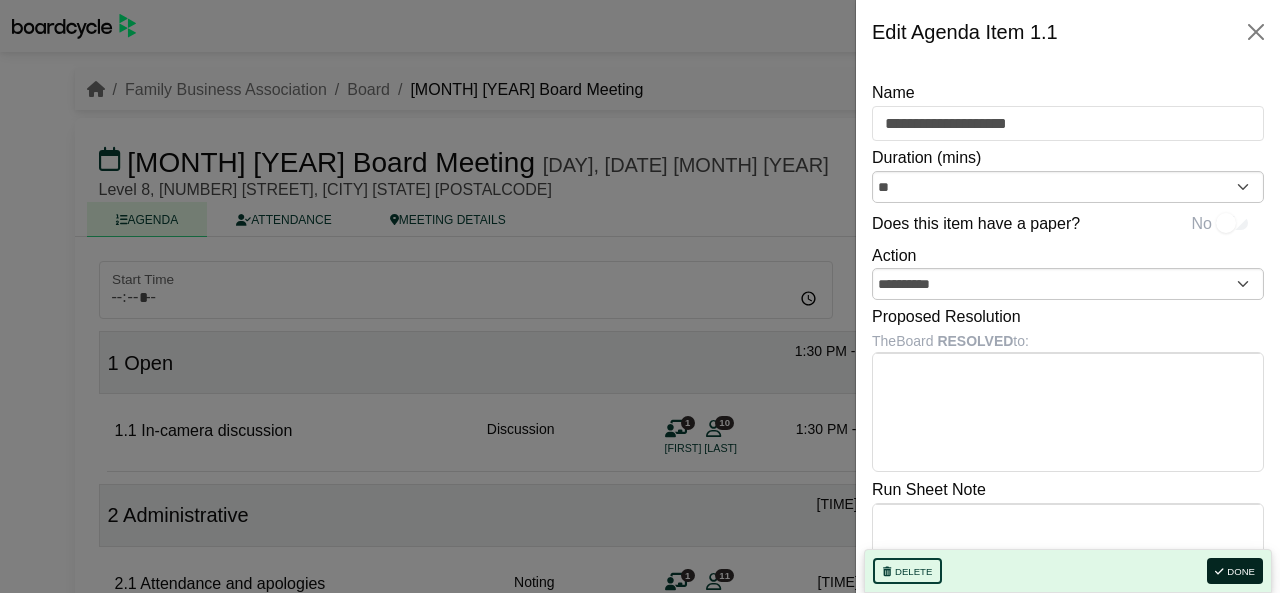 click on "Done" at bounding box center (1235, 571) 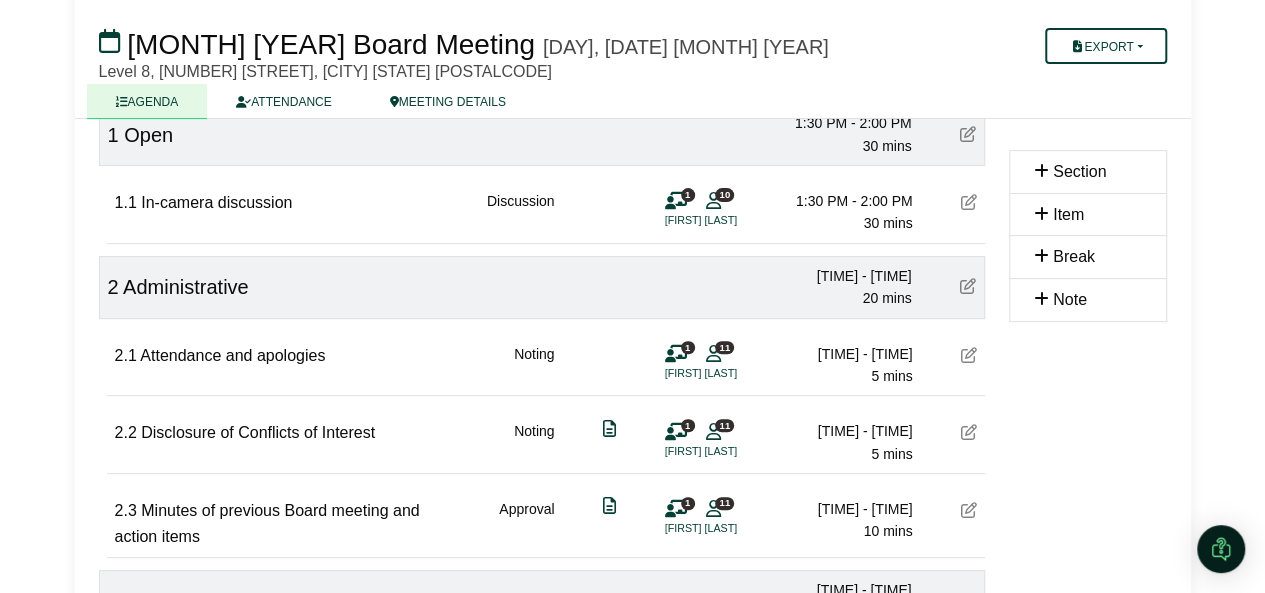 scroll, scrollTop: 200, scrollLeft: 0, axis: vertical 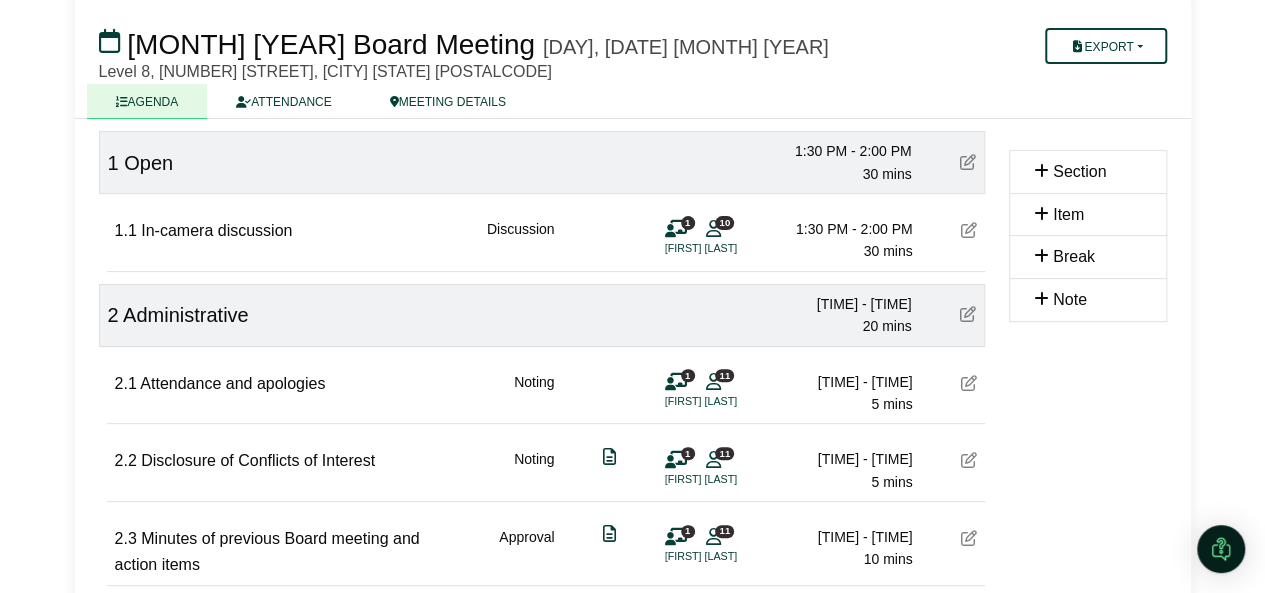 click at bounding box center [1041, 171] 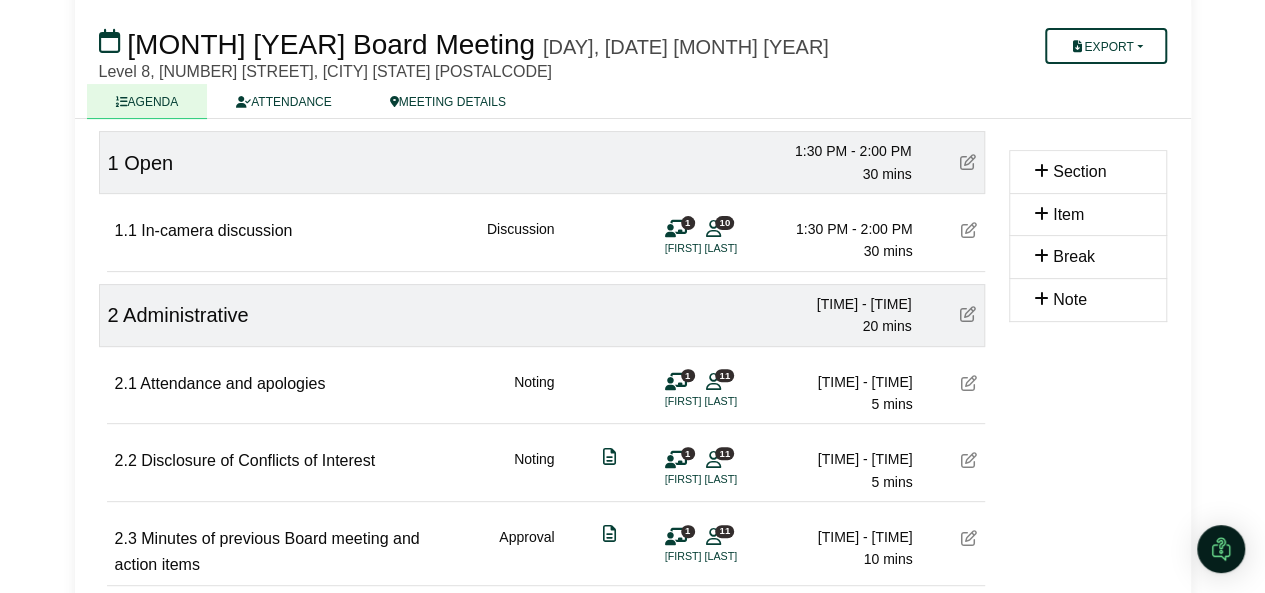 type 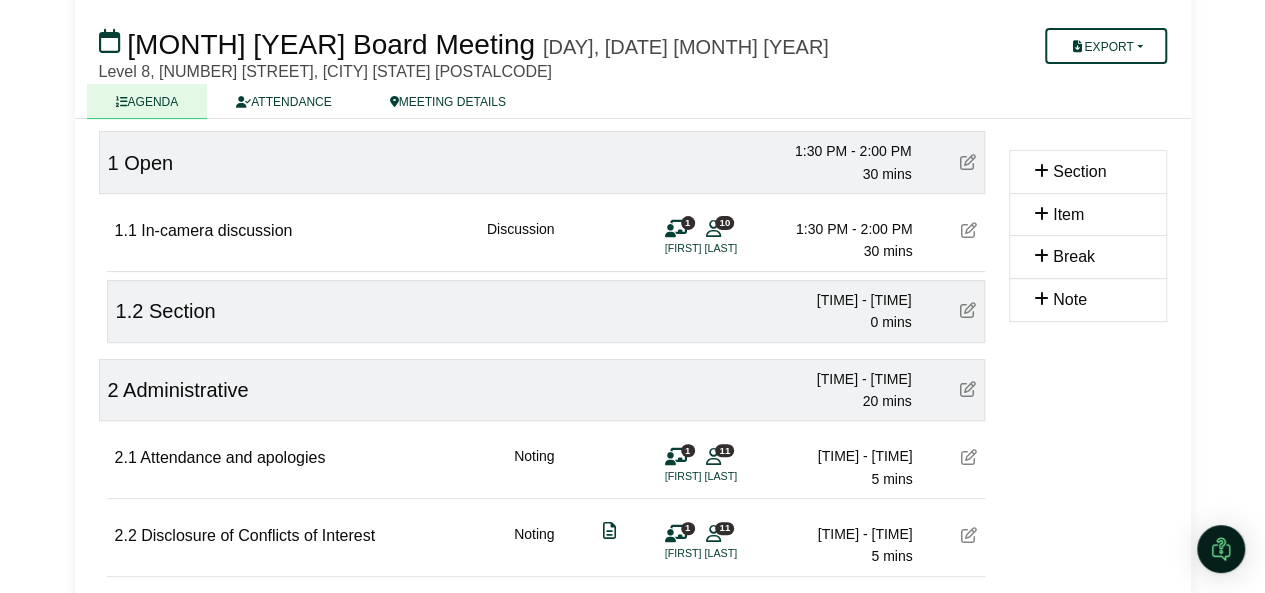 click at bounding box center (968, 310) 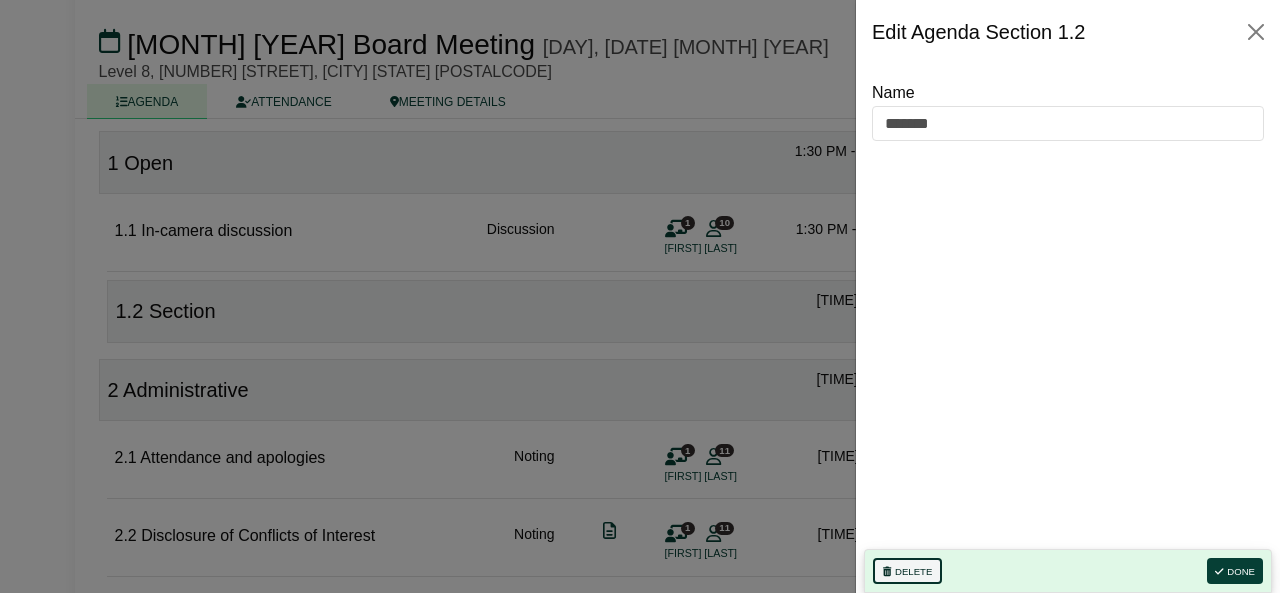 click on "Delete" at bounding box center (907, 571) 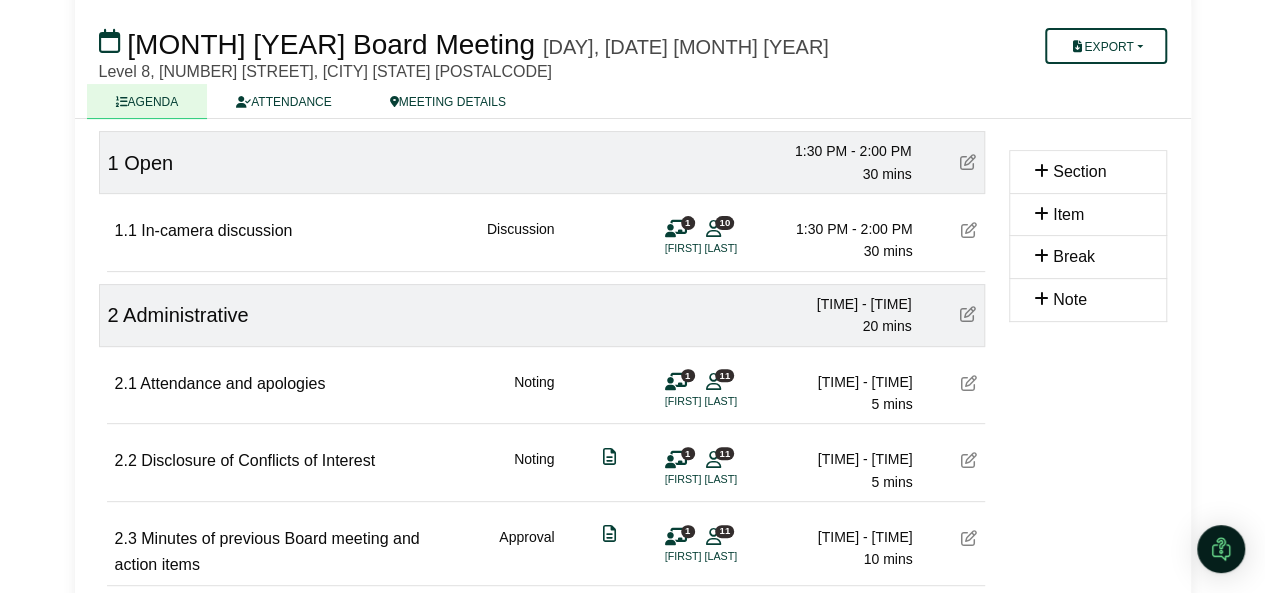click on "1   Open 1:30 PM - 2:00 PM 30 mins" at bounding box center [542, 162] 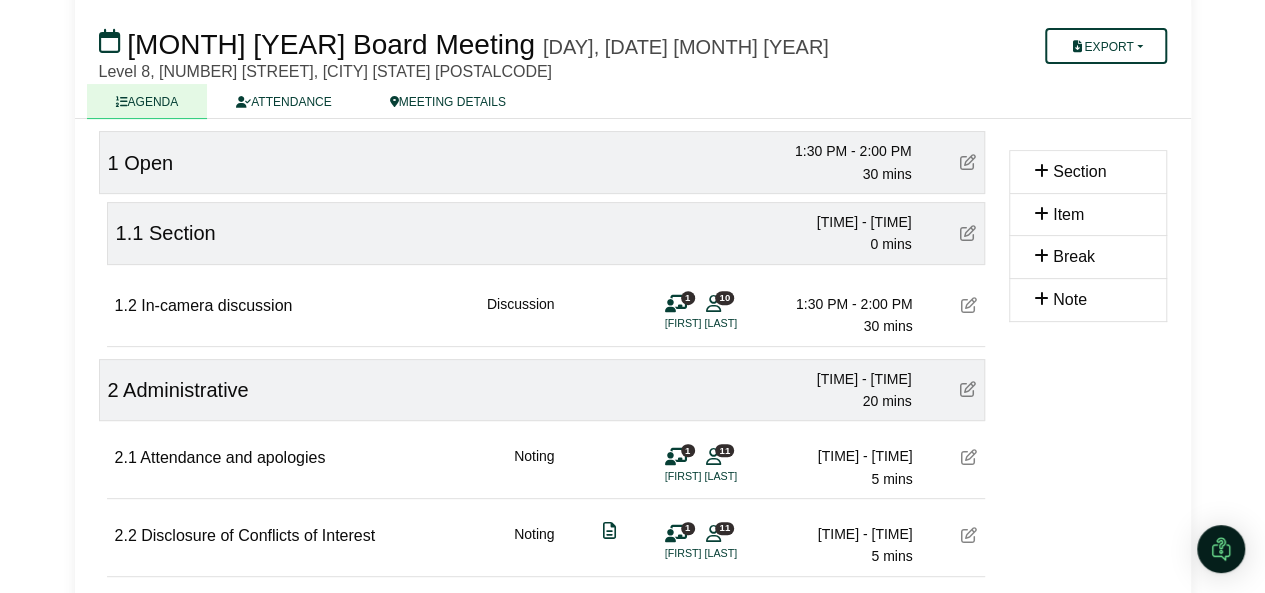 click at bounding box center (968, 233) 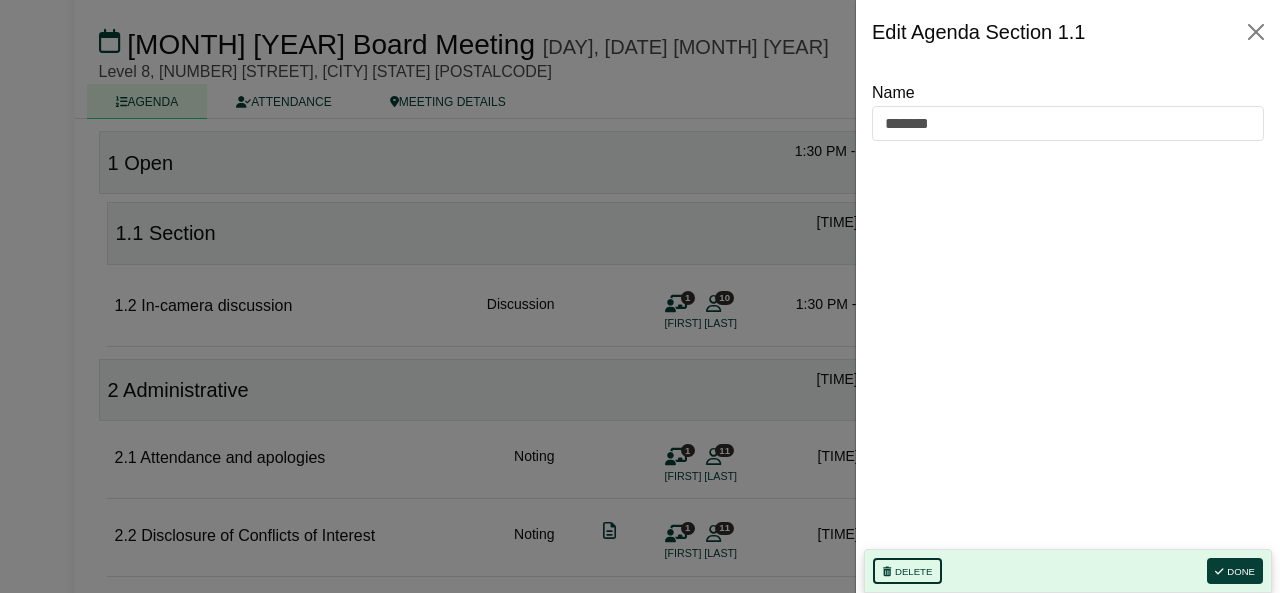 click on "Delete" at bounding box center [907, 571] 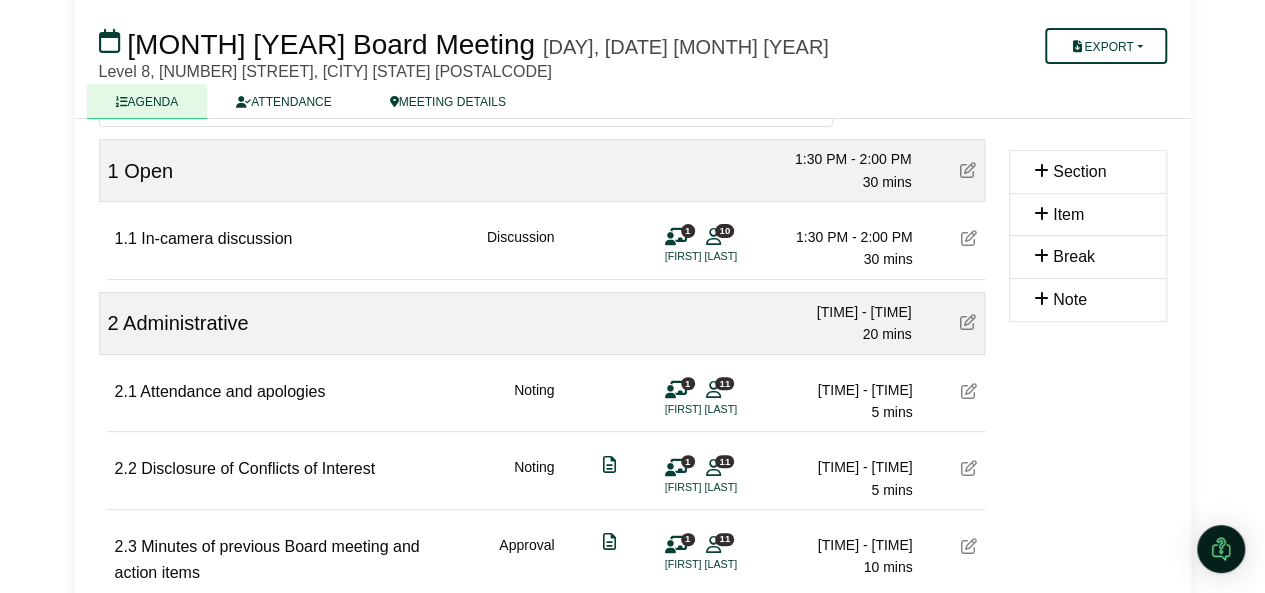 scroll, scrollTop: 200, scrollLeft: 0, axis: vertical 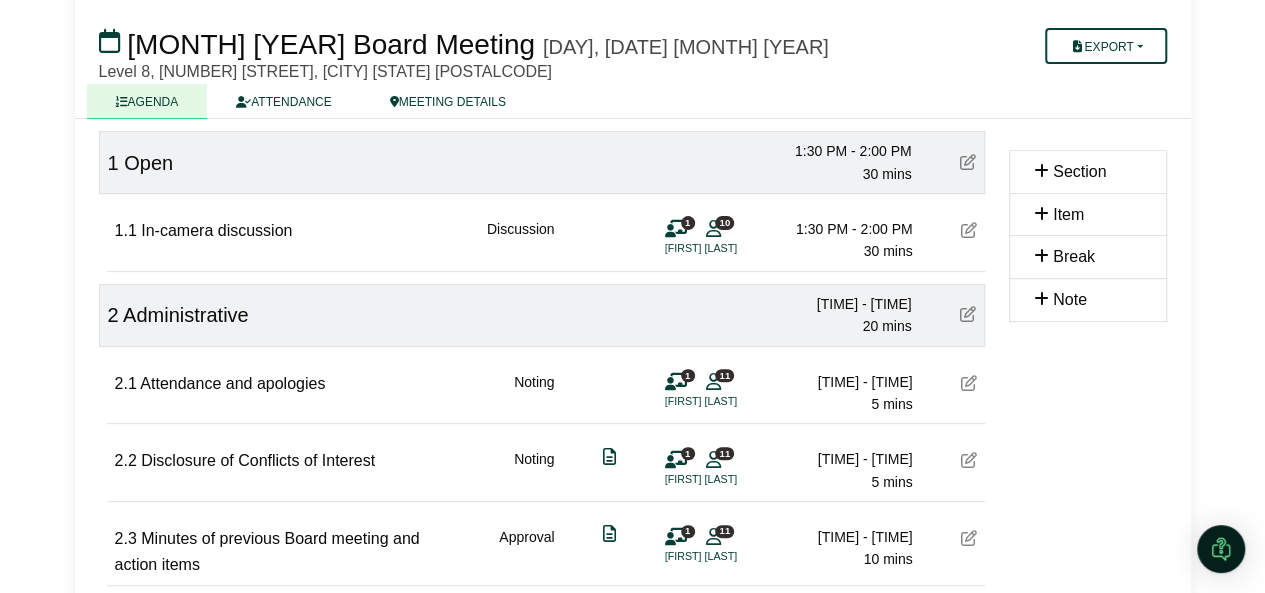 click on "Administrative" at bounding box center (186, 315) 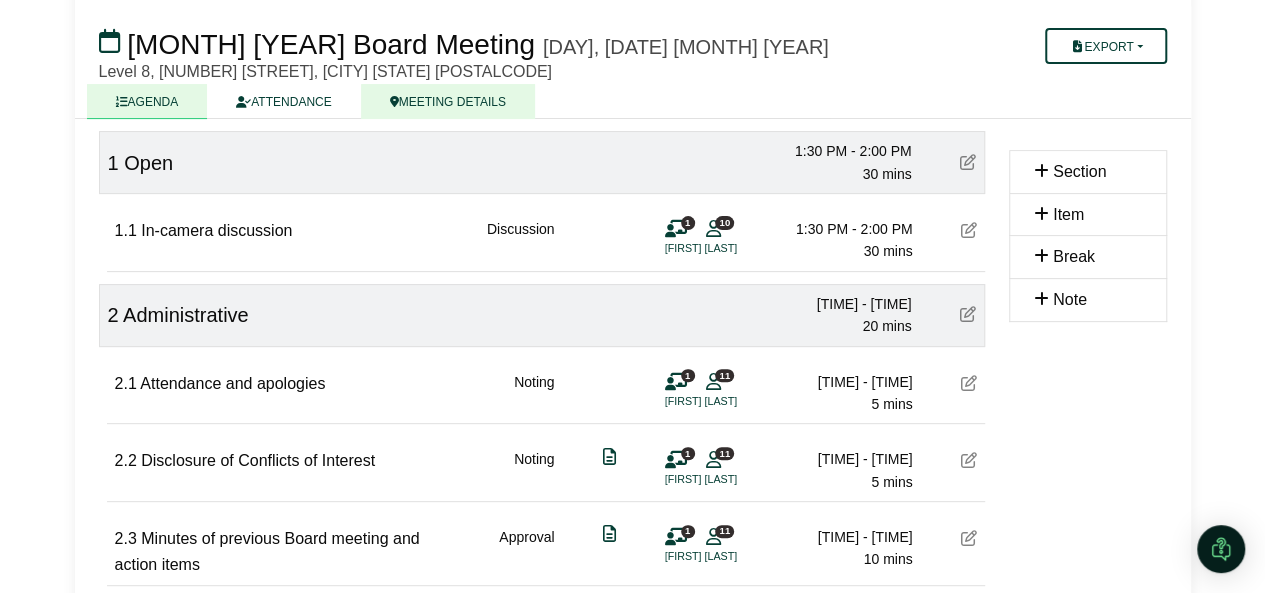 click on "MEETING DETAILS" at bounding box center (448, 101) 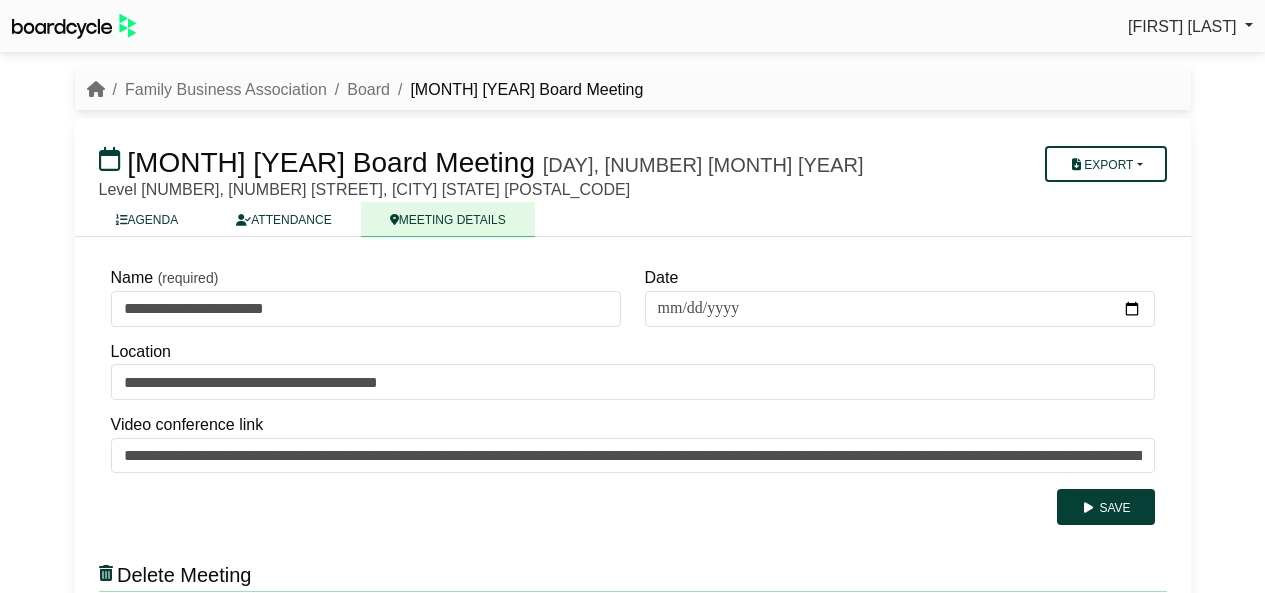 scroll, scrollTop: 0, scrollLeft: 0, axis: both 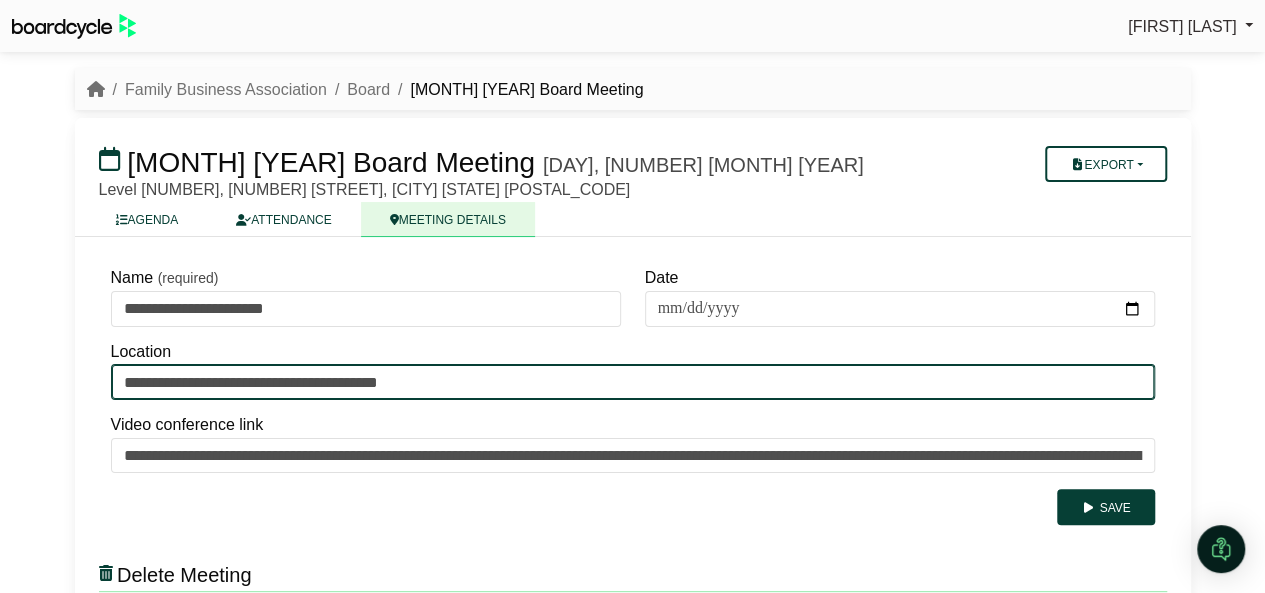 drag, startPoint x: 116, startPoint y: 379, endPoint x: 512, endPoint y: 362, distance: 396.36475 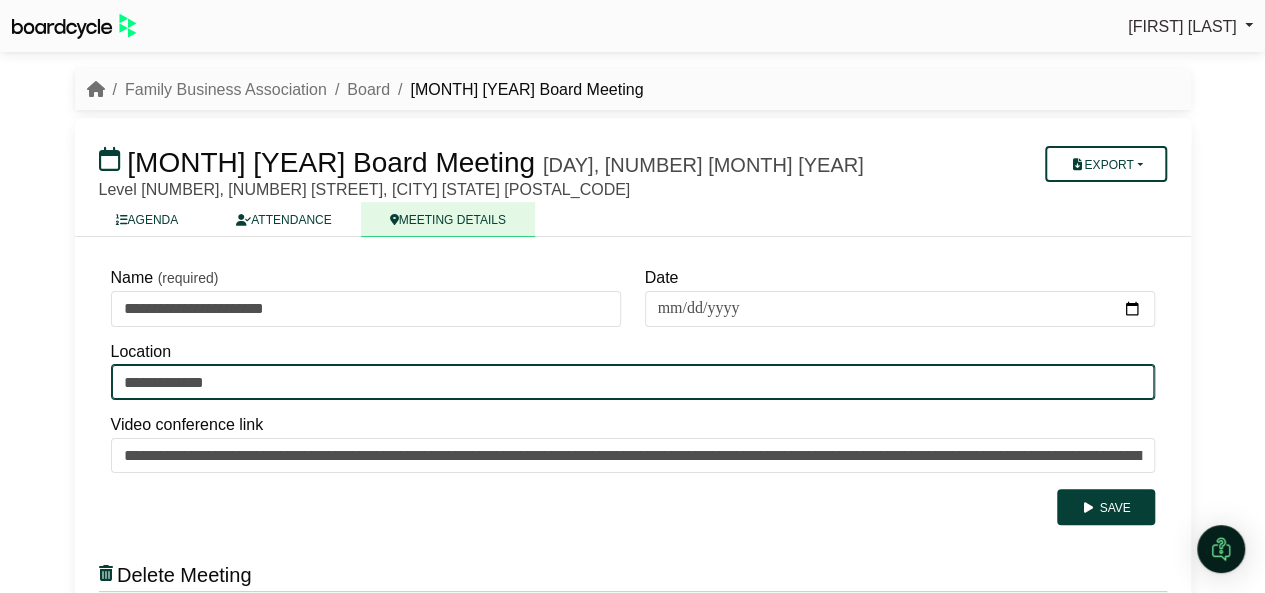 click on "**********" at bounding box center [633, 382] 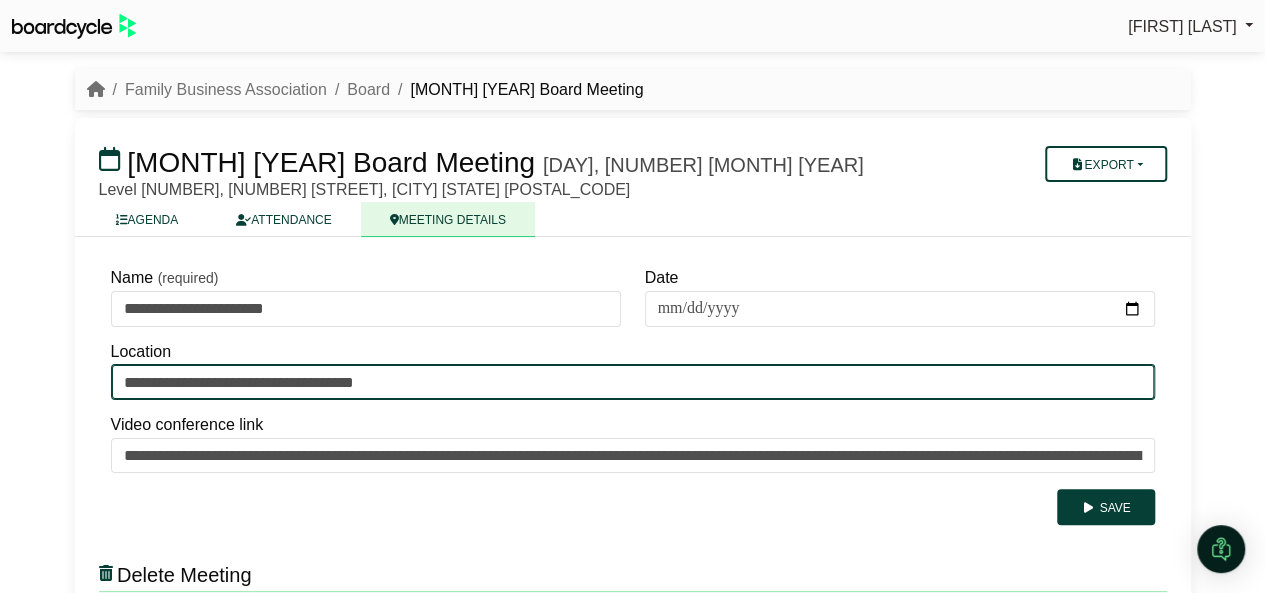 type on "**********" 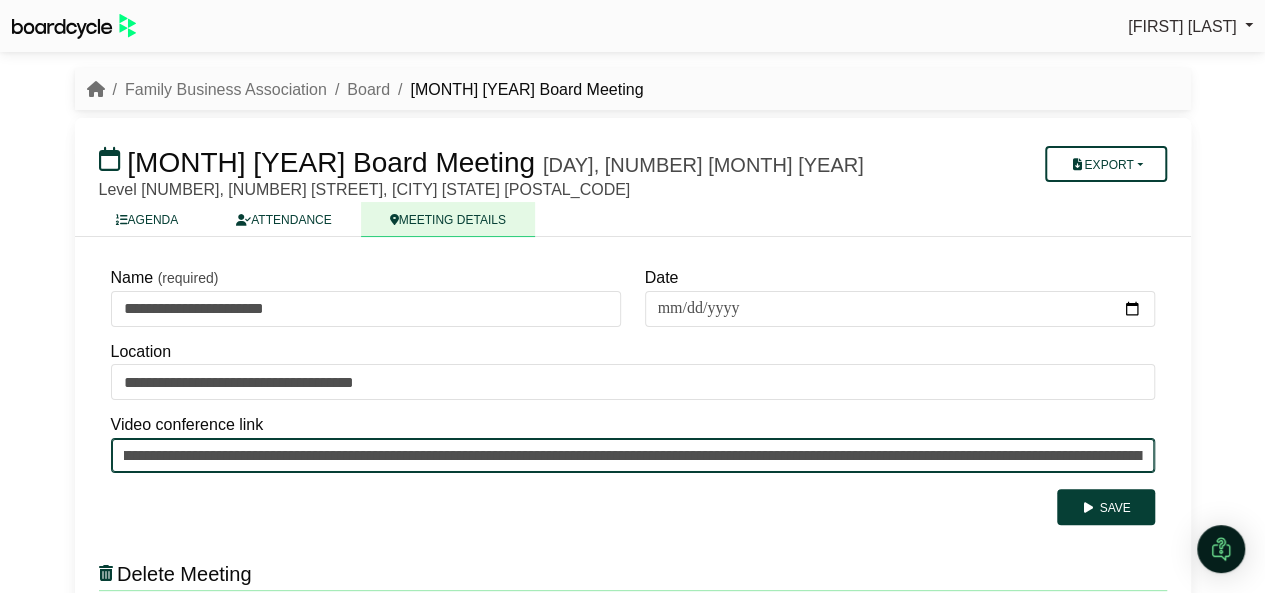 scroll, scrollTop: 0, scrollLeft: 1094, axis: horizontal 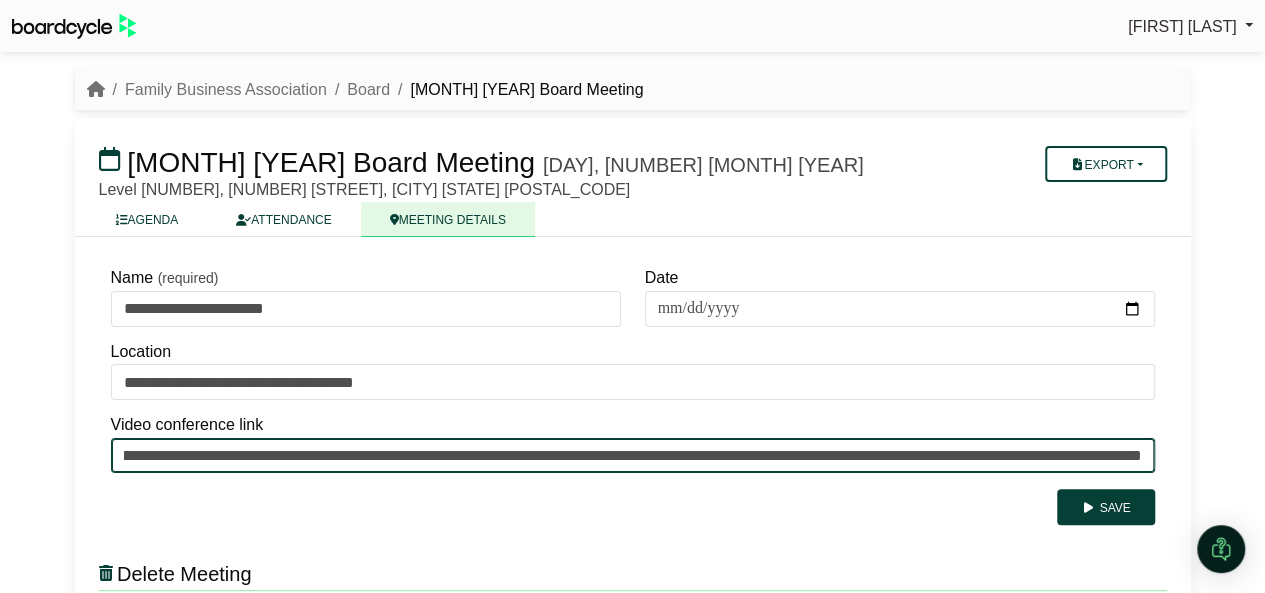 drag, startPoint x: 118, startPoint y: 452, endPoint x: 1356, endPoint y: 402, distance: 1239.0093 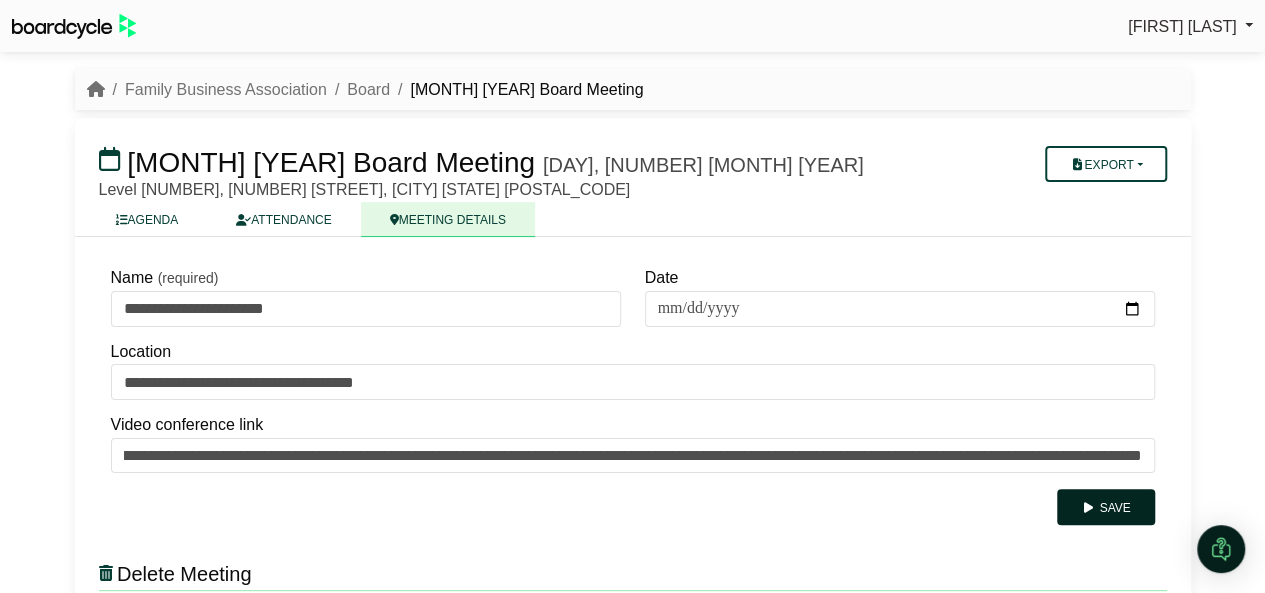 click on "Save" at bounding box center [1105, 507] 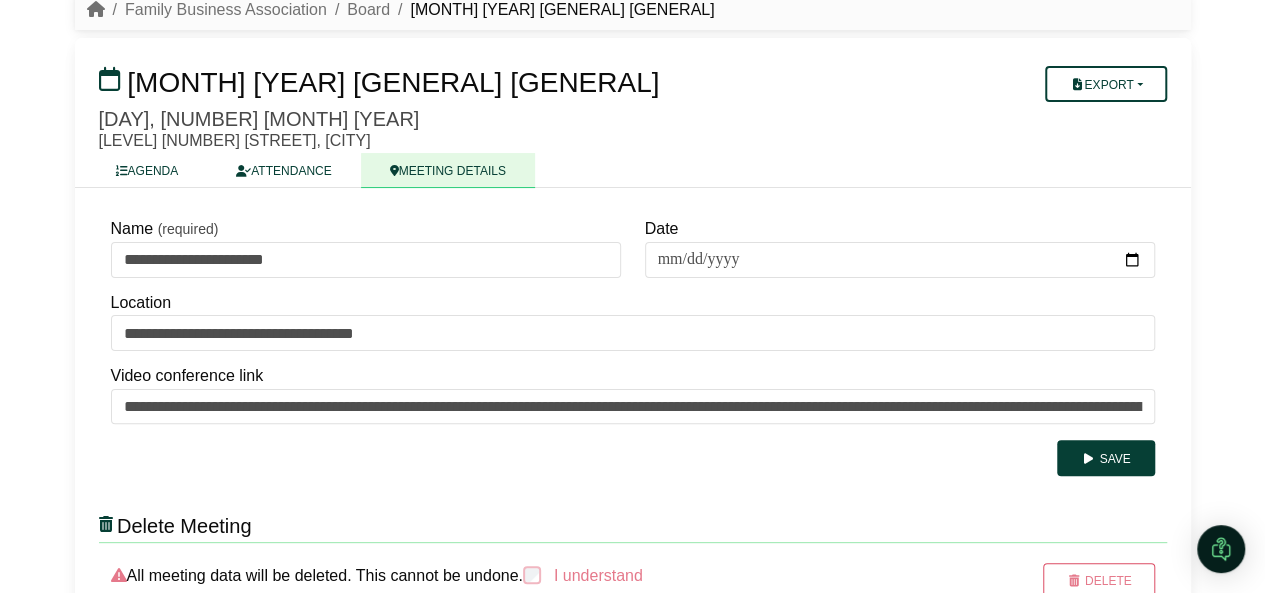 scroll, scrollTop: 0, scrollLeft: 0, axis: both 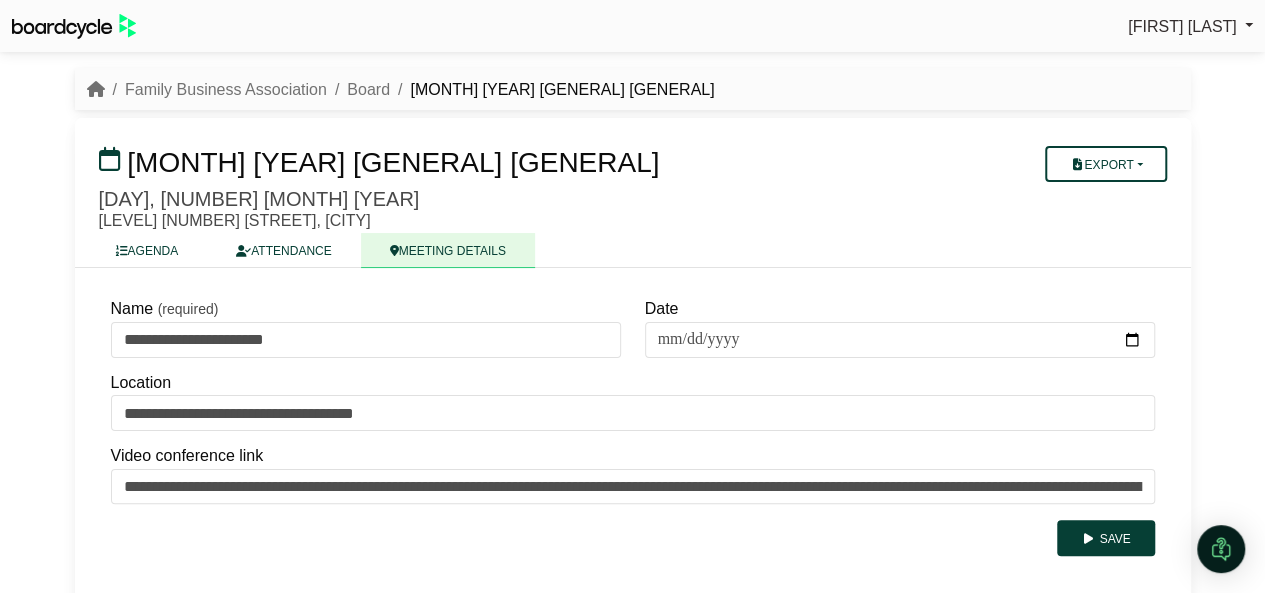 click on "[MONTH] [YEAR] [GENERAL] [GENERAL]" at bounding box center [552, 90] 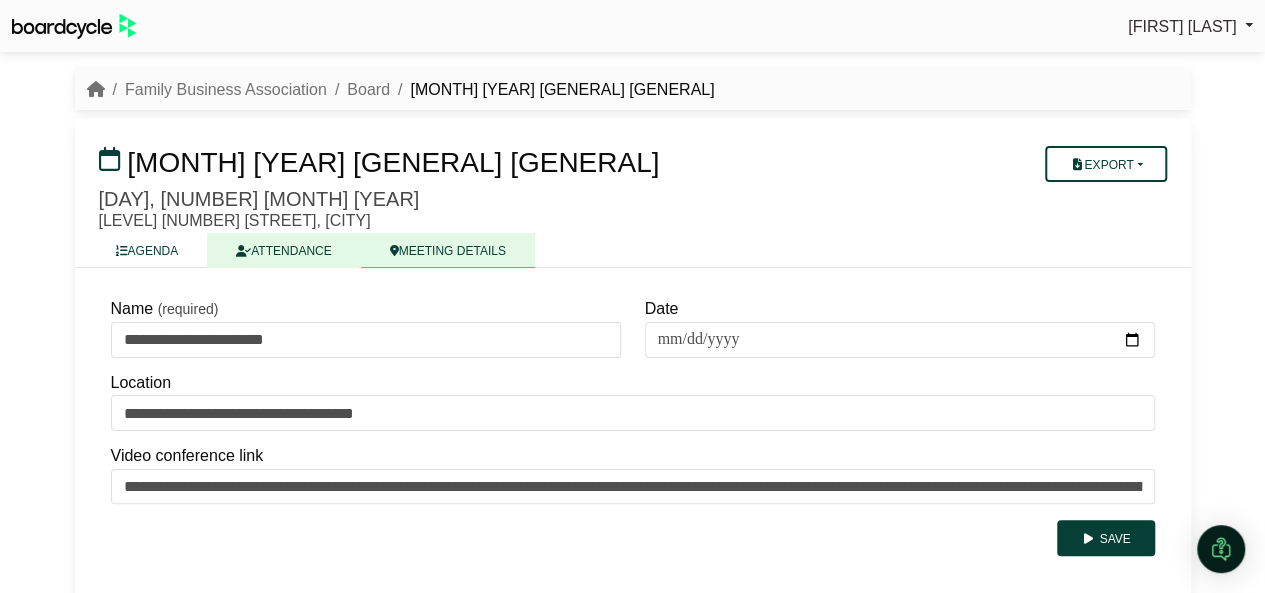 click on "ATTENDANCE" at bounding box center [283, 250] 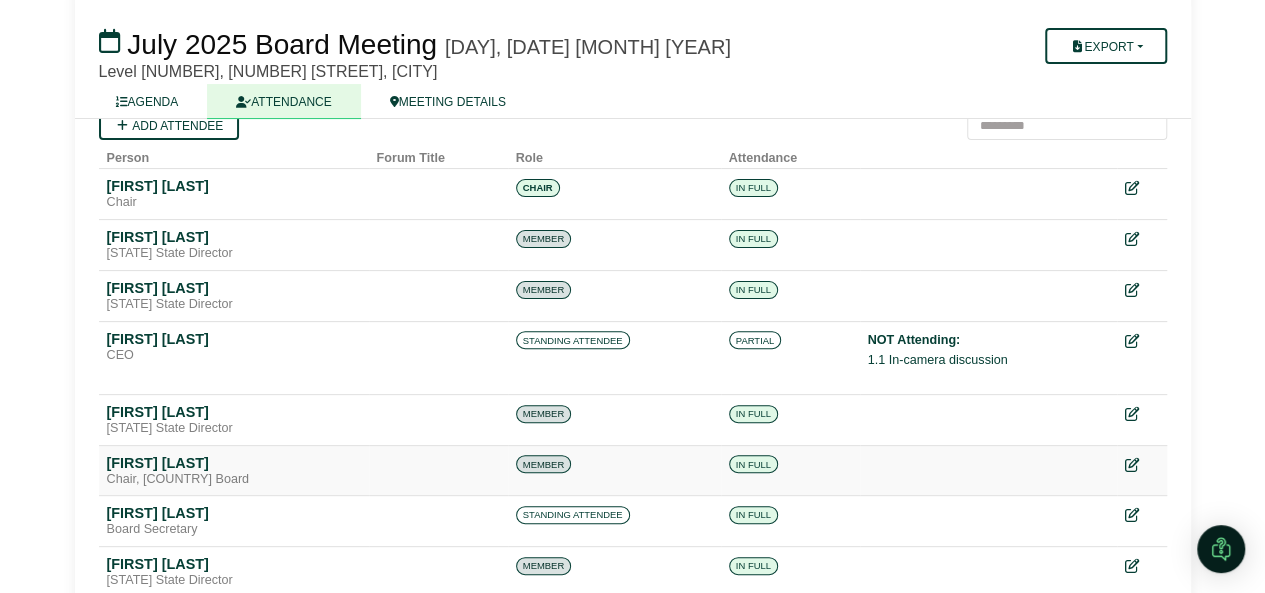 scroll, scrollTop: 50, scrollLeft: 0, axis: vertical 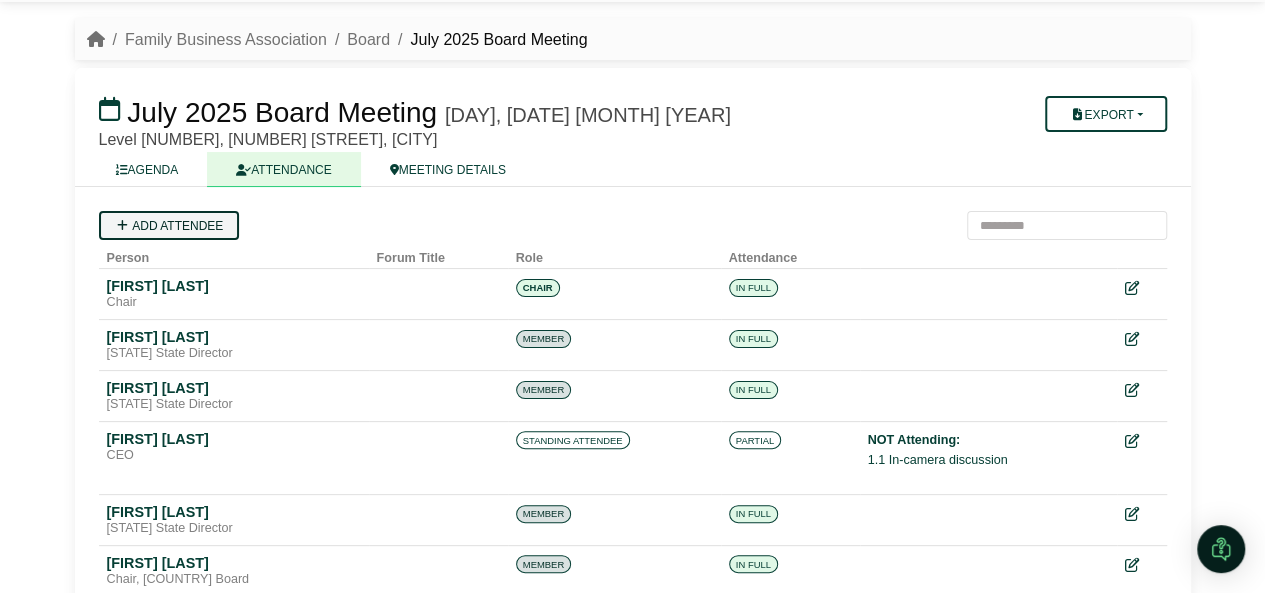 click at bounding box center (122, 226) 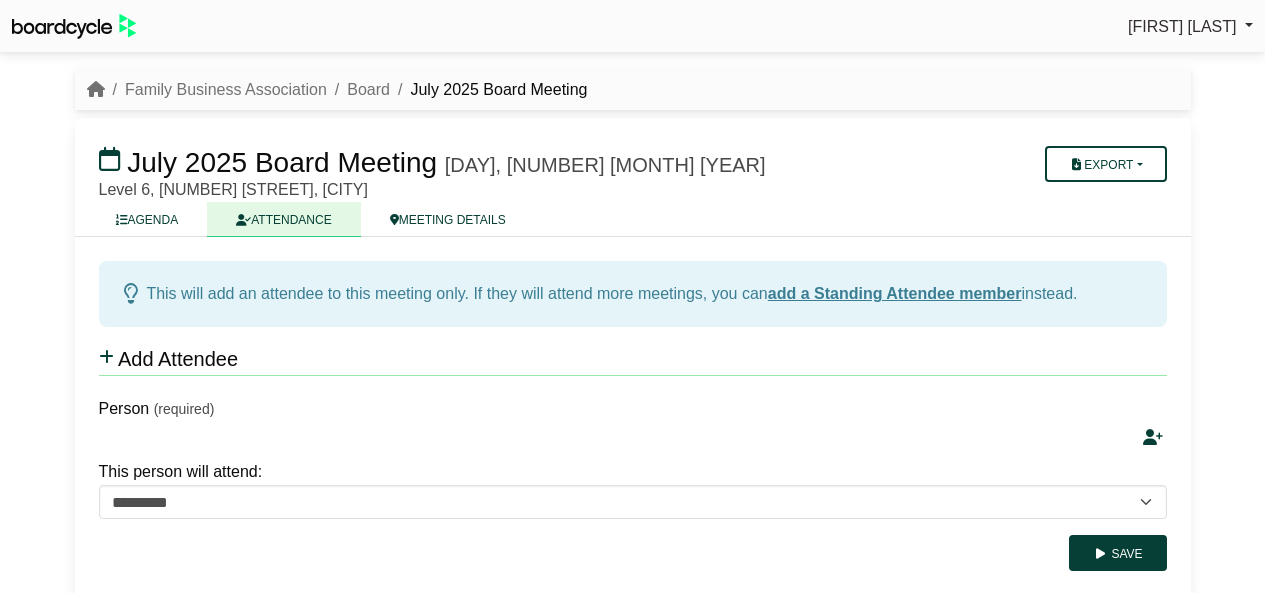 scroll, scrollTop: 0, scrollLeft: 0, axis: both 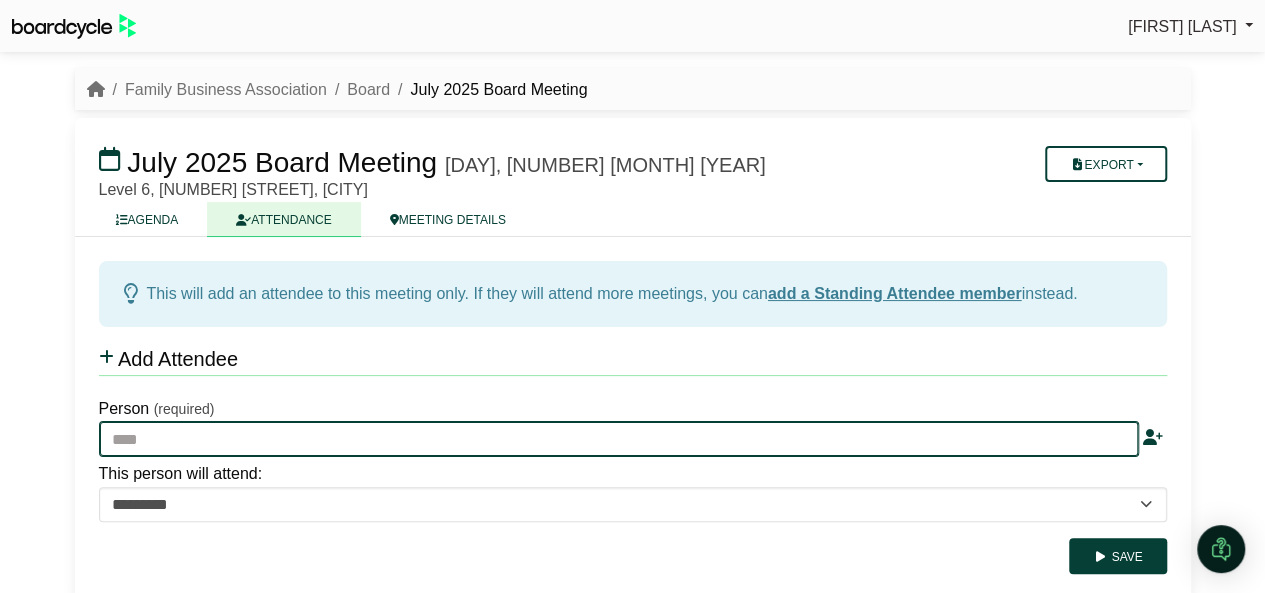 click at bounding box center [619, 439] 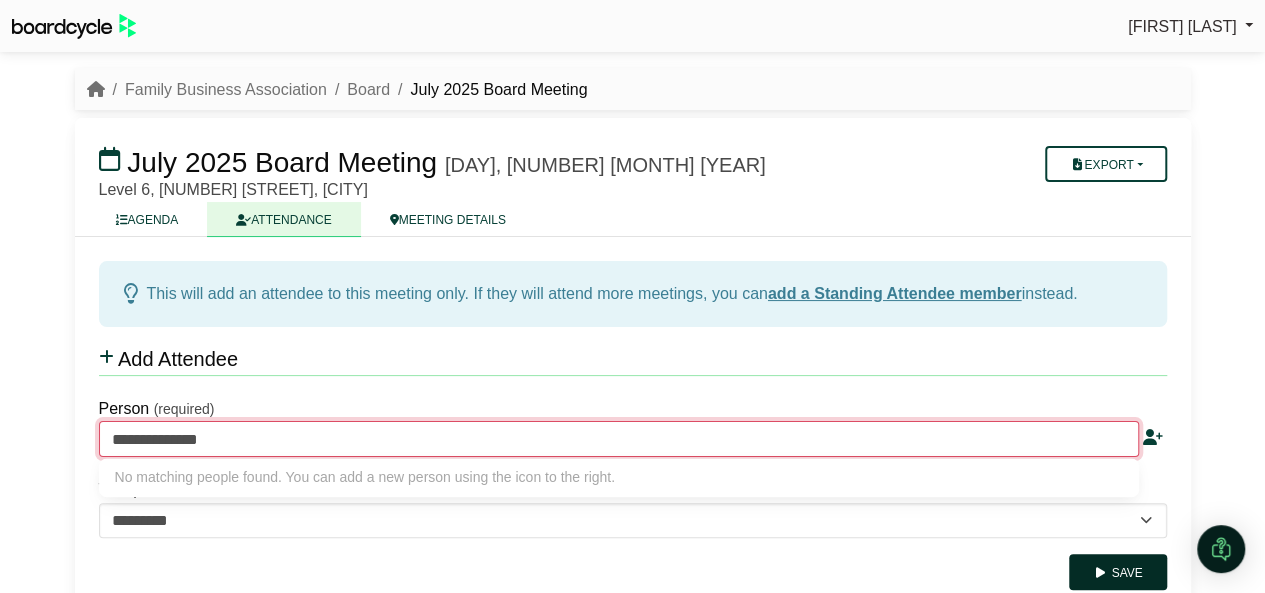 type on "**********" 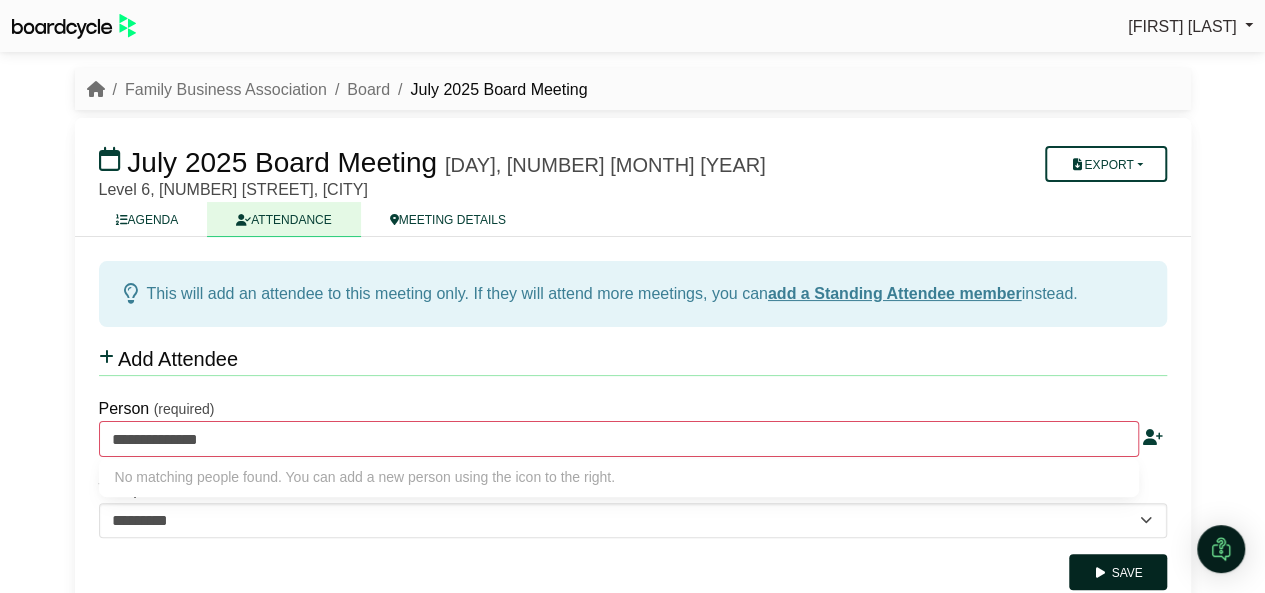 click on "Save" at bounding box center [1117, 572] 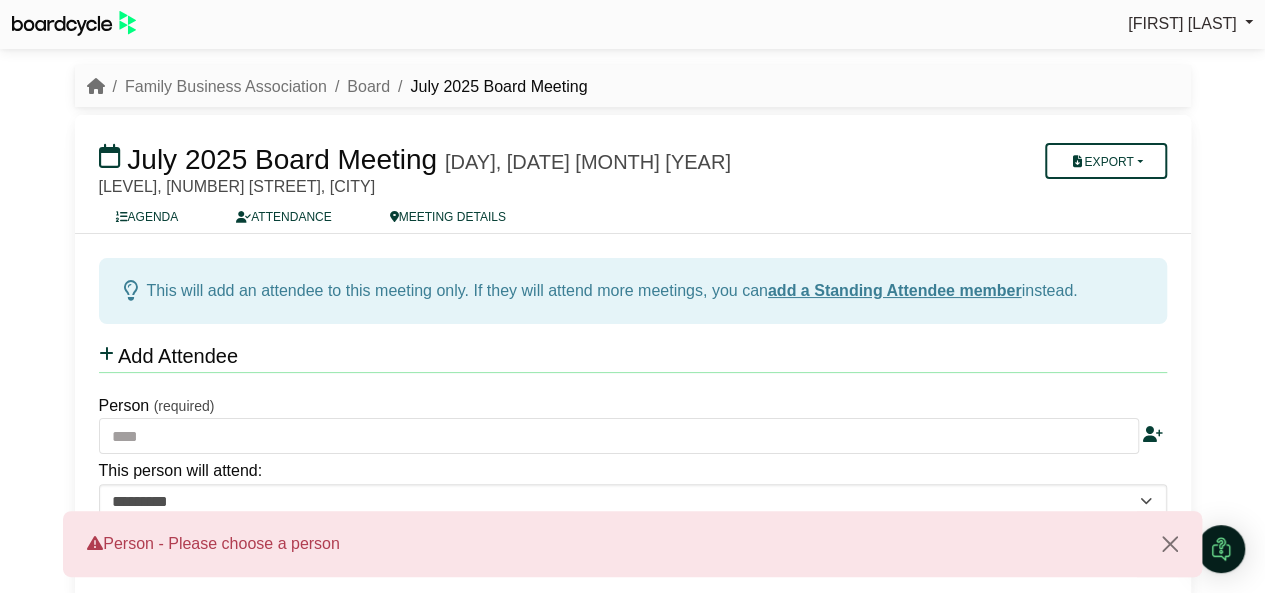 scroll, scrollTop: 0, scrollLeft: 0, axis: both 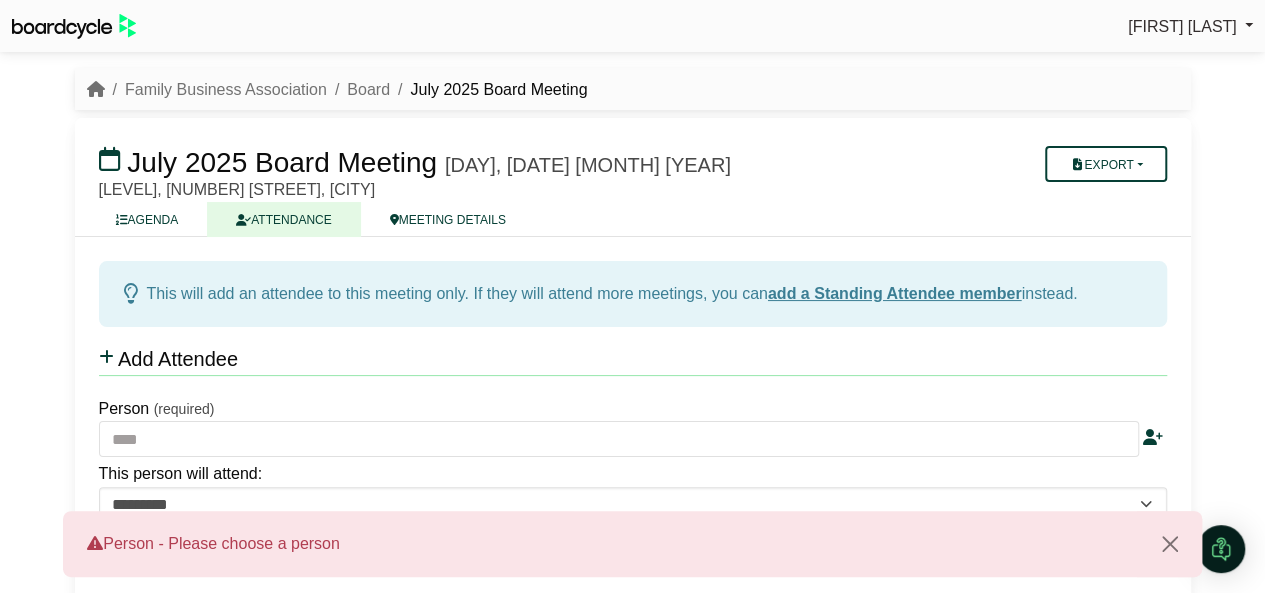 click on "ATTENDANCE" at bounding box center (283, 219) 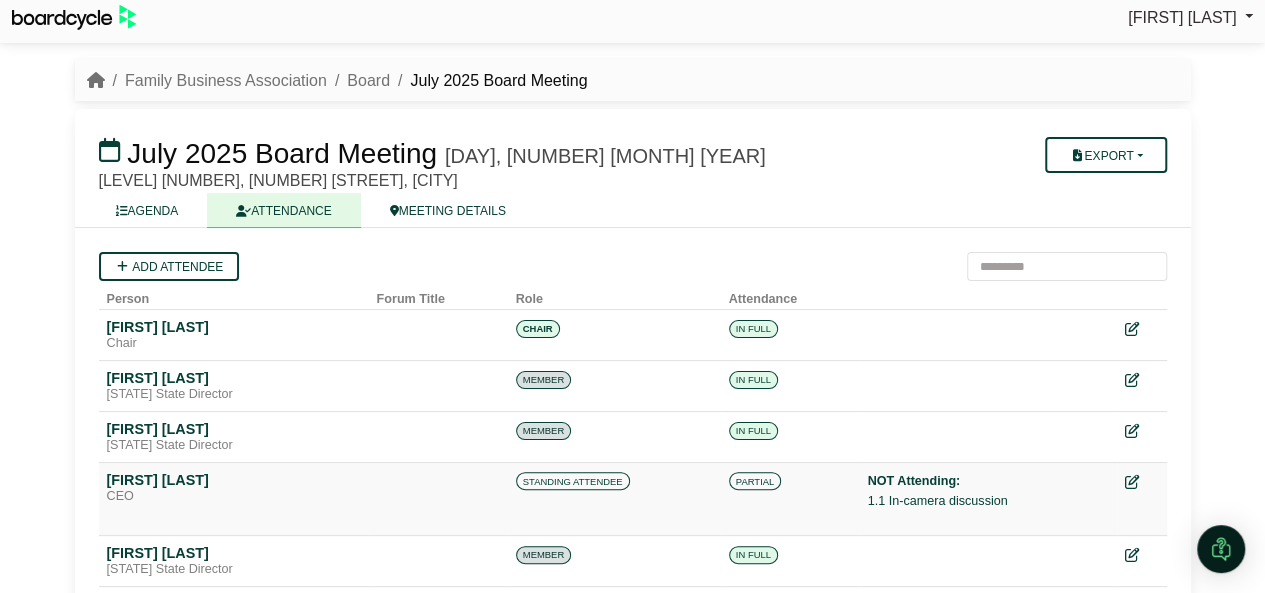 scroll, scrollTop: 0, scrollLeft: 0, axis: both 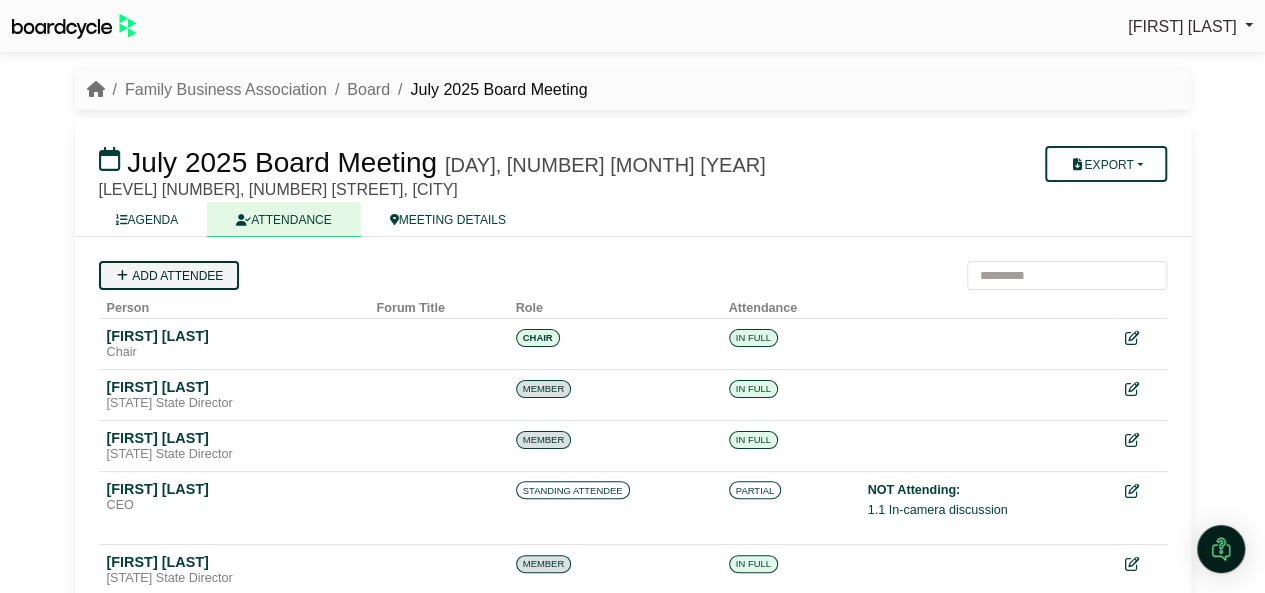 click at bounding box center [122, 276] 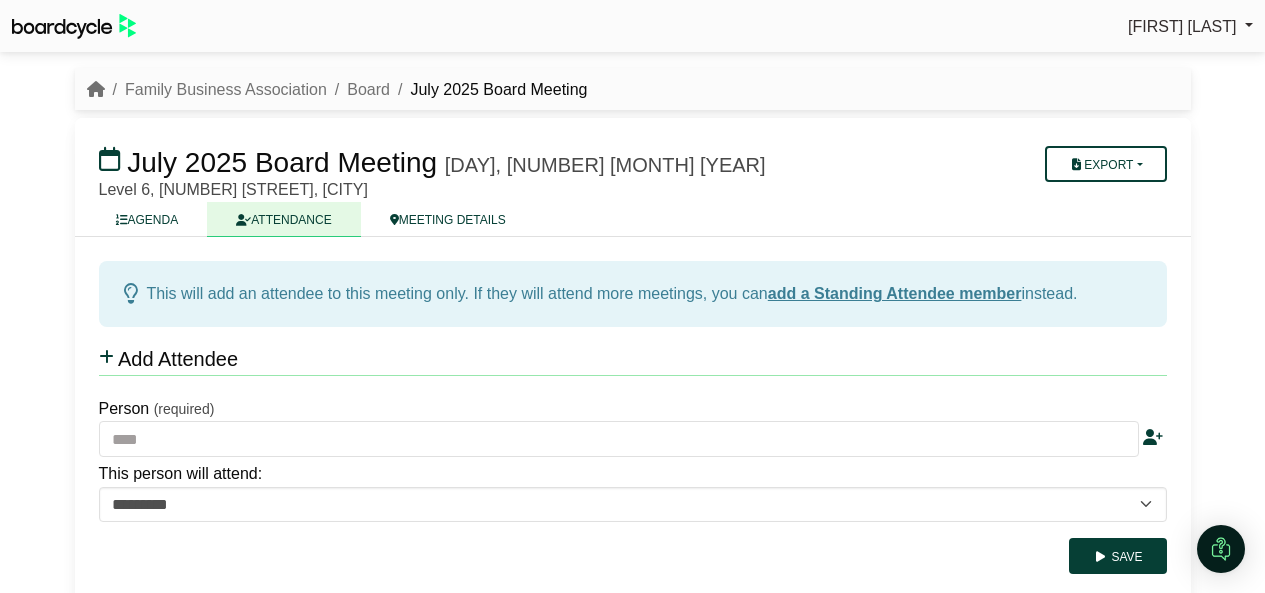 scroll, scrollTop: 0, scrollLeft: 0, axis: both 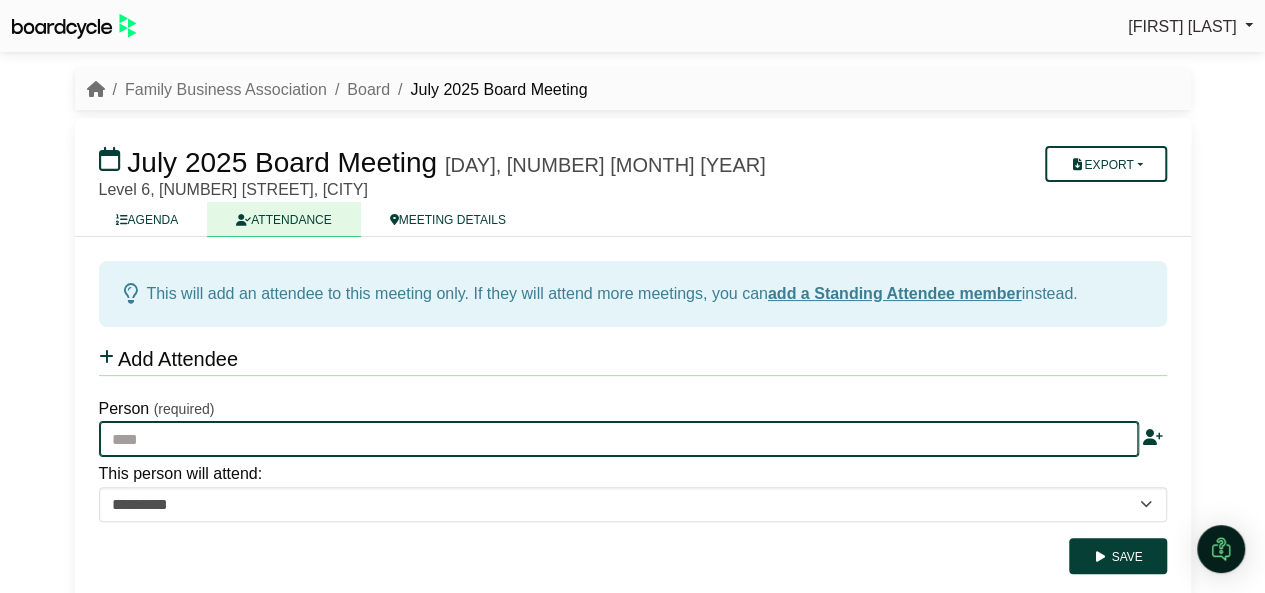 click at bounding box center [619, 439] 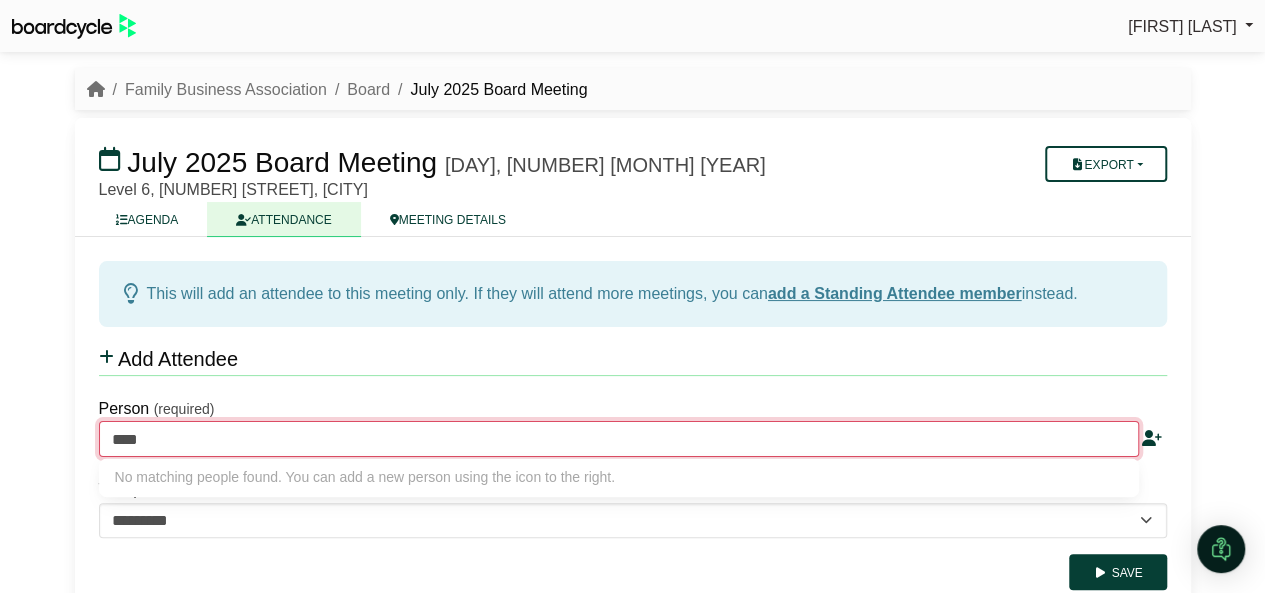 type on "****" 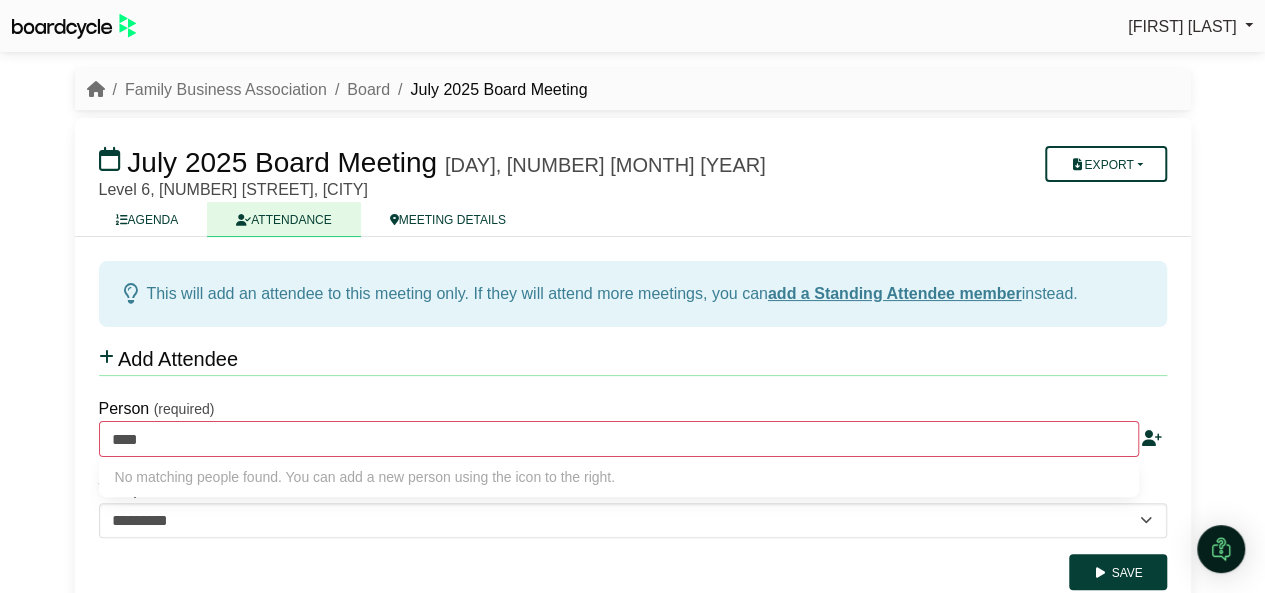 click at bounding box center (1152, 438) 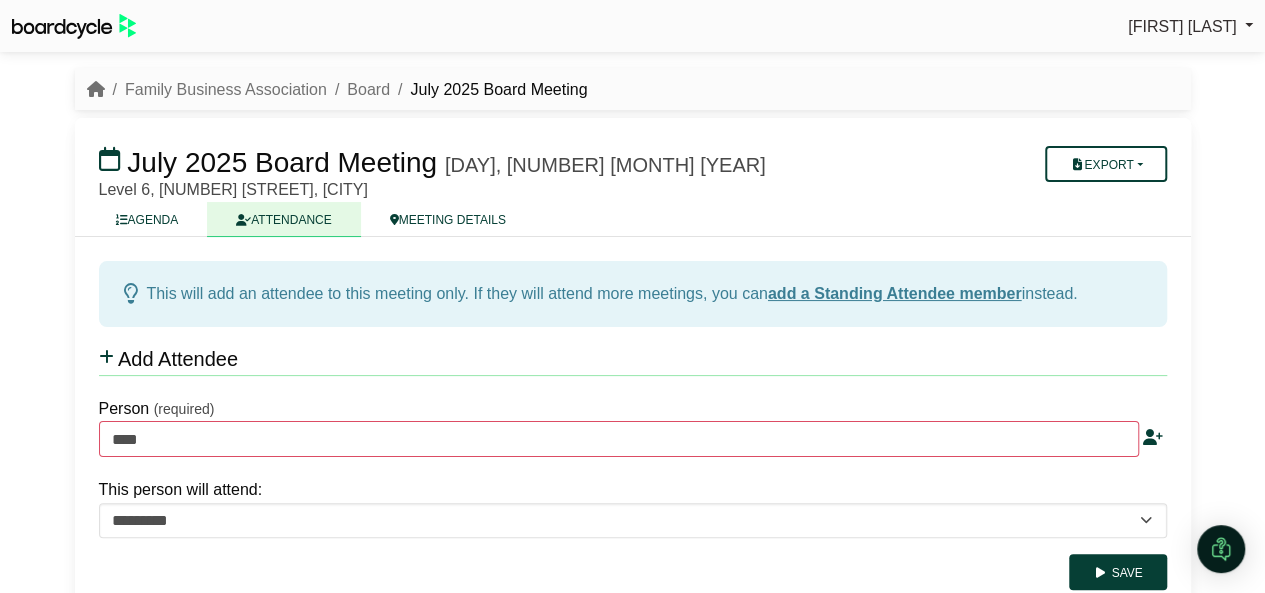 click on "ATTENDANCE" at bounding box center [283, 219] 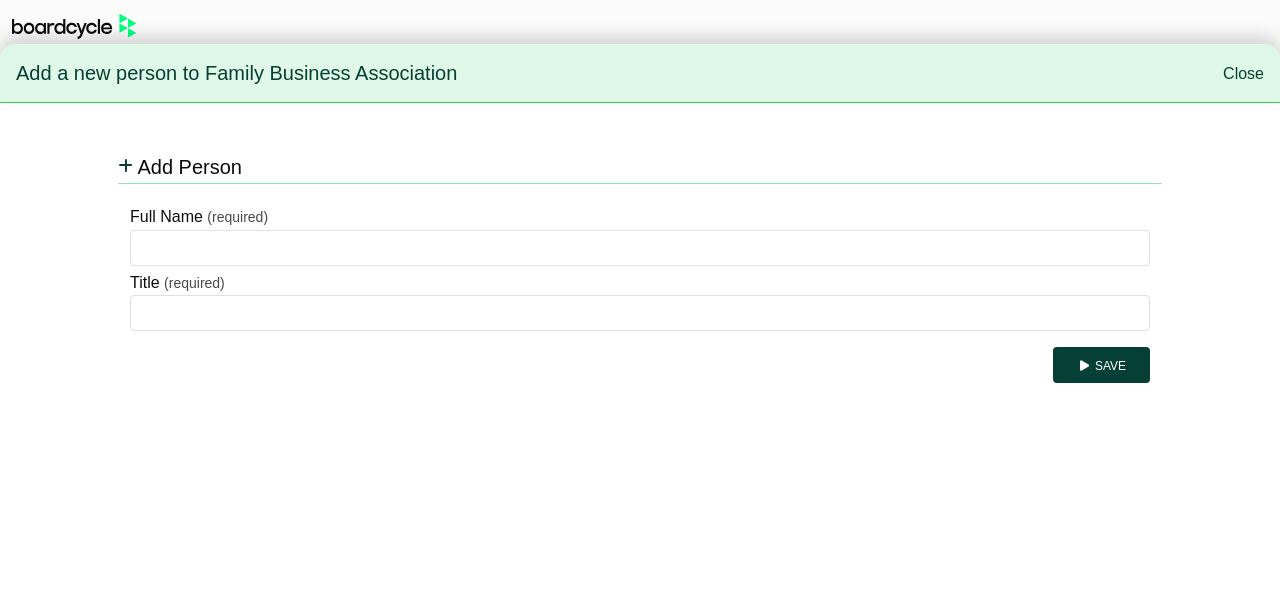 scroll, scrollTop: 0, scrollLeft: 0, axis: both 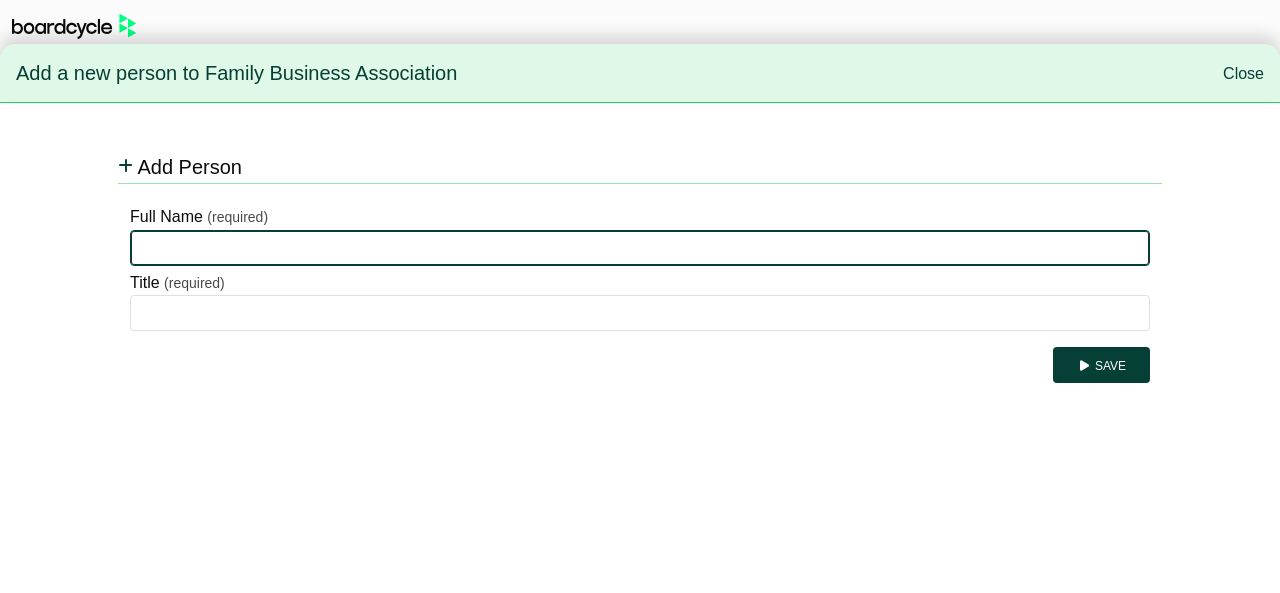 click on "Full Name" at bounding box center [640, 248] 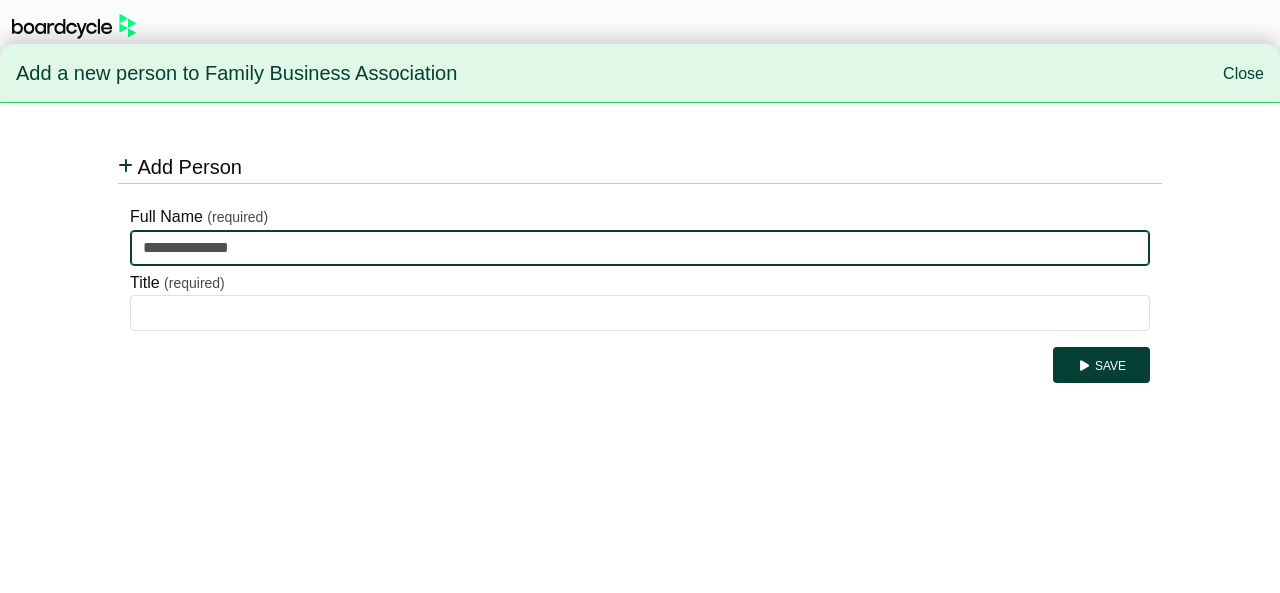 type on "**********" 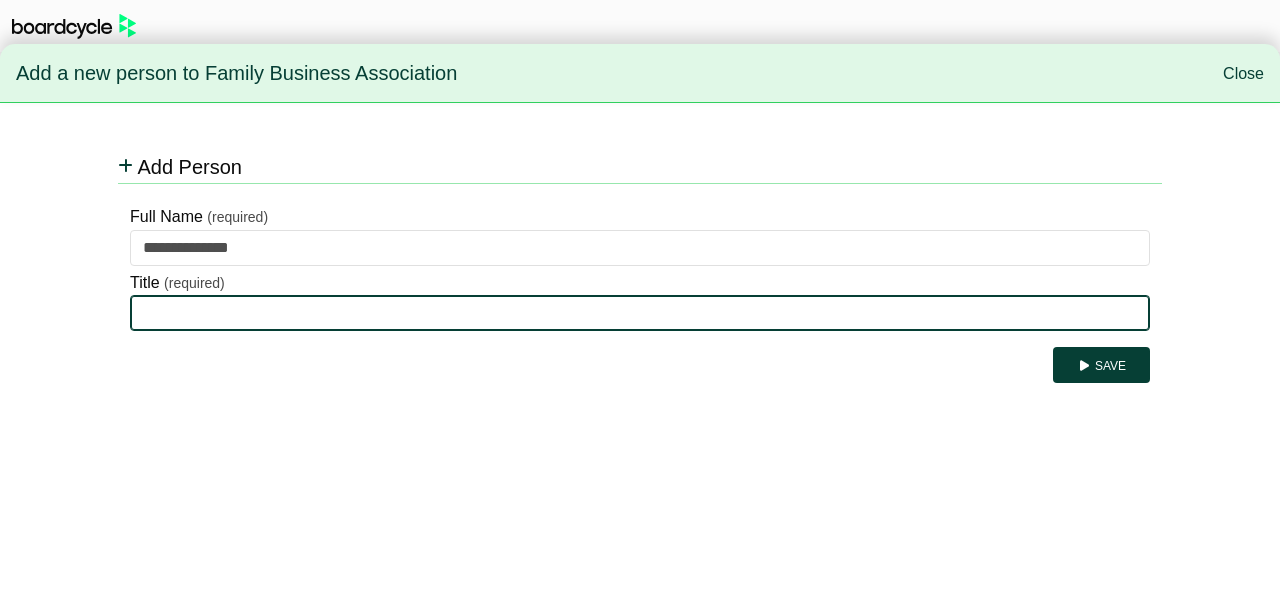 click on "Title" at bounding box center (640, 313) 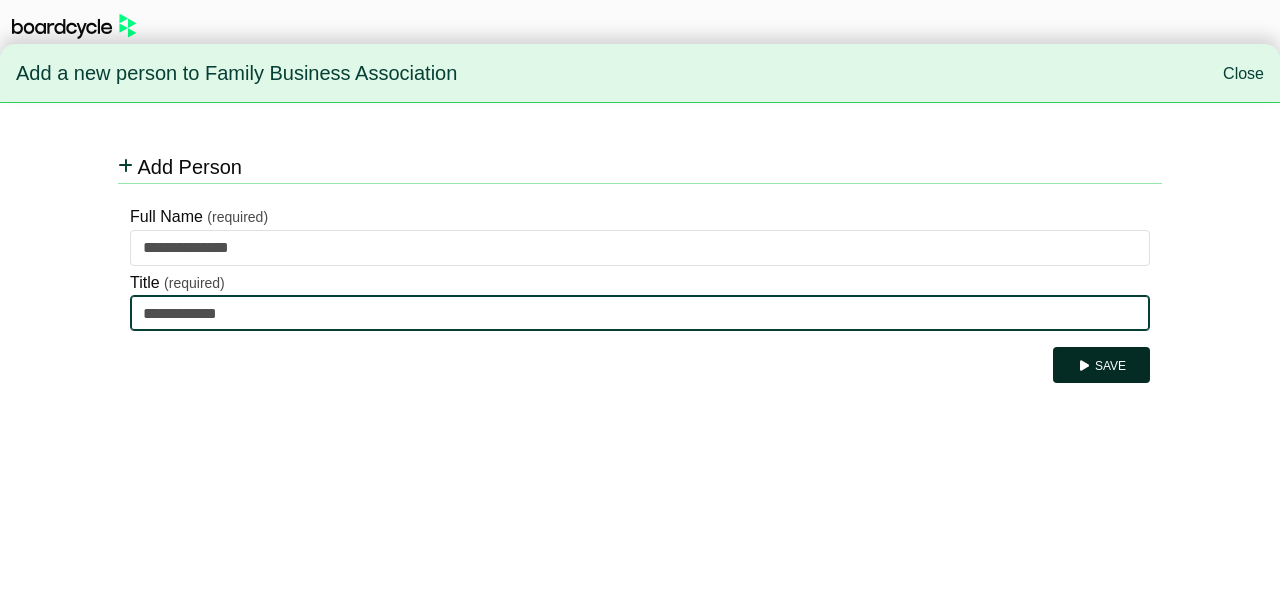type on "**********" 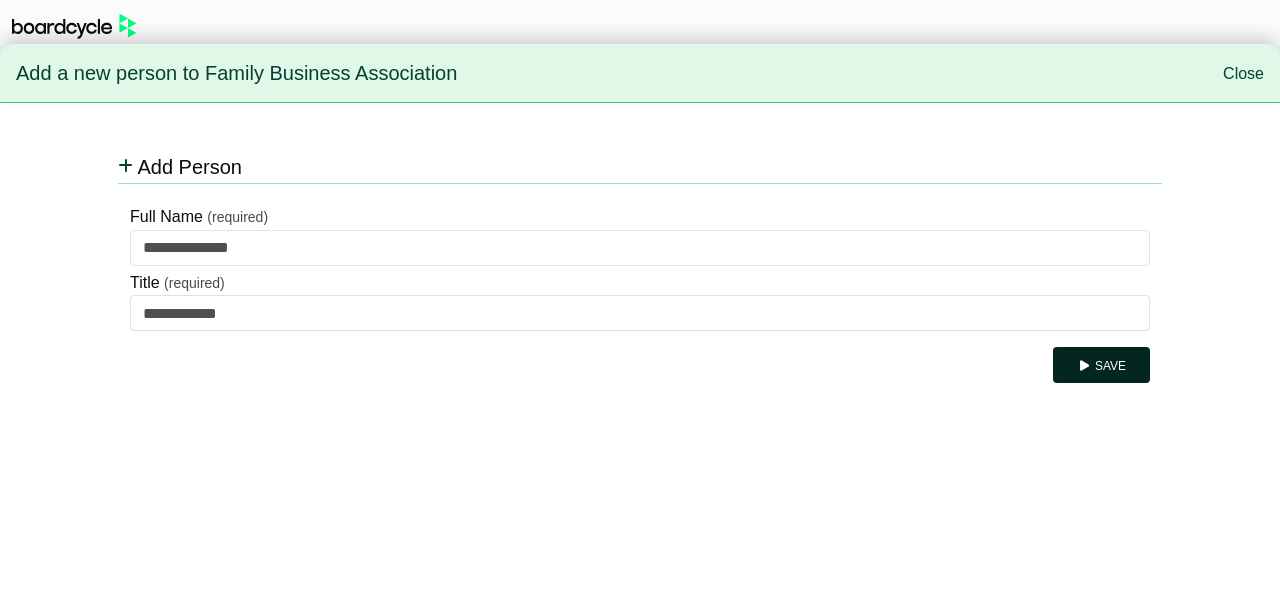 click on "Save" at bounding box center (1101, 365) 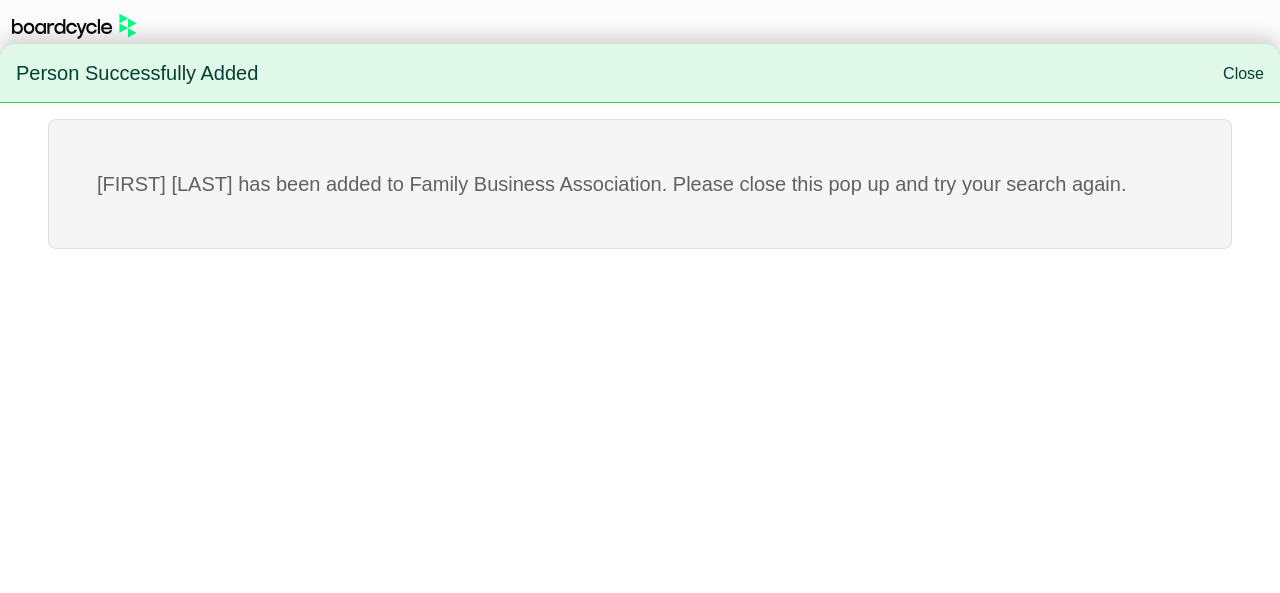 scroll, scrollTop: 0, scrollLeft: 0, axis: both 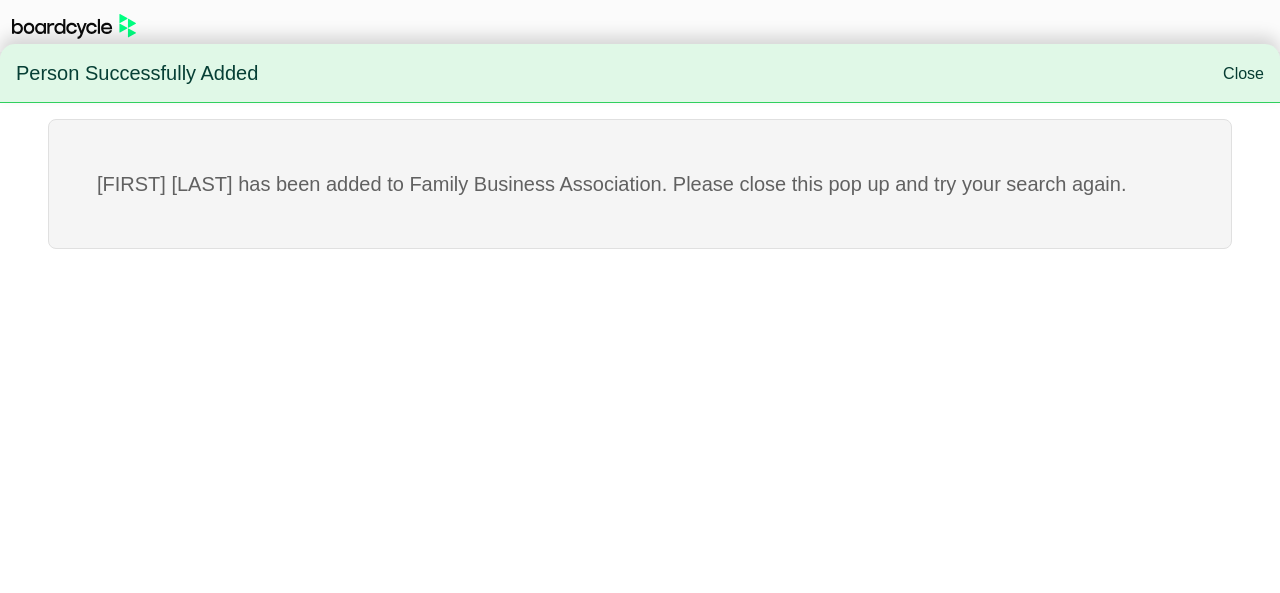 click on "Close" at bounding box center [1243, 73] 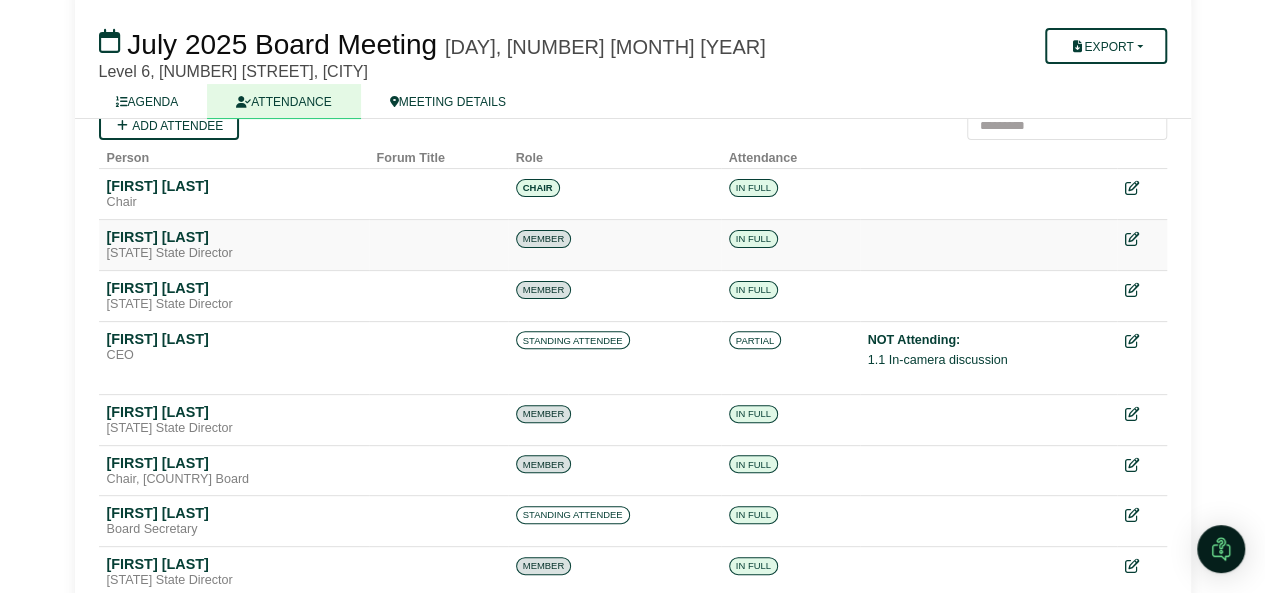 scroll, scrollTop: 50, scrollLeft: 0, axis: vertical 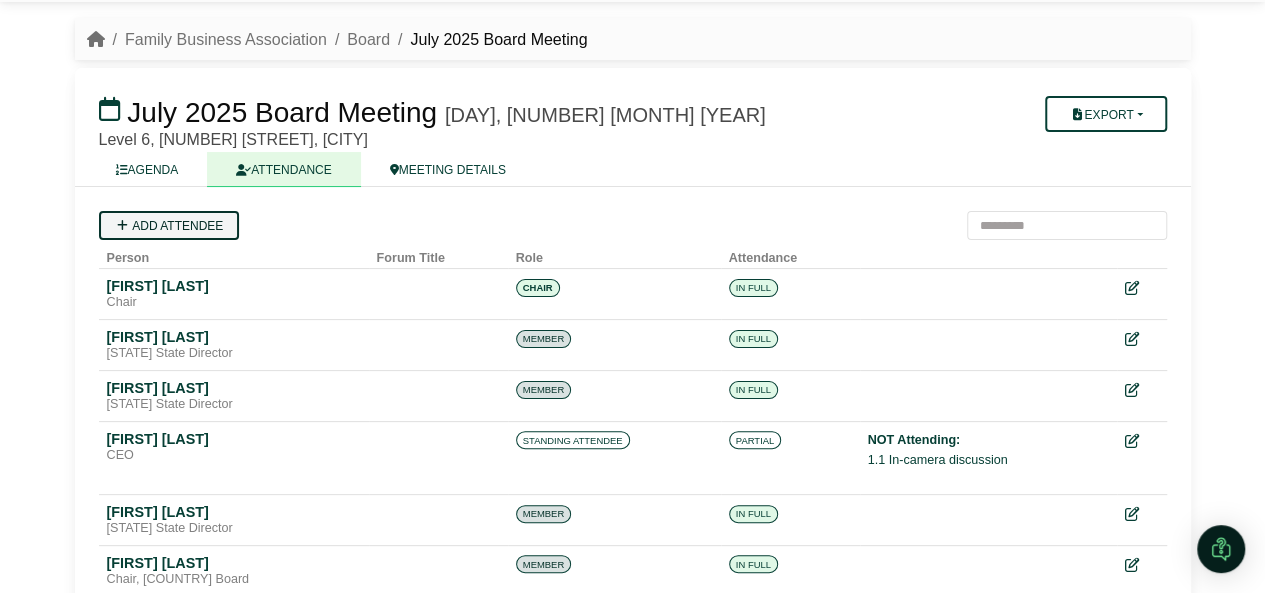 click at bounding box center [122, 226] 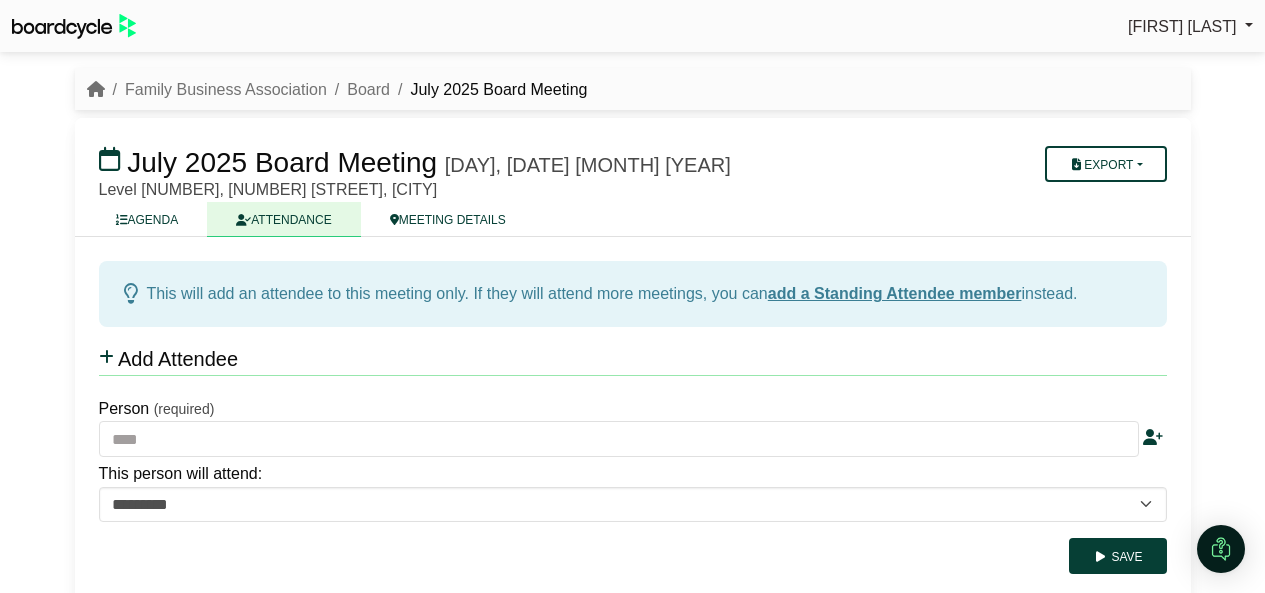 scroll, scrollTop: 0, scrollLeft: 0, axis: both 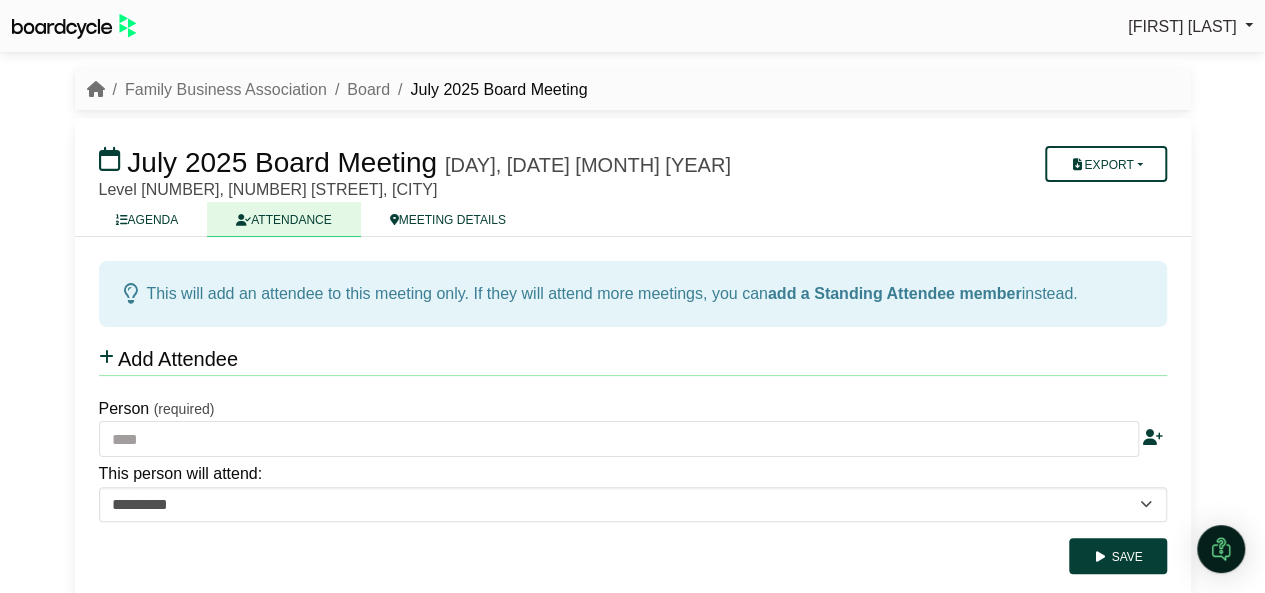 click on "add a Standing Attendee member" at bounding box center (895, 293) 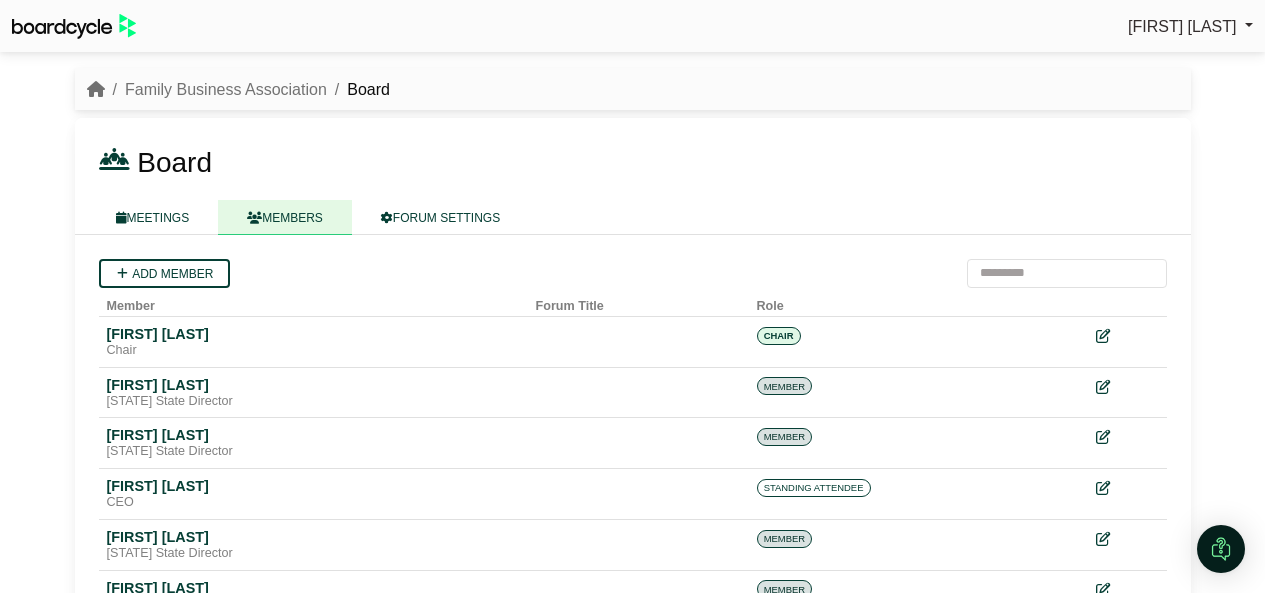 scroll, scrollTop: 0, scrollLeft: 0, axis: both 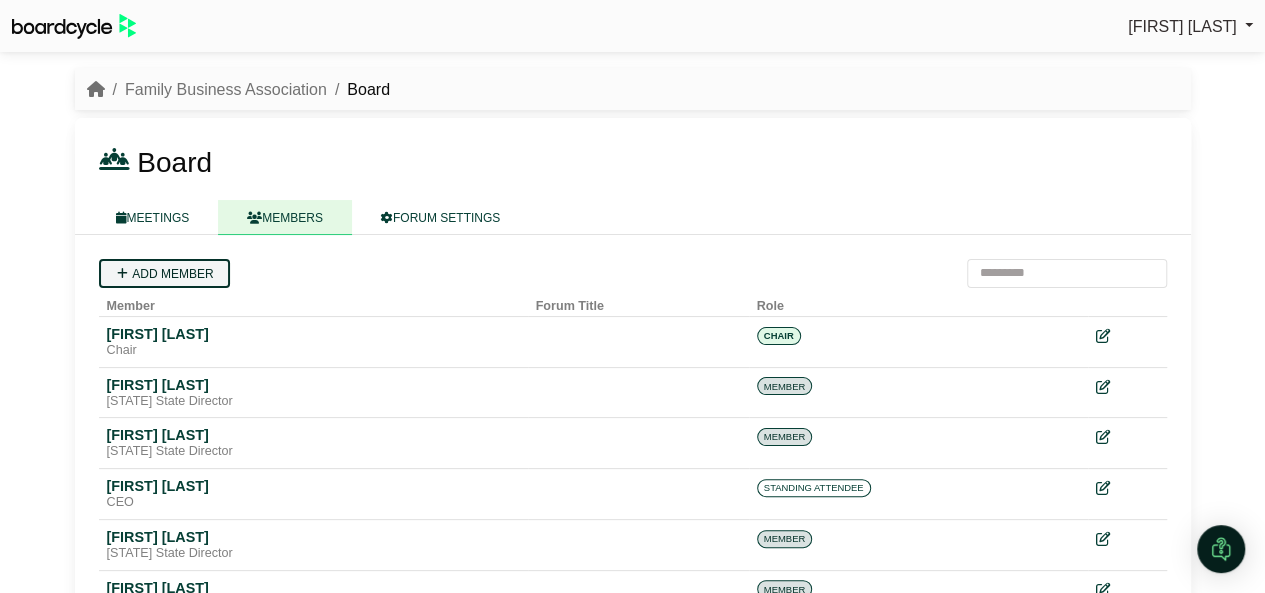 click on "Add member" at bounding box center (164, 273) 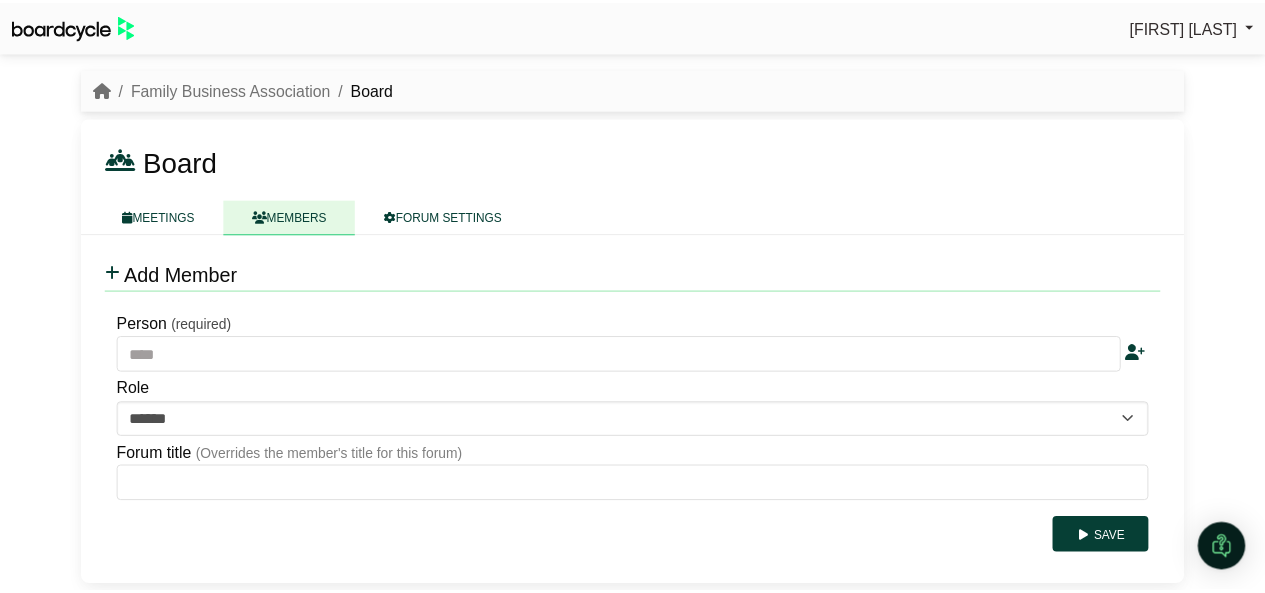 scroll, scrollTop: 0, scrollLeft: 0, axis: both 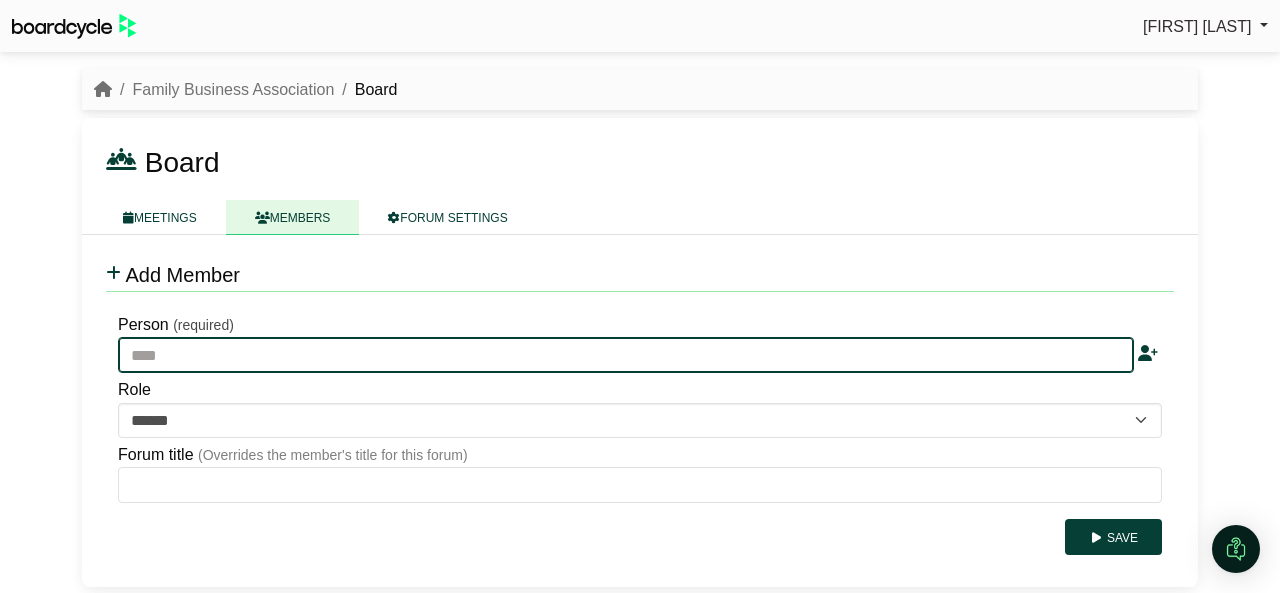 click at bounding box center [626, 355] 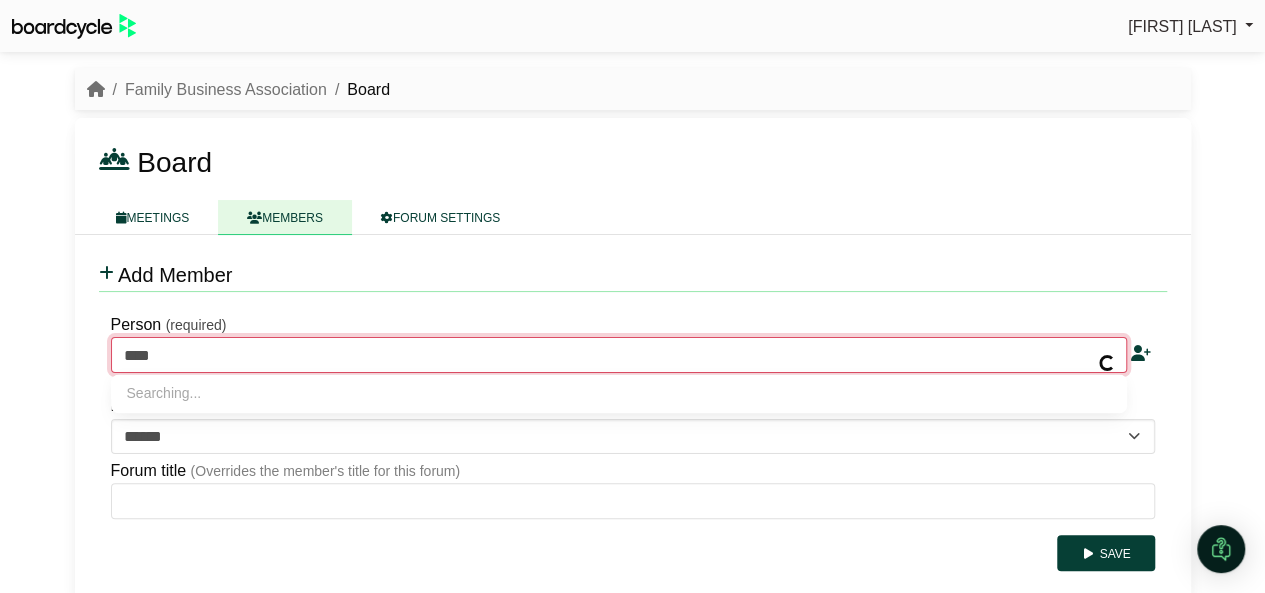 type on "*****" 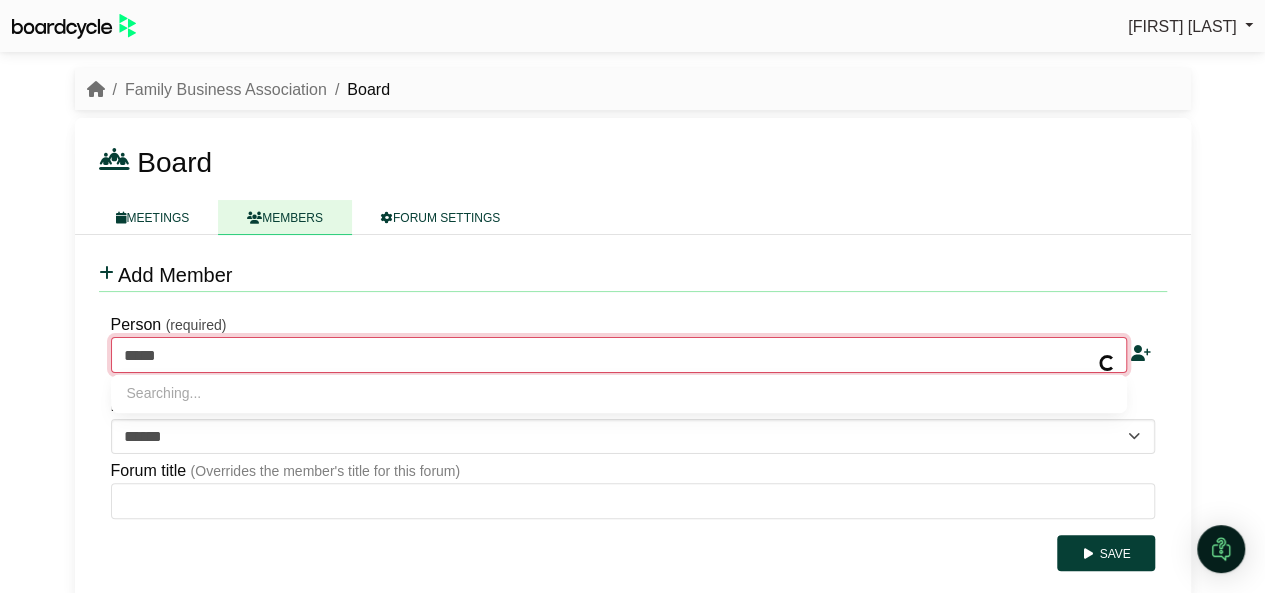 type on "**********" 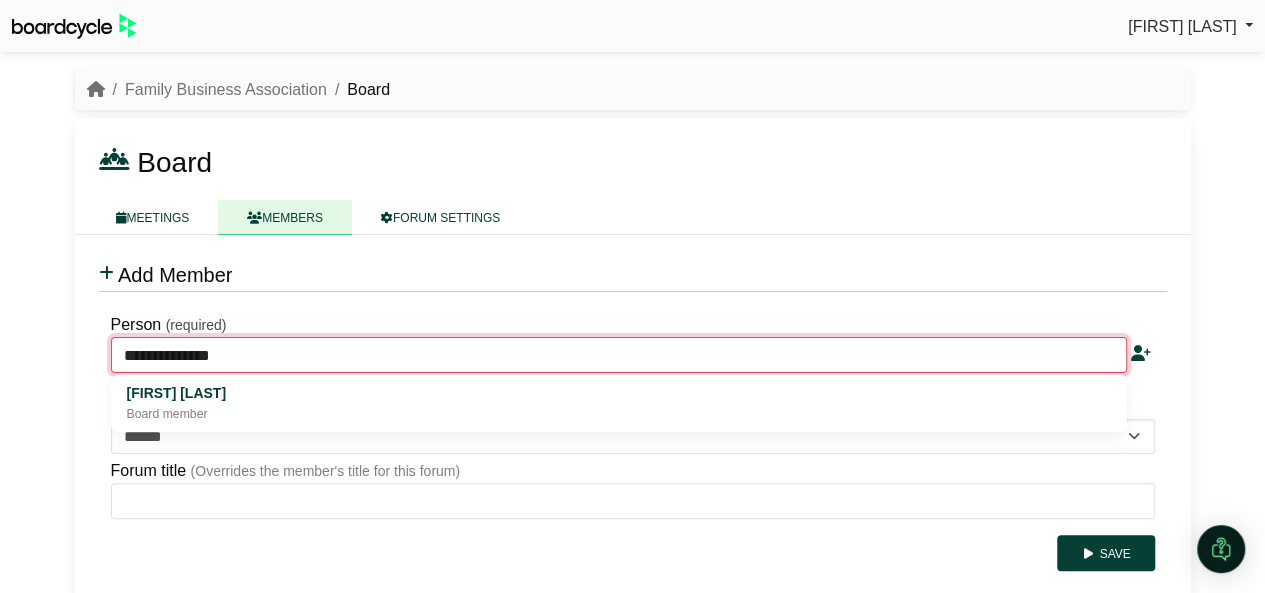 type on "**********" 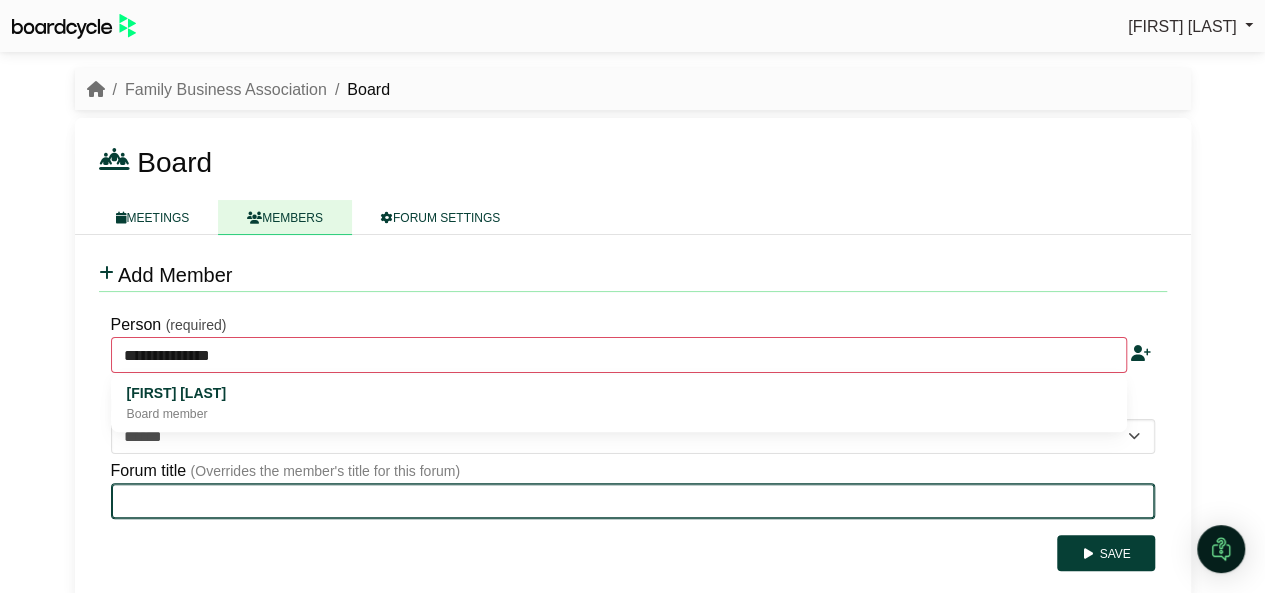 type 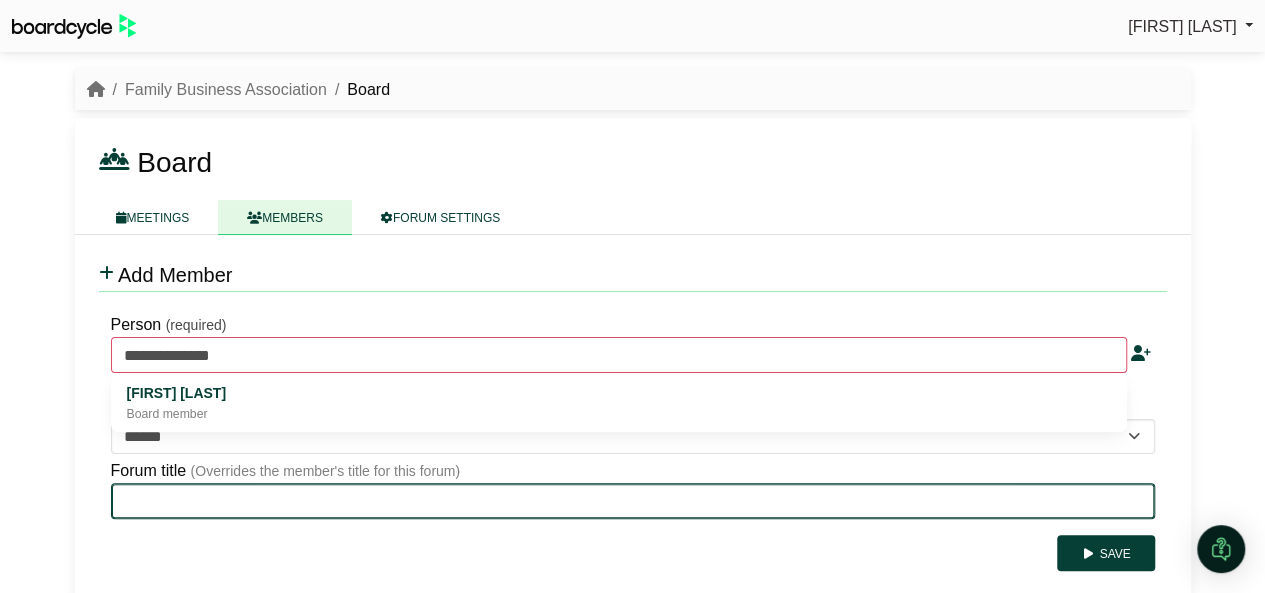 click on "Forum title" at bounding box center [633, 501] 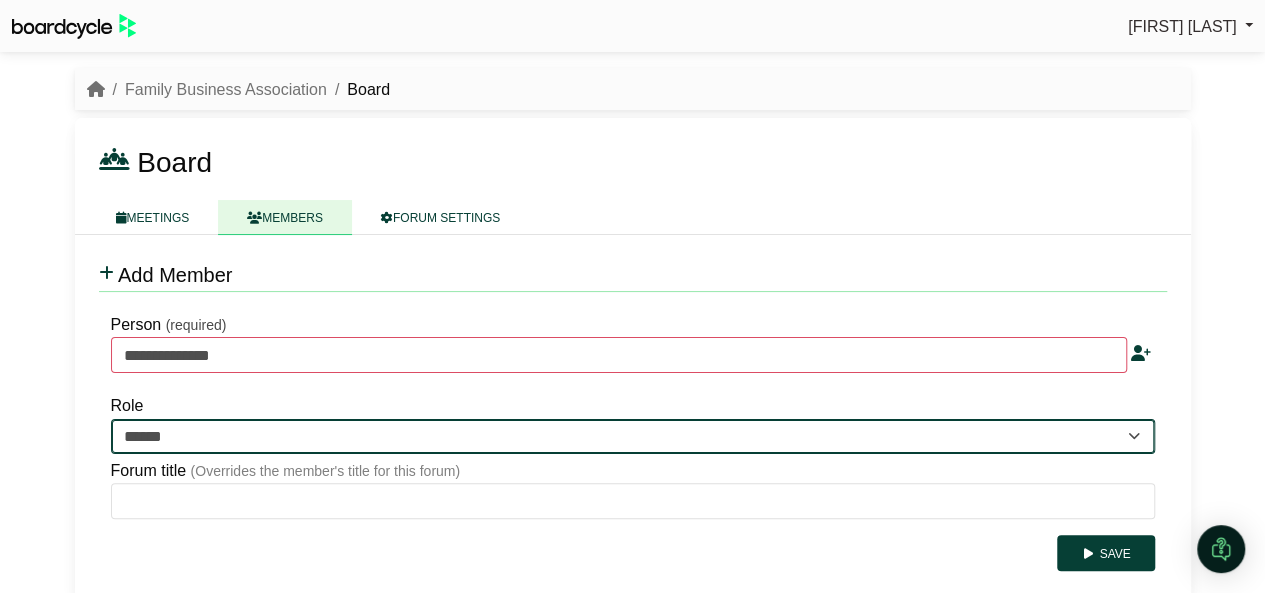 click on "**********" at bounding box center (633, 436) 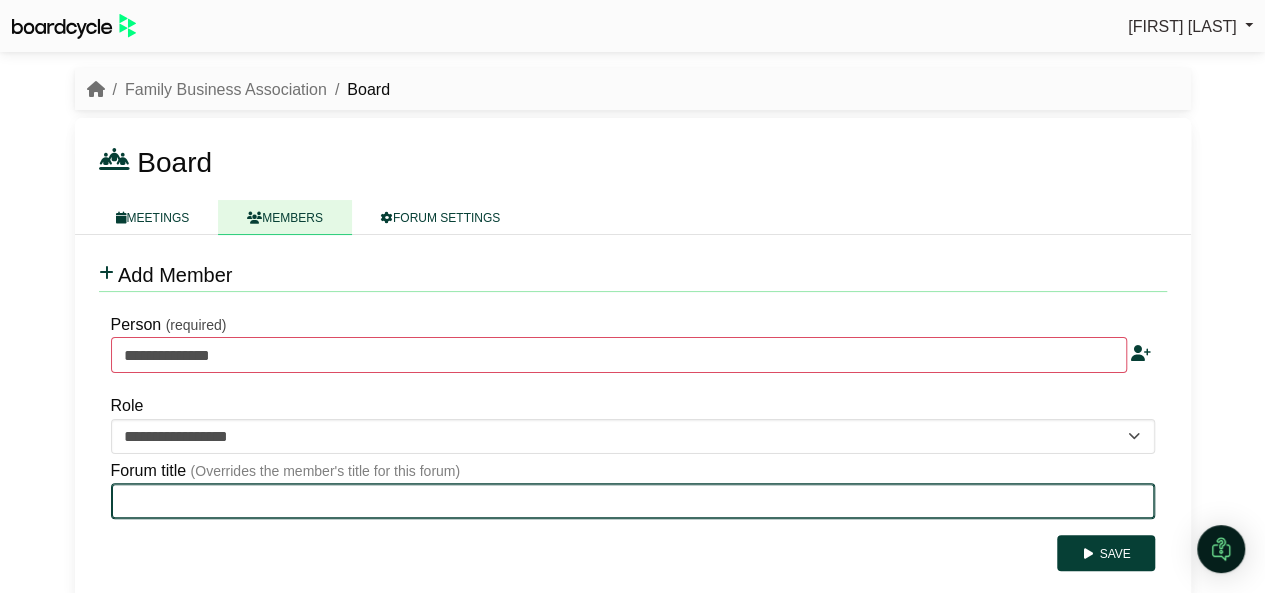 click on "Forum title" at bounding box center [633, 501] 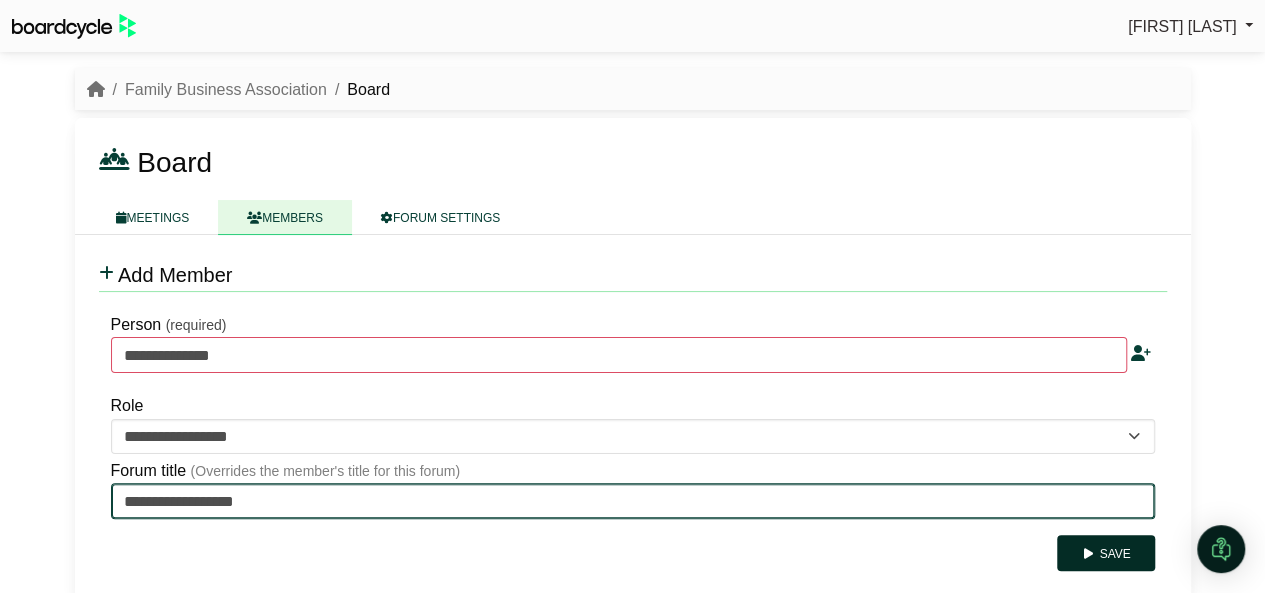 type on "**********" 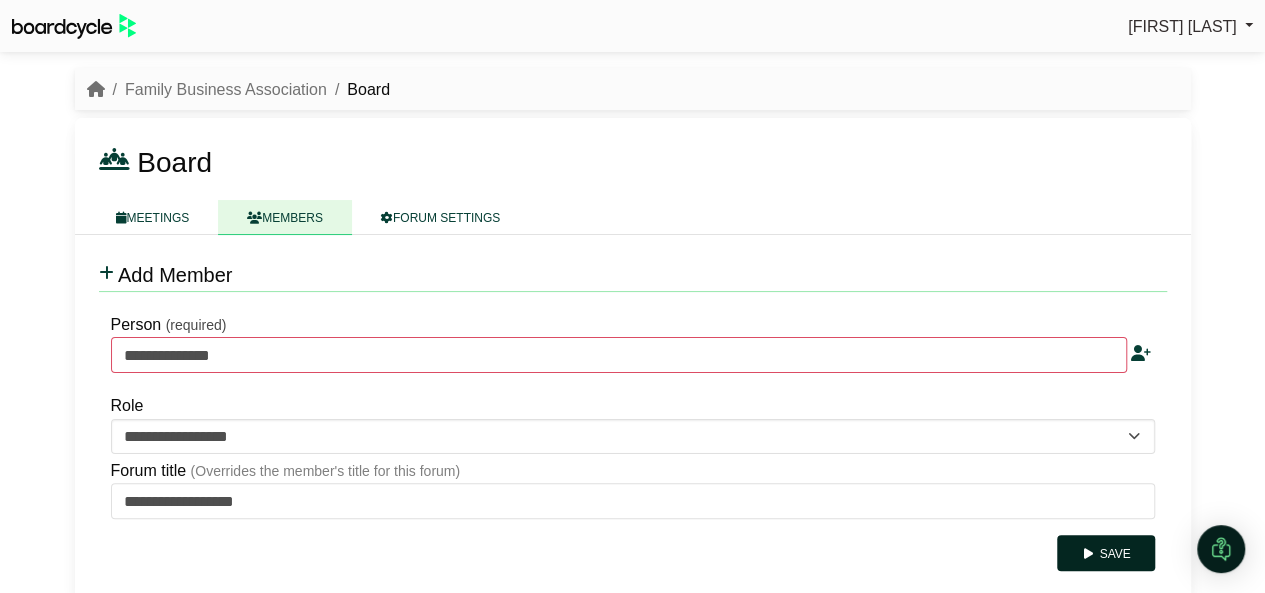 click on "Save" at bounding box center (1105, 553) 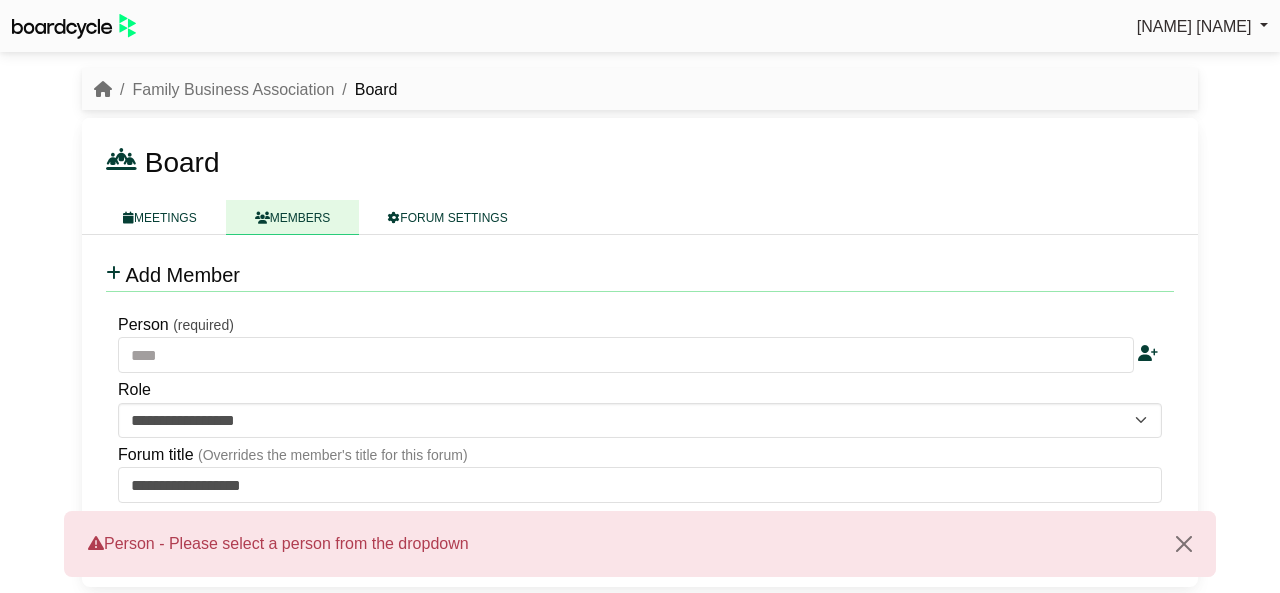 scroll, scrollTop: 0, scrollLeft: 0, axis: both 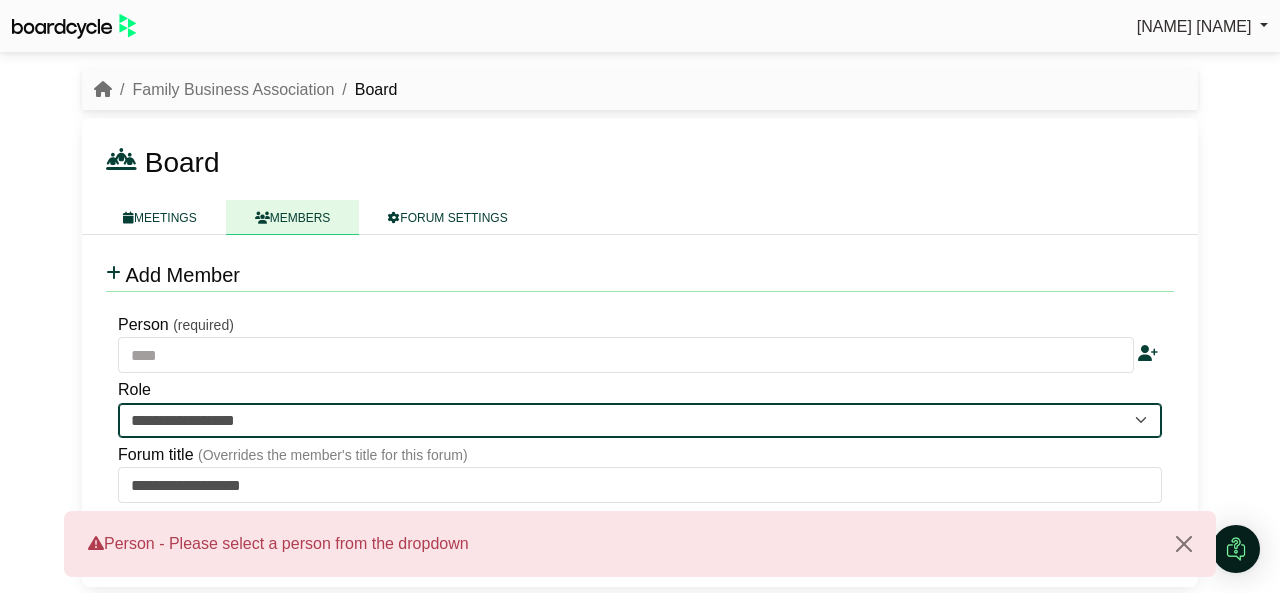 click on "**********" at bounding box center (640, 420) 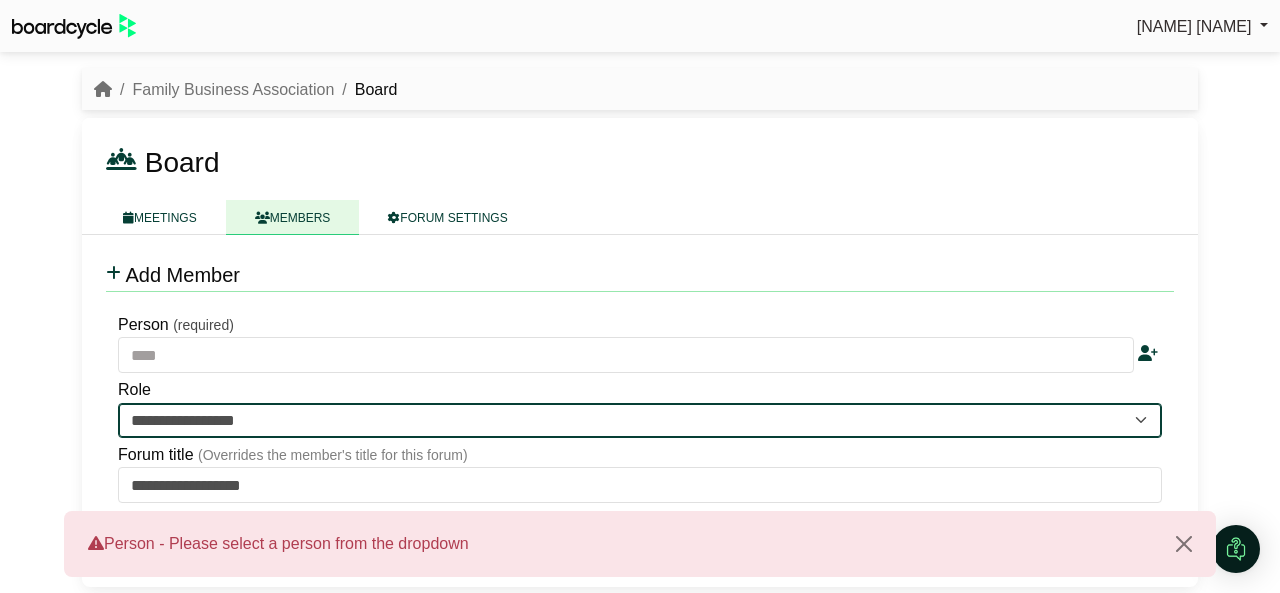 click on "**********" at bounding box center [640, 420] 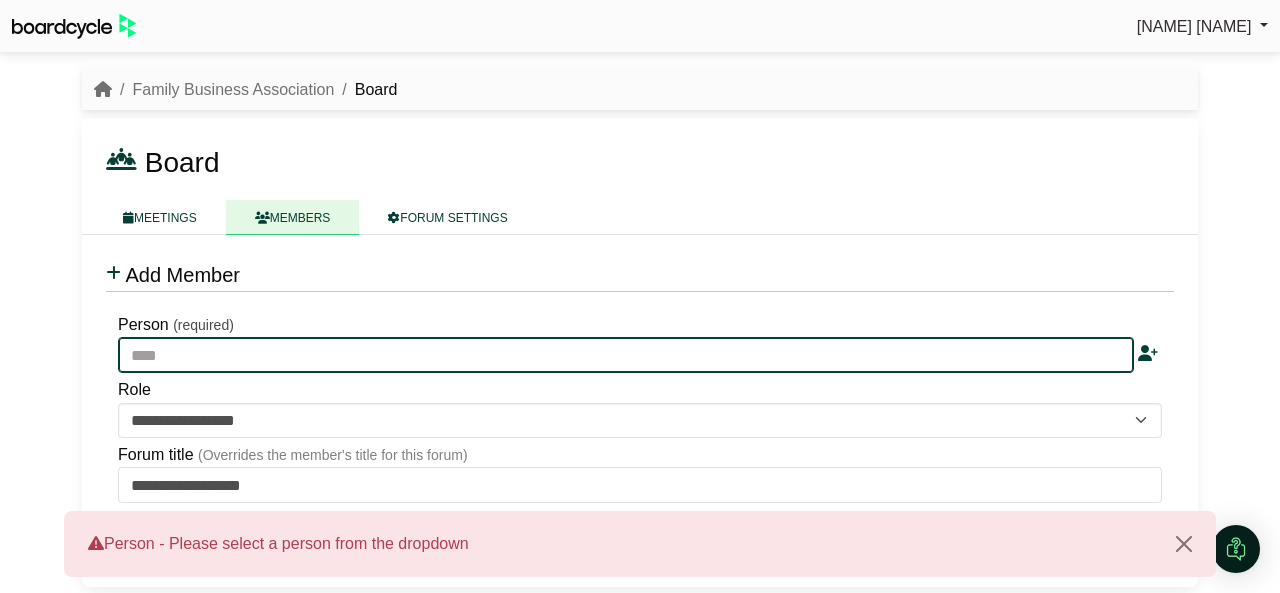 click at bounding box center (626, 355) 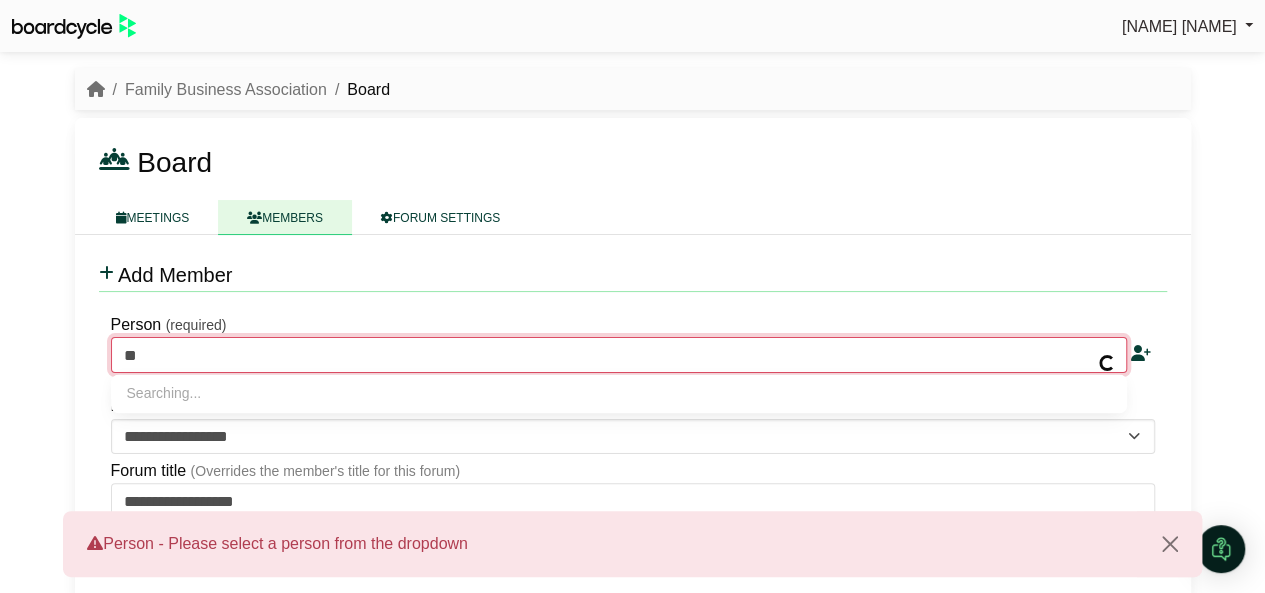 type on "***" 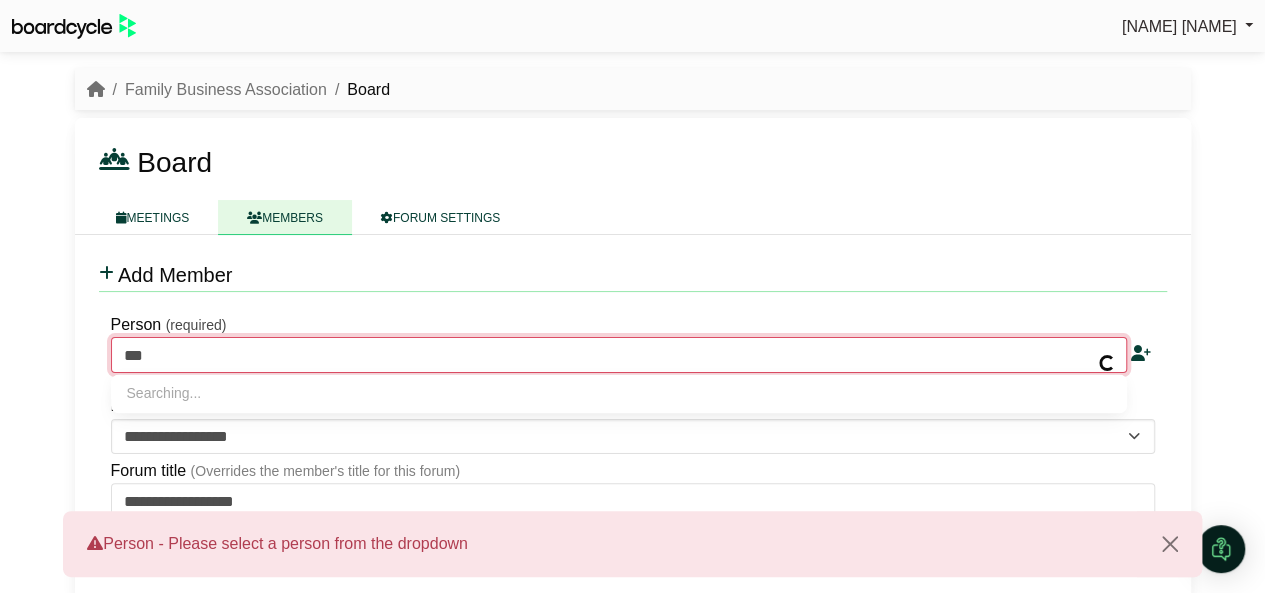 type on "**********" 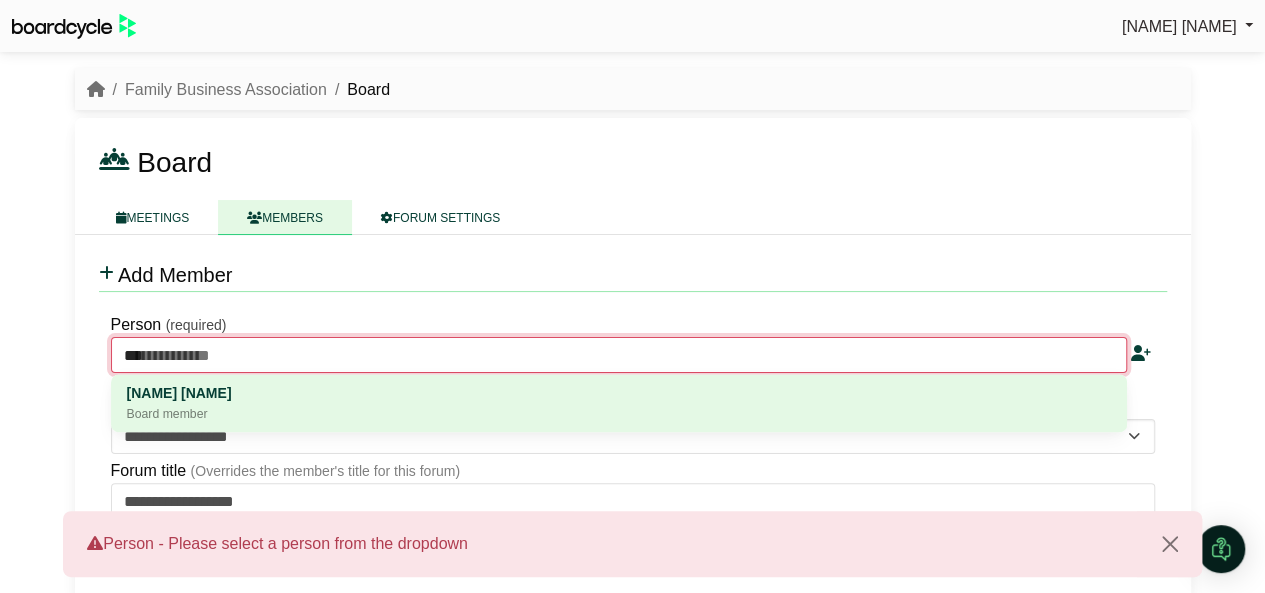 click on "Pamela Jabbour" at bounding box center (619, 394) 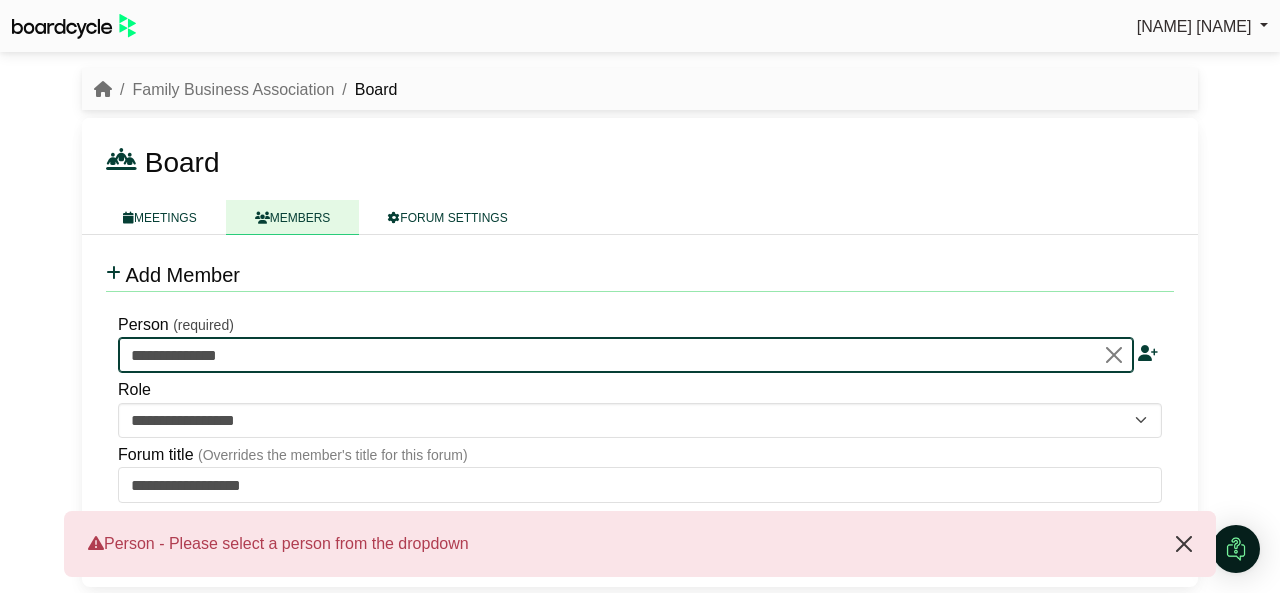 type on "**********" 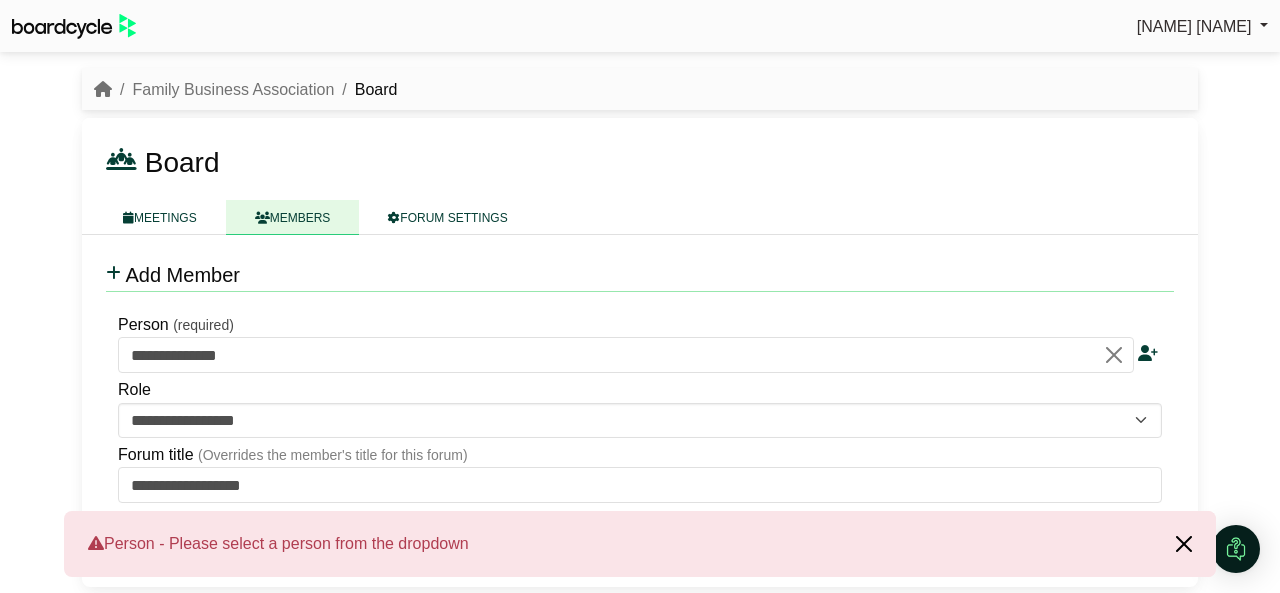 click at bounding box center (1184, 544) 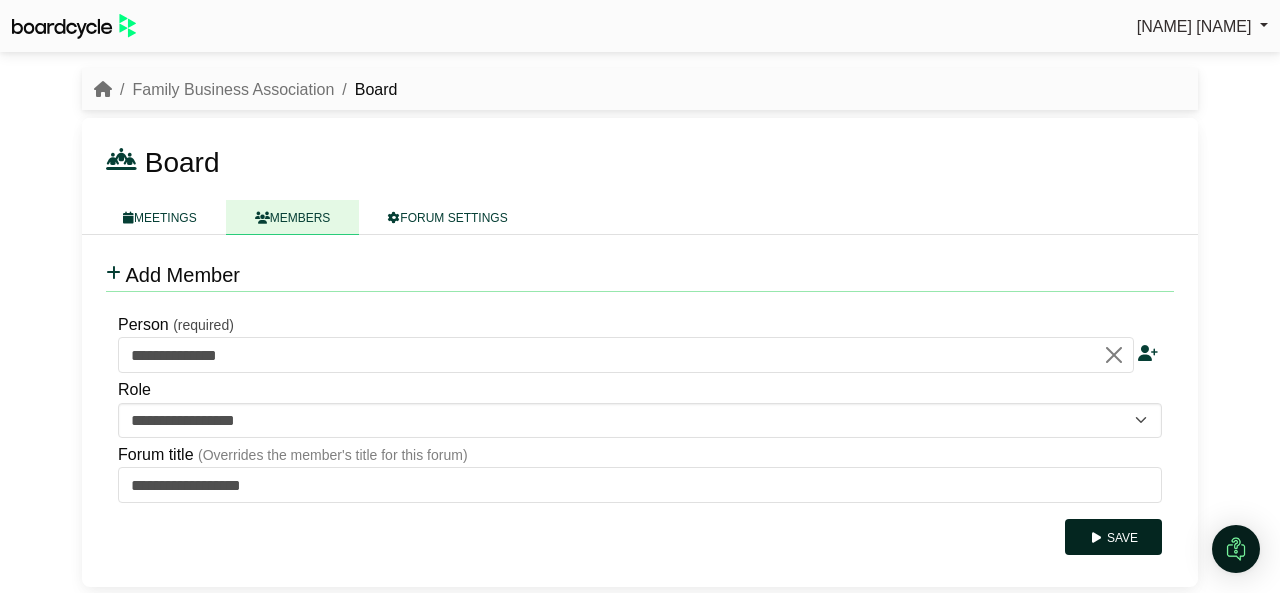click on "Save" at bounding box center [1113, 537] 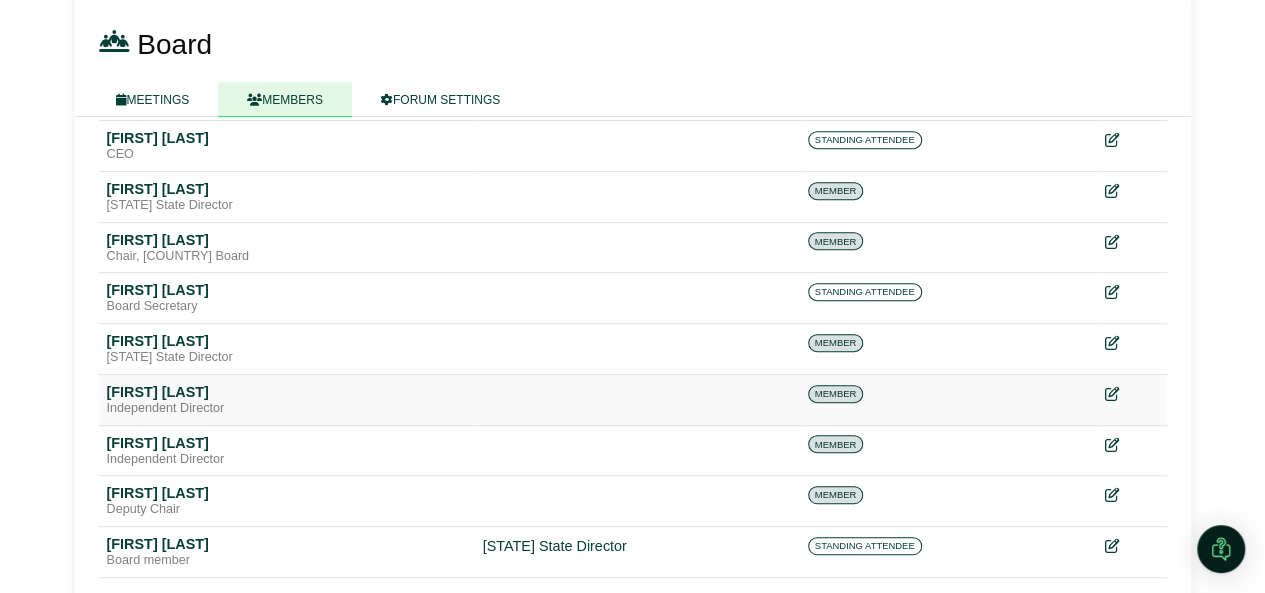 scroll, scrollTop: 375, scrollLeft: 0, axis: vertical 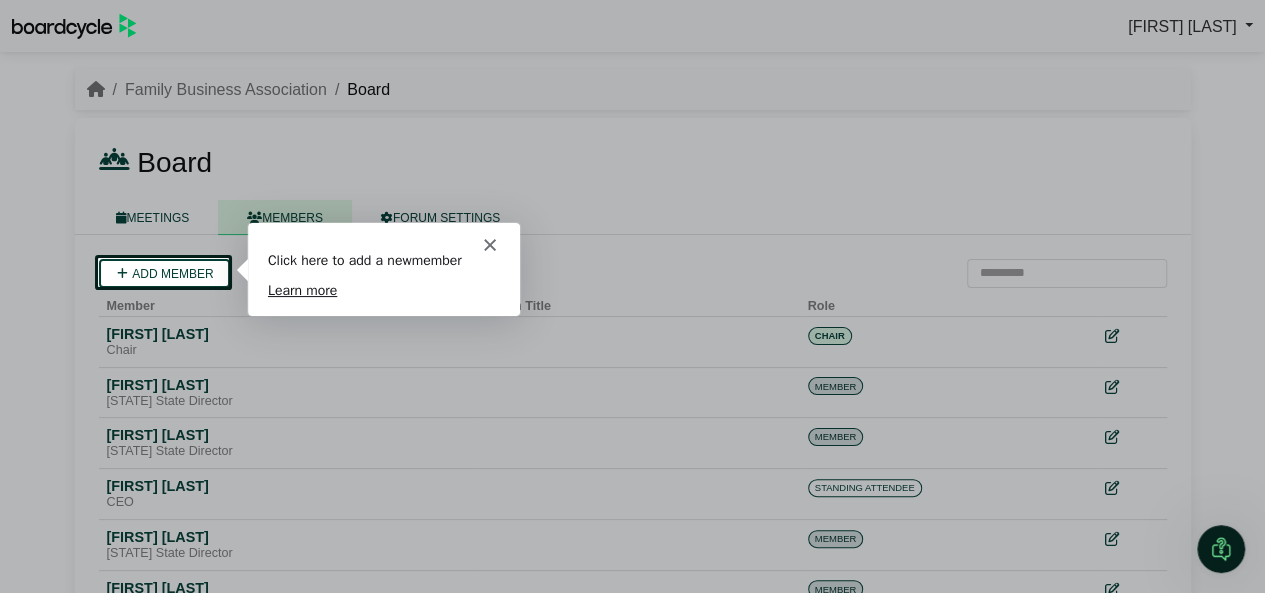 click at bounding box center [632, 296] 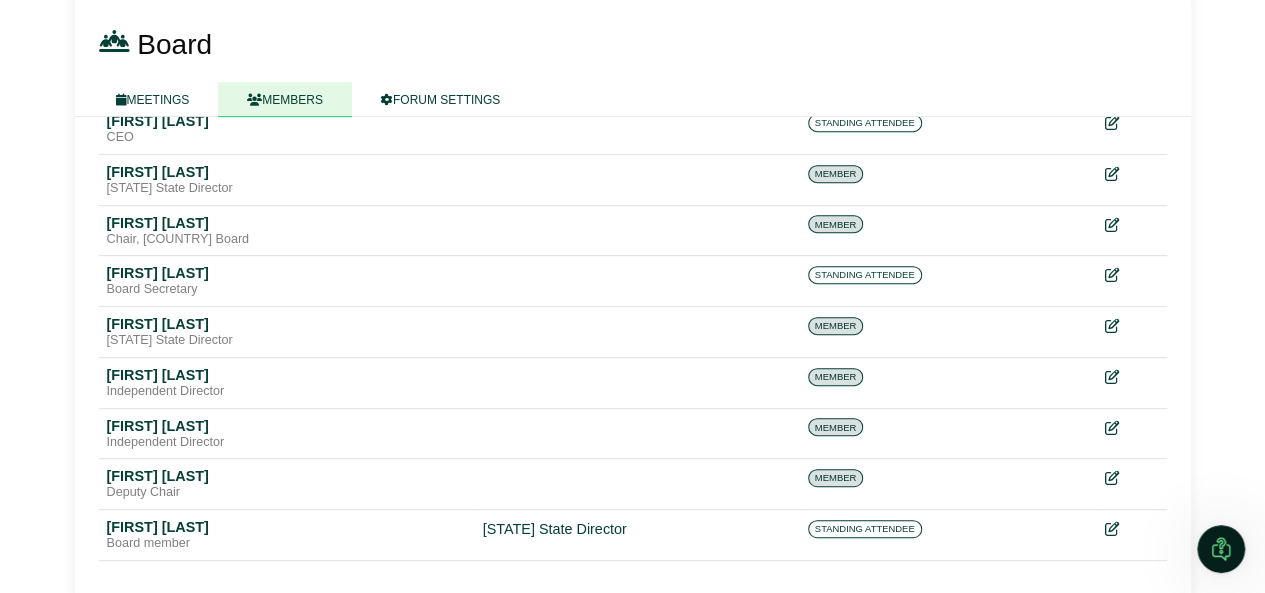 scroll, scrollTop: 375, scrollLeft: 0, axis: vertical 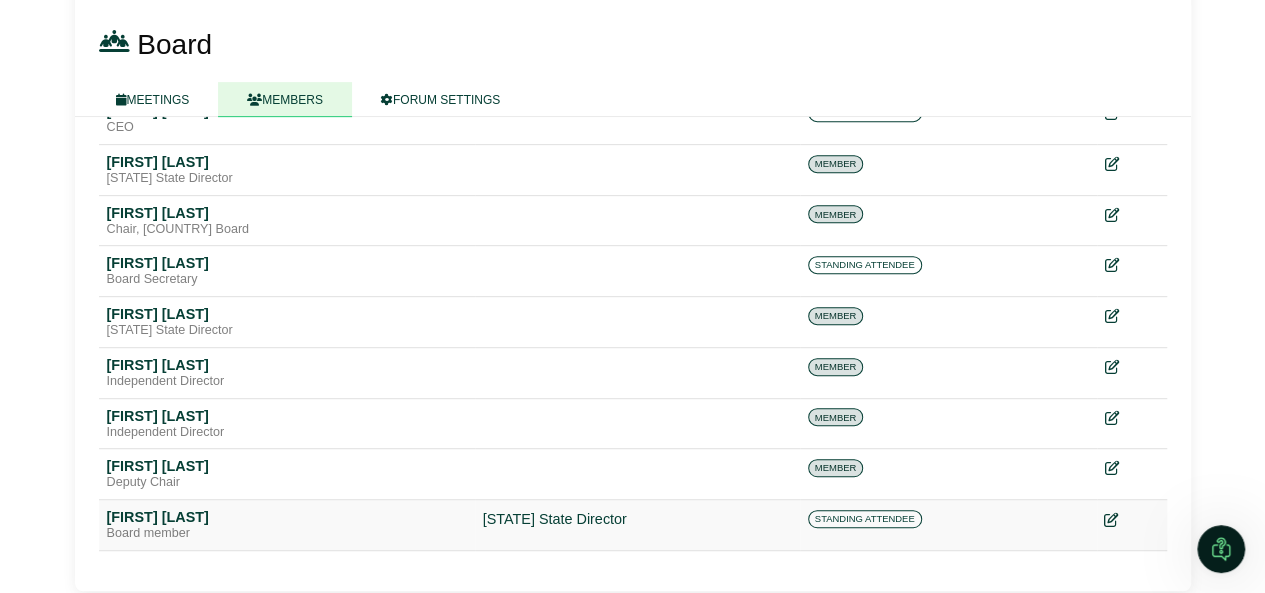 click at bounding box center [1111, 520] 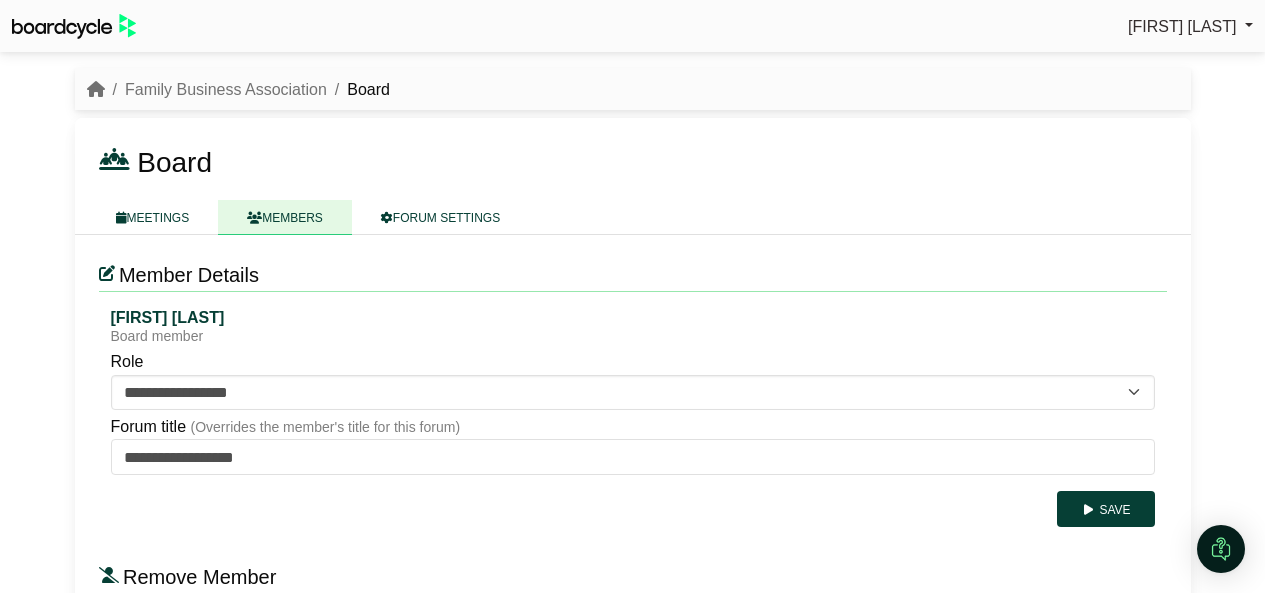 scroll, scrollTop: 0, scrollLeft: 0, axis: both 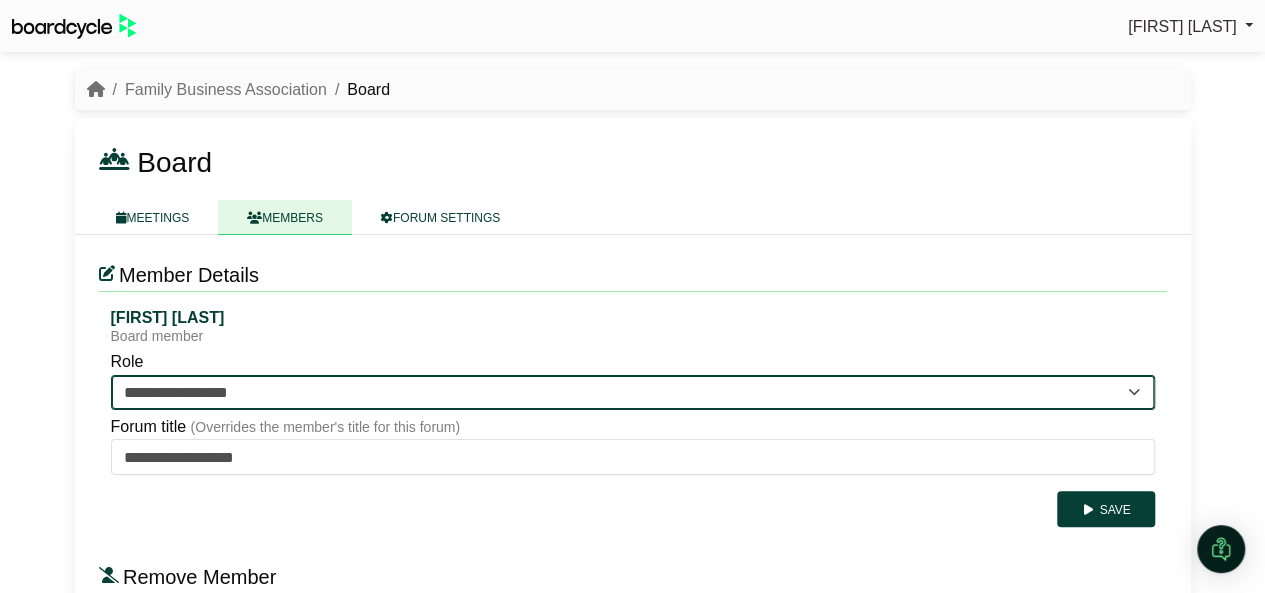 click on "**********" at bounding box center [633, 392] 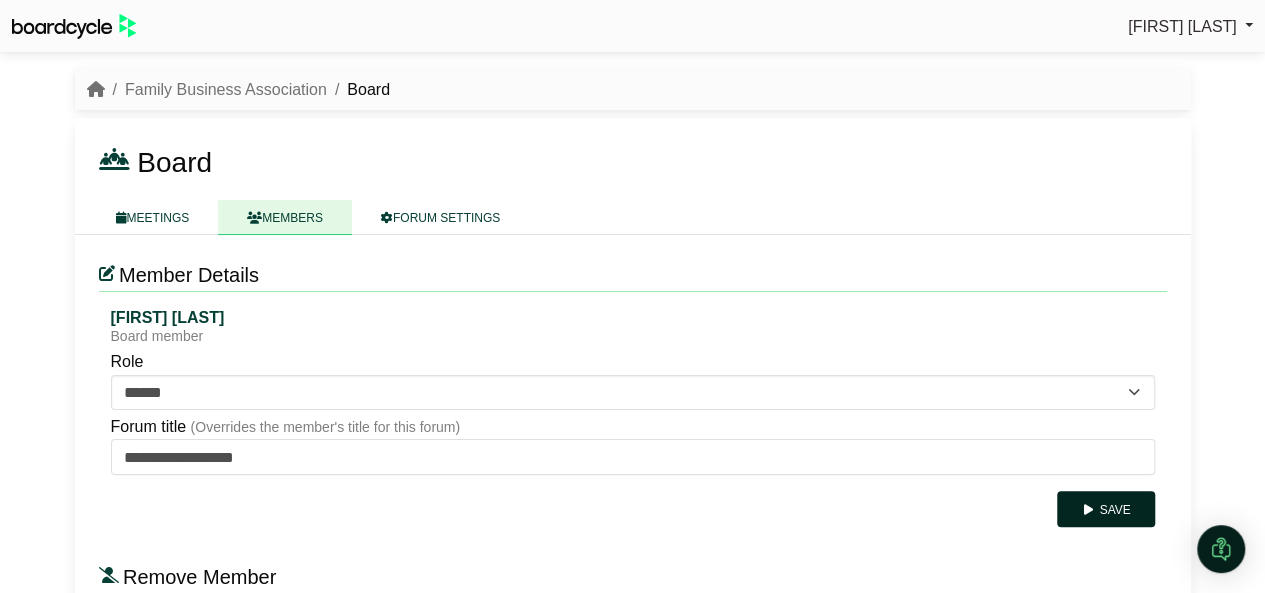 click on "Save" at bounding box center [1105, 509] 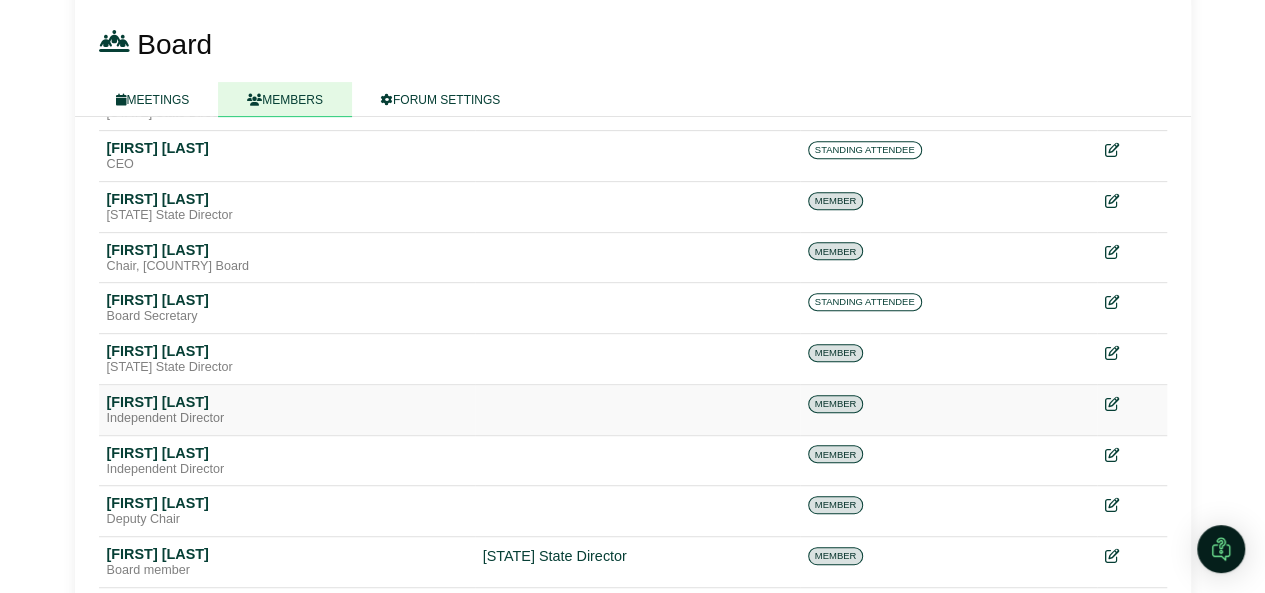 scroll, scrollTop: 375, scrollLeft: 0, axis: vertical 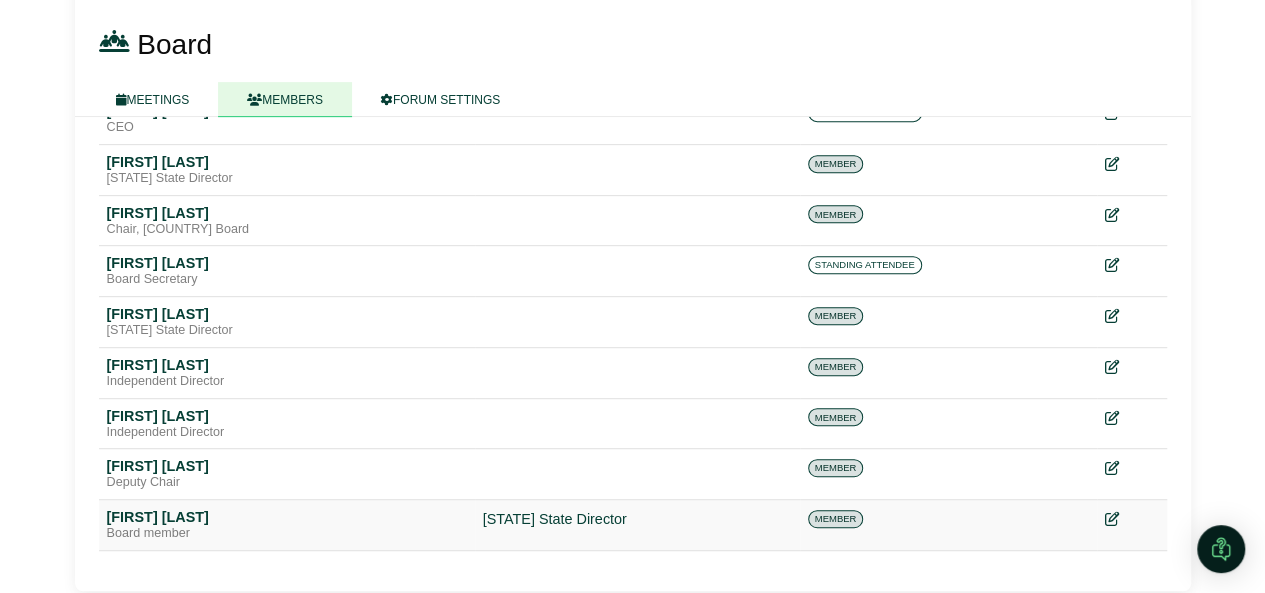 click on "[NAME] [NAME]" at bounding box center (287, 517) 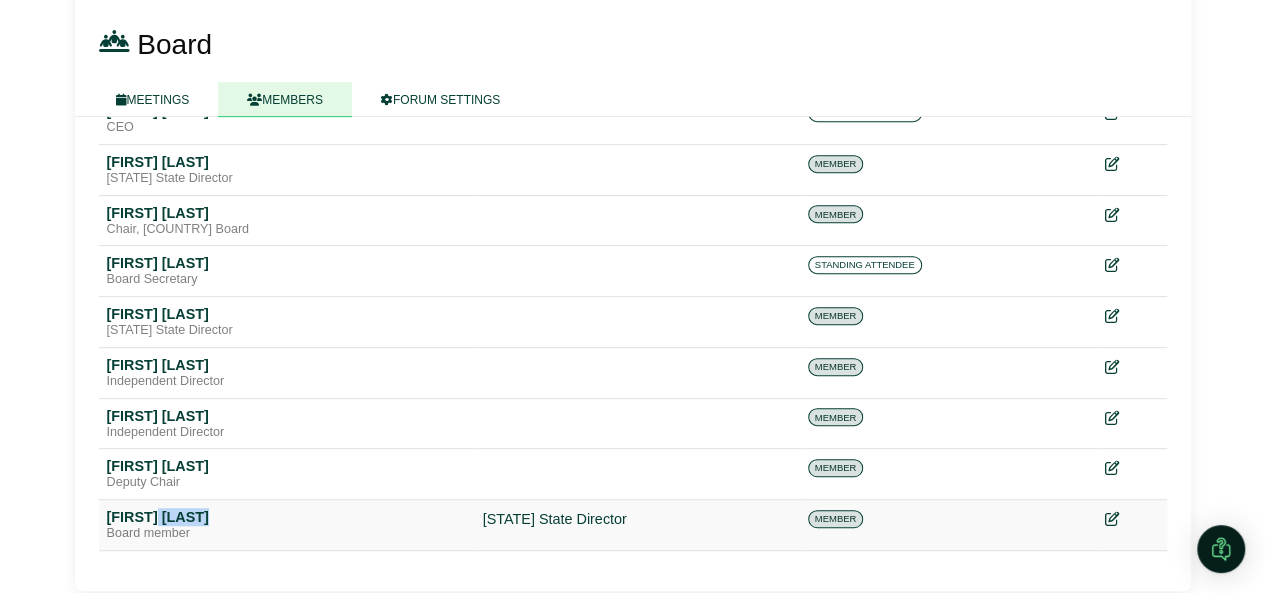 click on "[NAME] [NAME]" at bounding box center [287, 517] 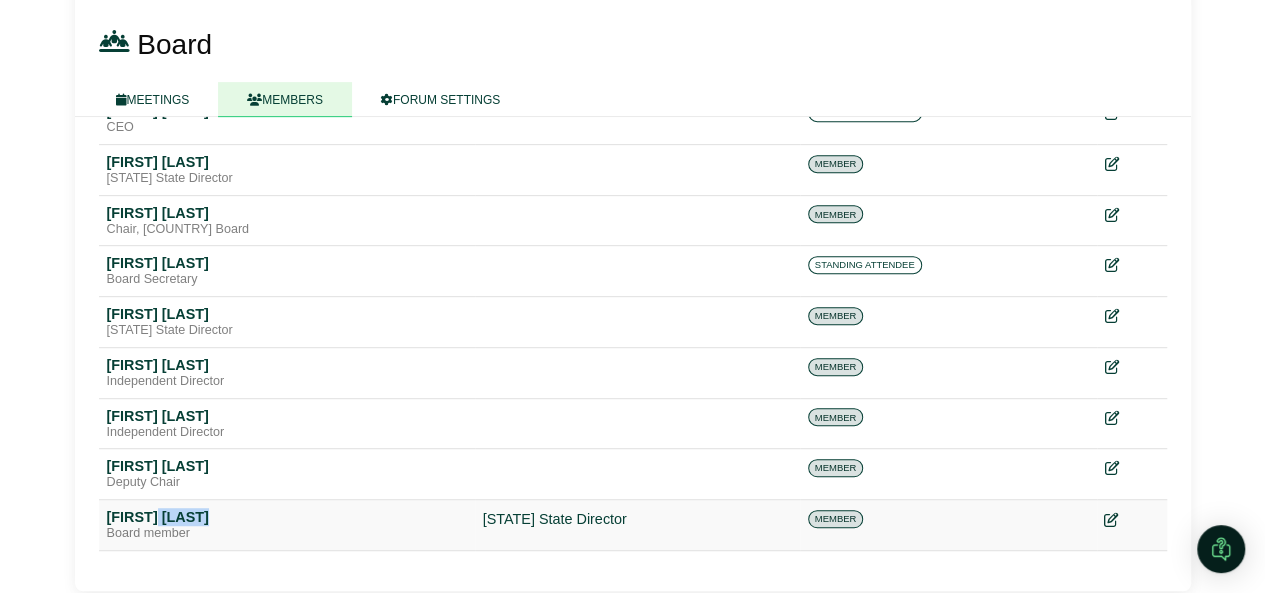 click at bounding box center (1111, 520) 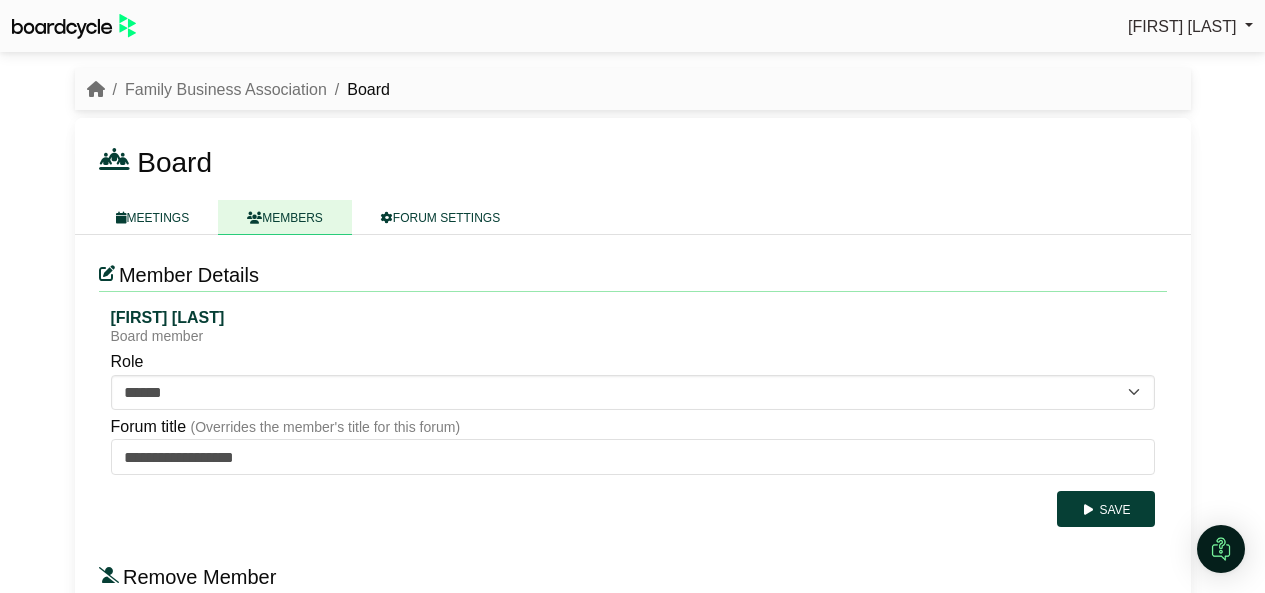 scroll, scrollTop: 0, scrollLeft: 0, axis: both 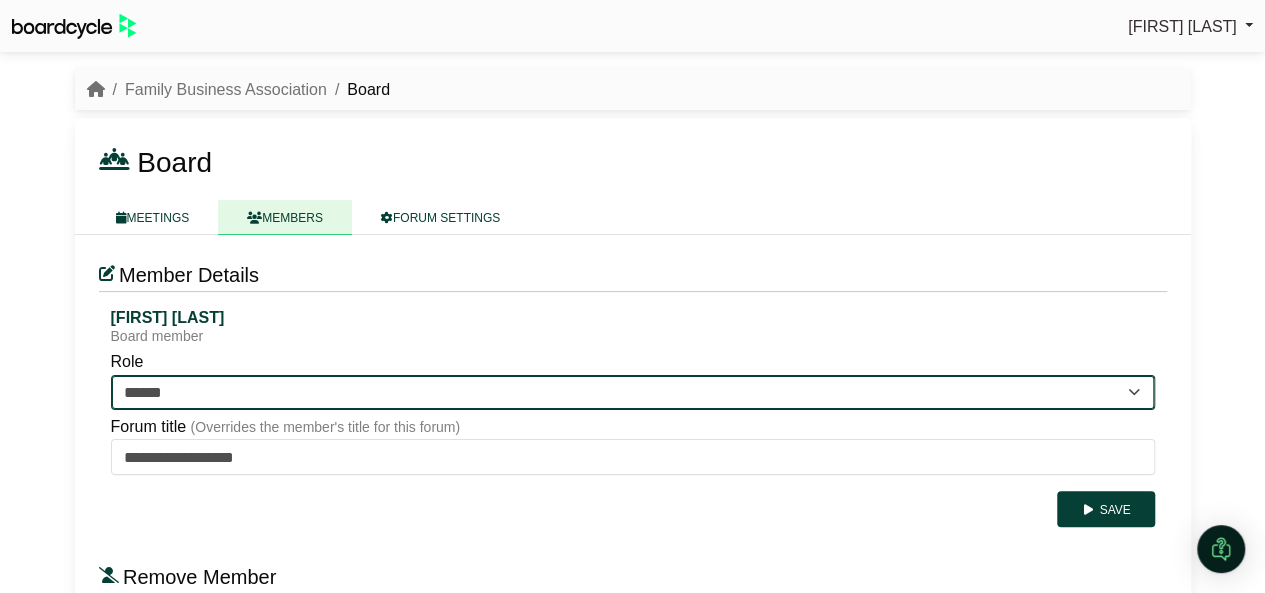 click on "**********" at bounding box center [633, 392] 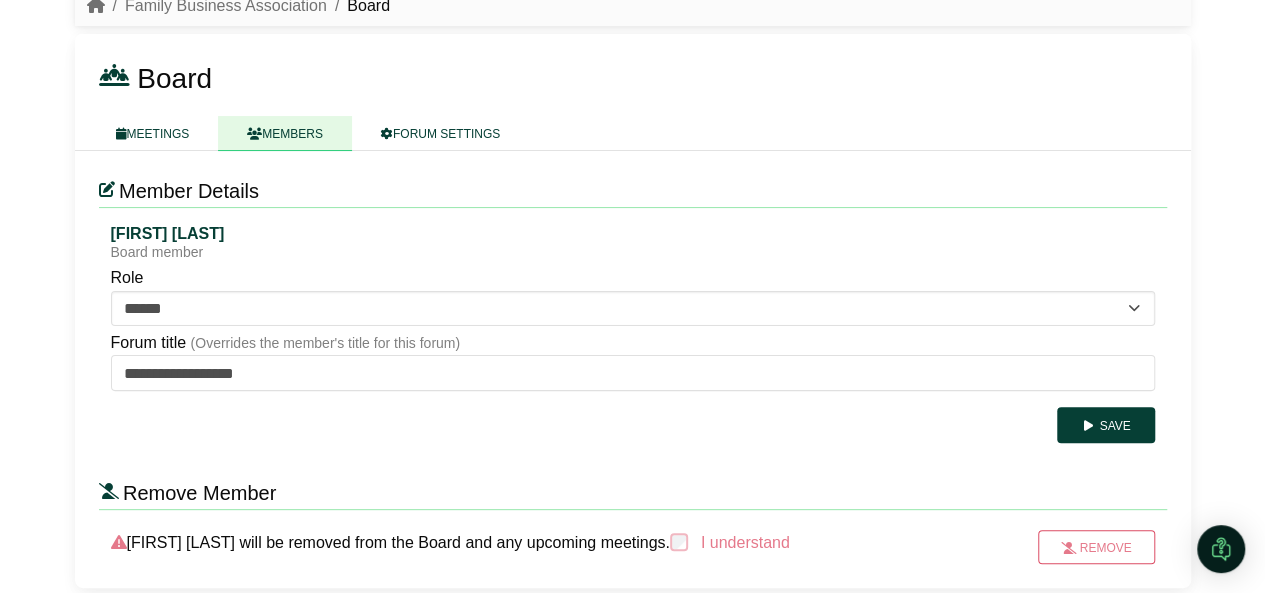 click on "[FIRST] [LAST]" at bounding box center (633, 234) 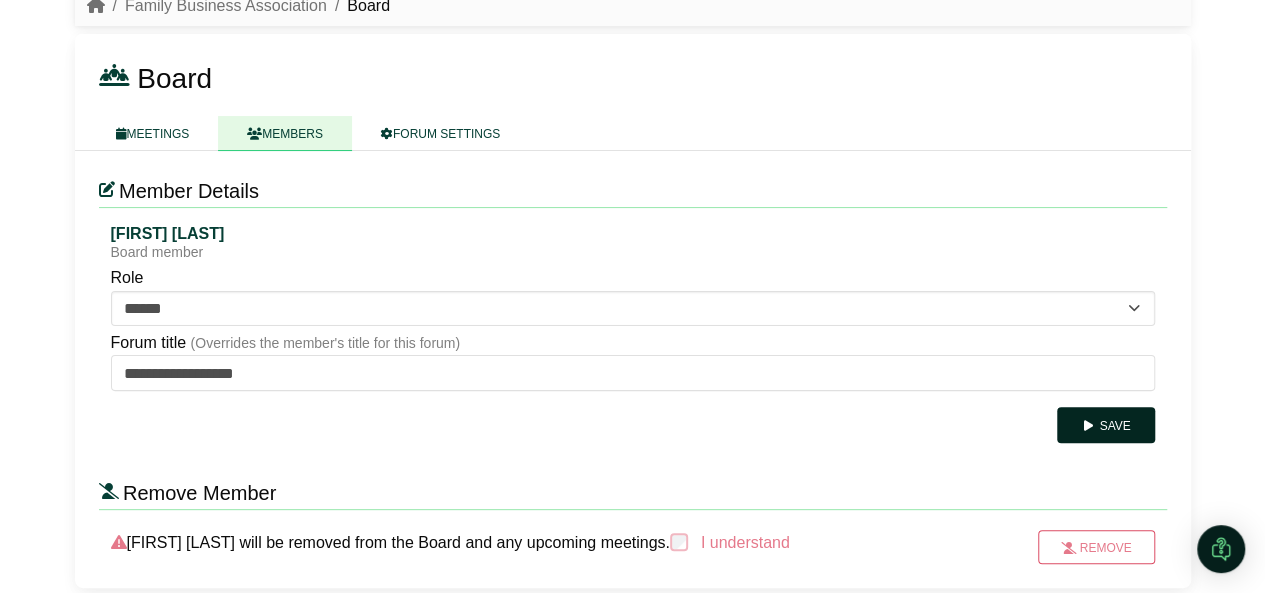 click on "Save" at bounding box center (1105, 425) 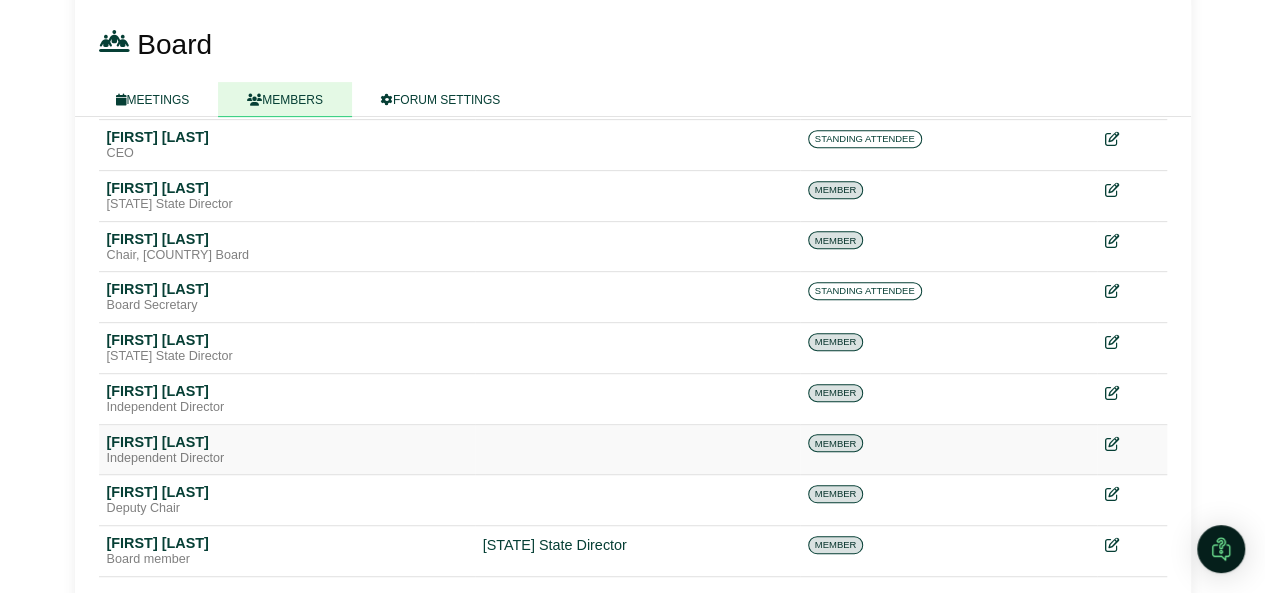 scroll, scrollTop: 375, scrollLeft: 0, axis: vertical 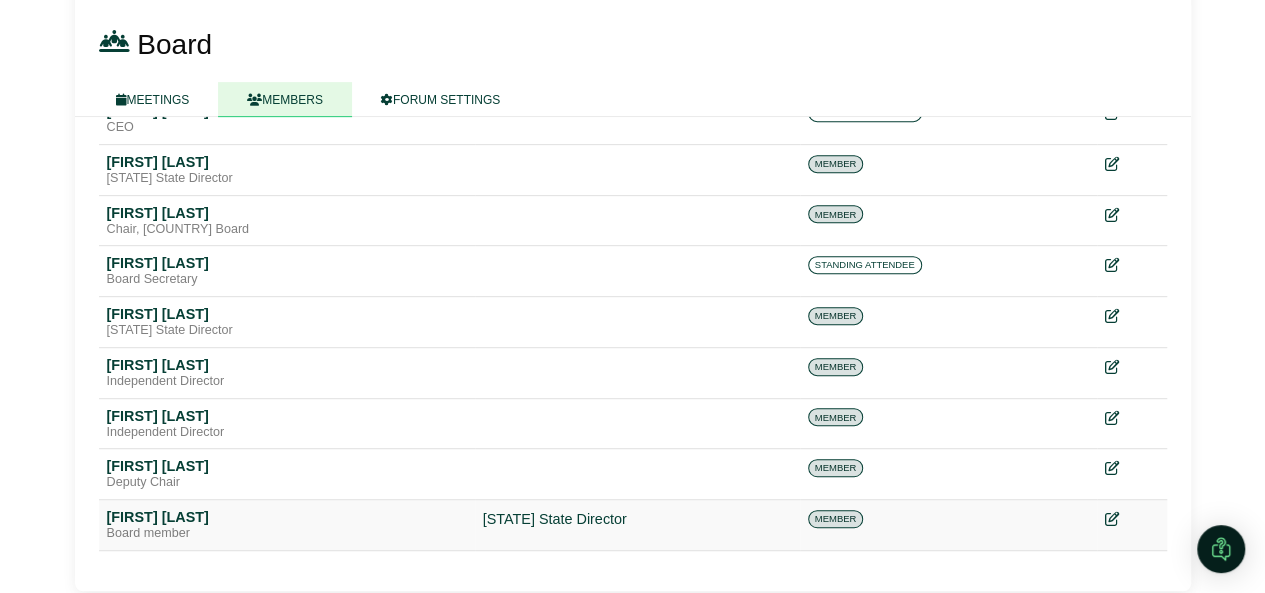click on "[FIRST] [LAST]" at bounding box center [287, 517] 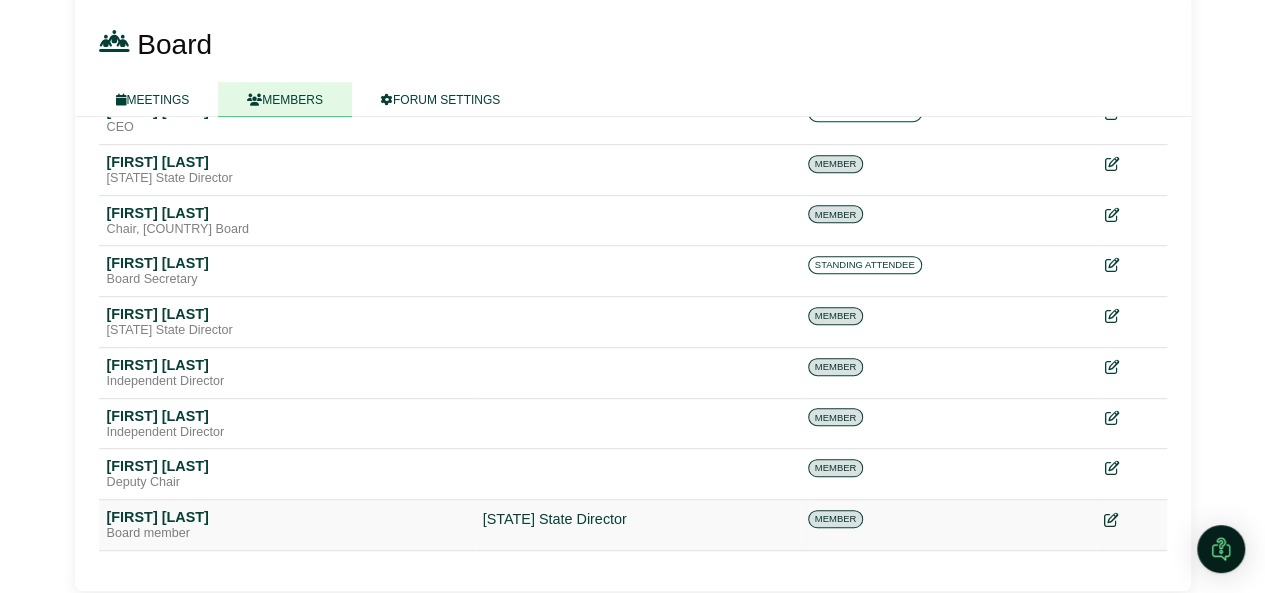 click at bounding box center [1111, 520] 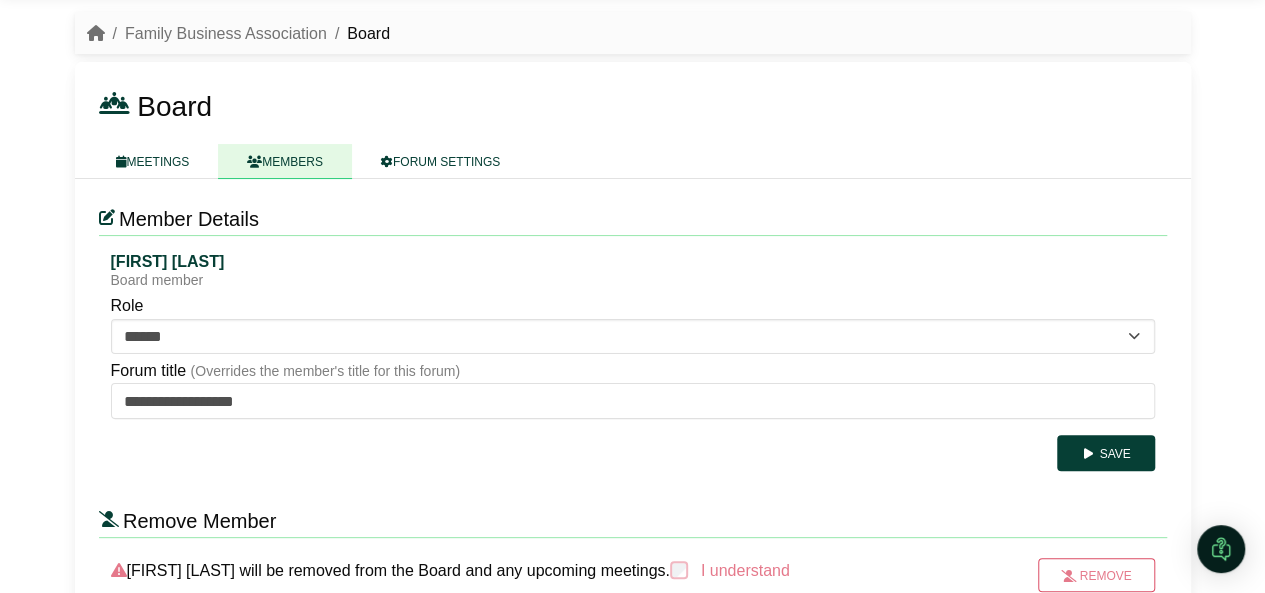 scroll, scrollTop: 84, scrollLeft: 0, axis: vertical 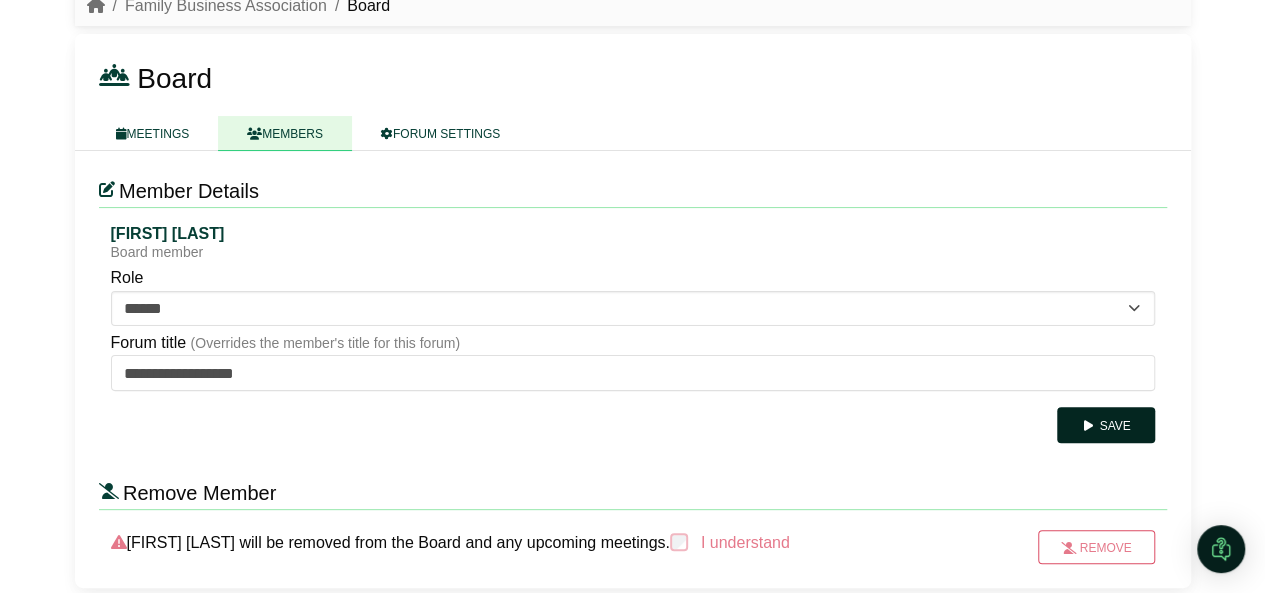 click on "Save" at bounding box center (1105, 425) 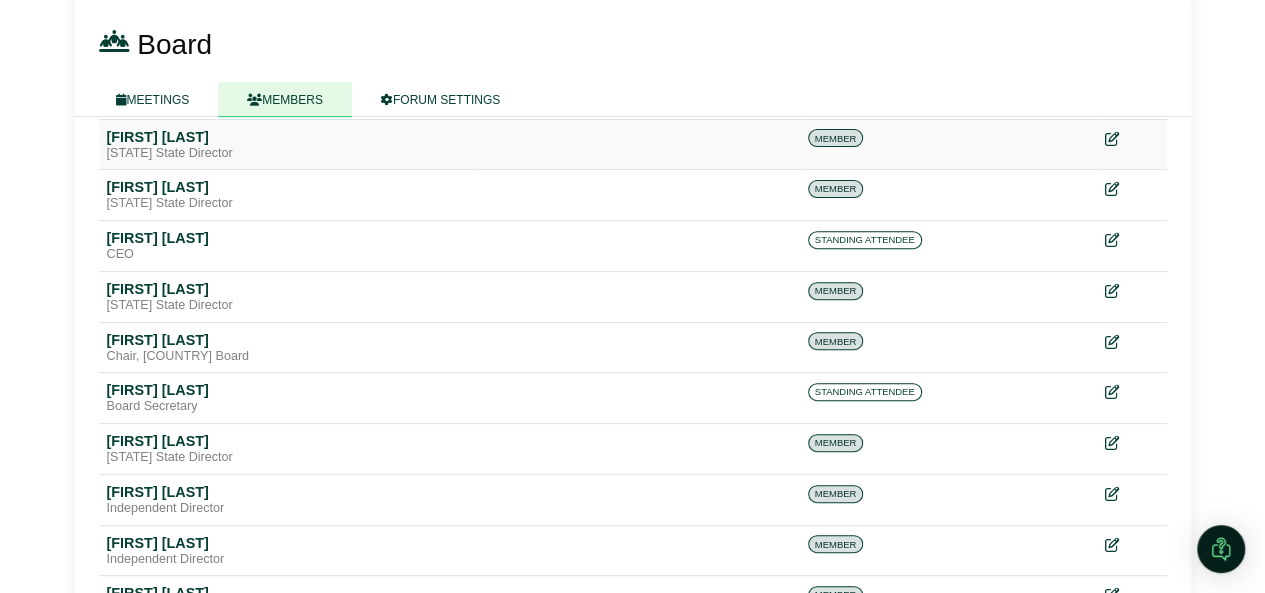 scroll, scrollTop: 375, scrollLeft: 0, axis: vertical 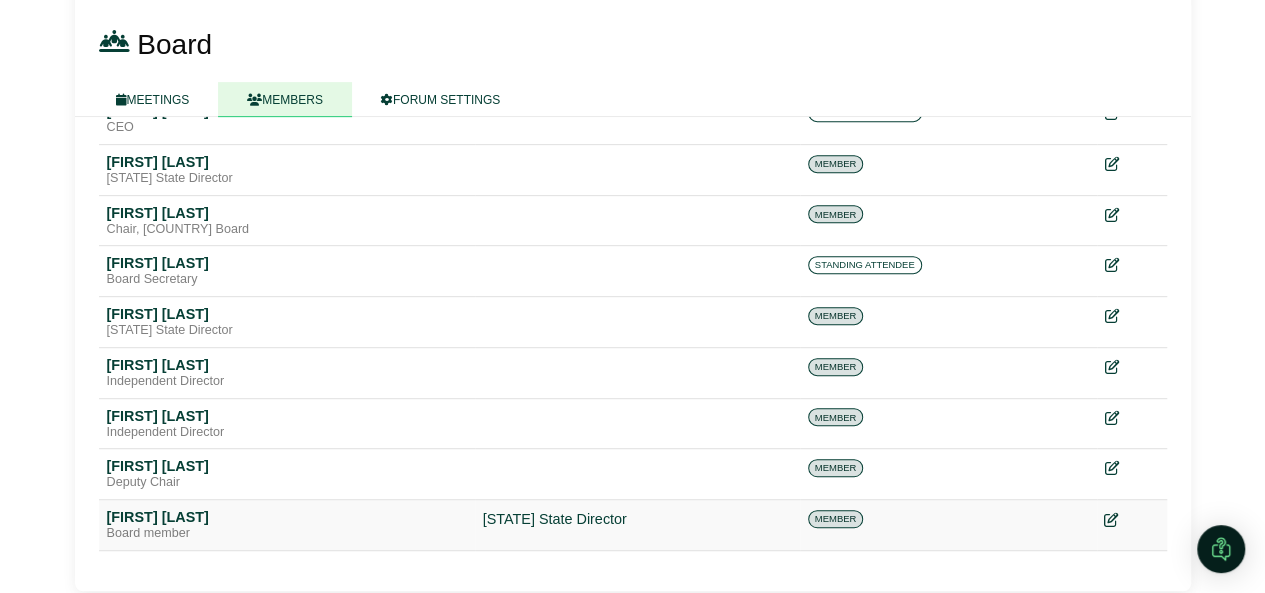 click at bounding box center (1111, 520) 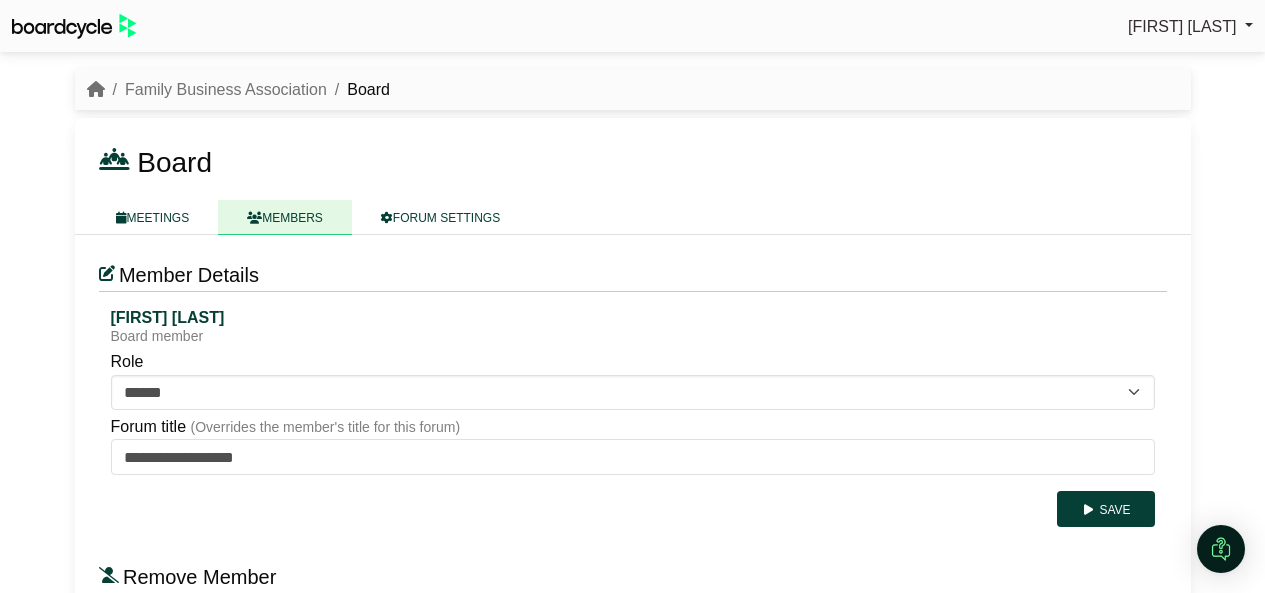 scroll, scrollTop: 0, scrollLeft: 0, axis: both 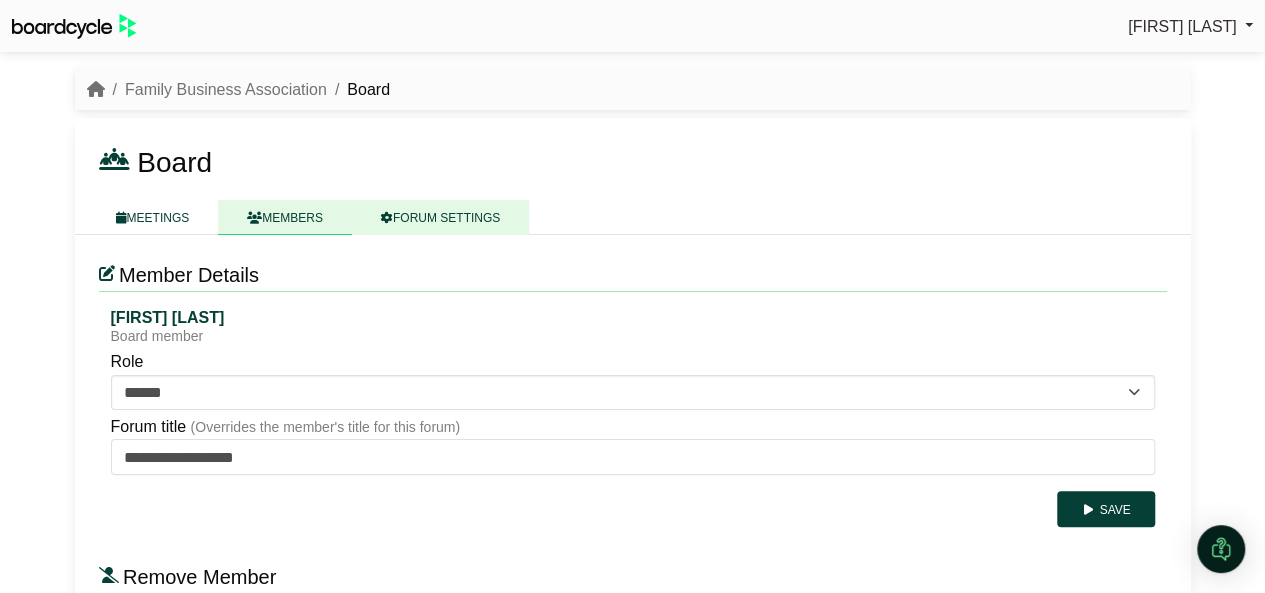 click on "FORUM SETTINGS" at bounding box center (440, 217) 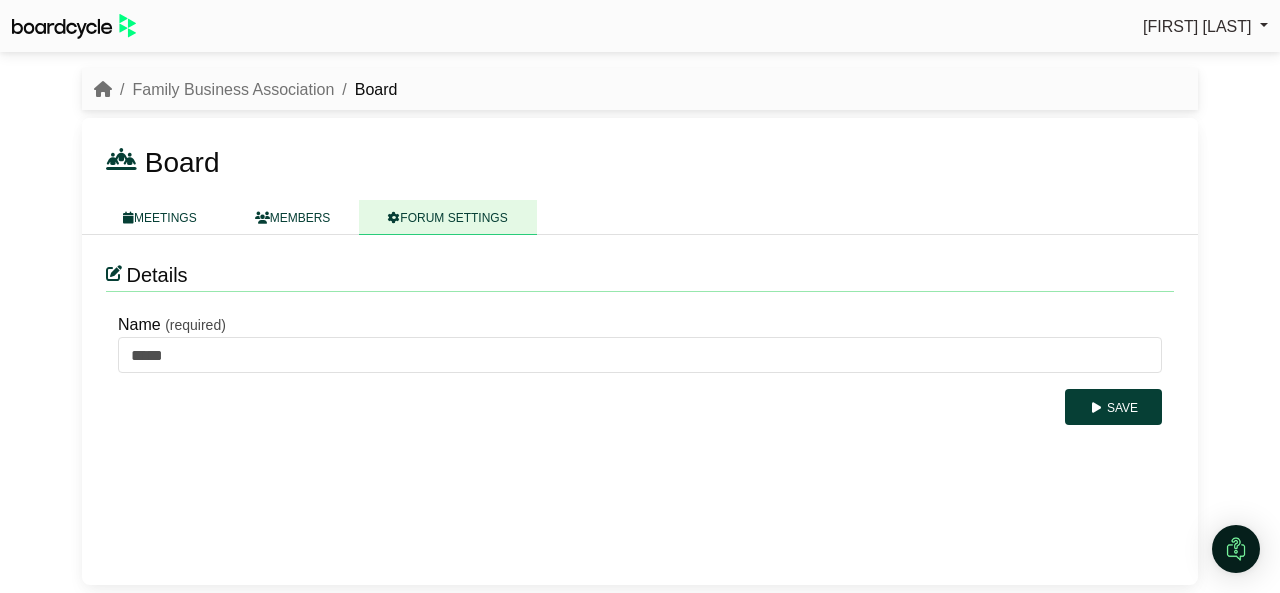 scroll, scrollTop: 0, scrollLeft: 0, axis: both 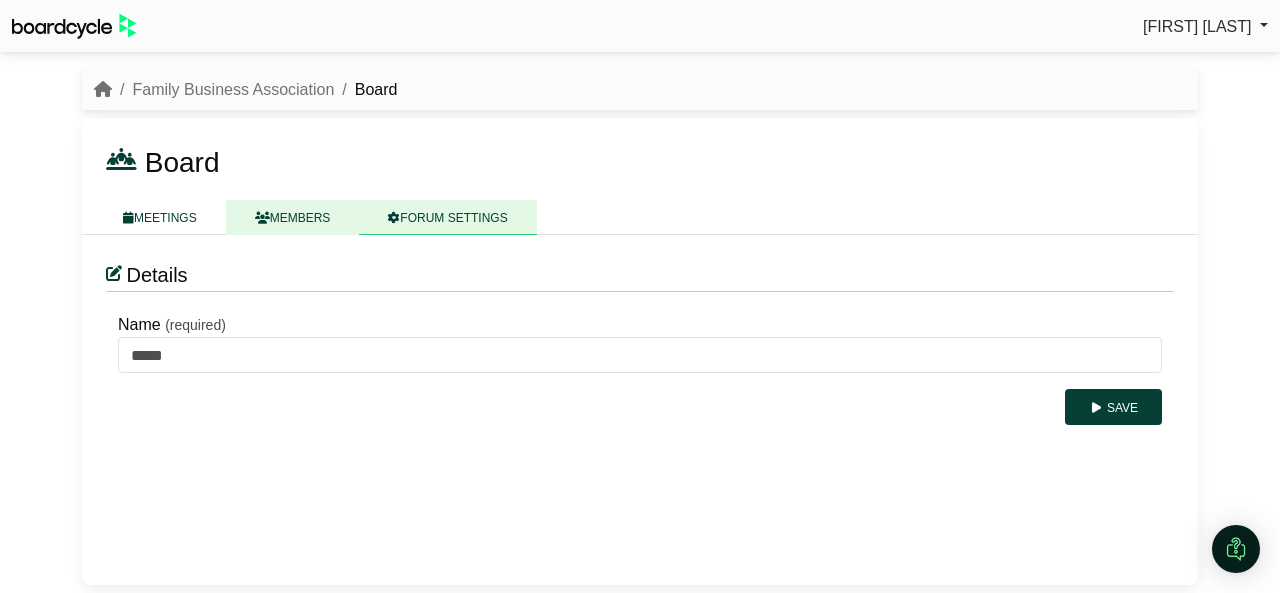 click on "MEMBERS" at bounding box center (293, 217) 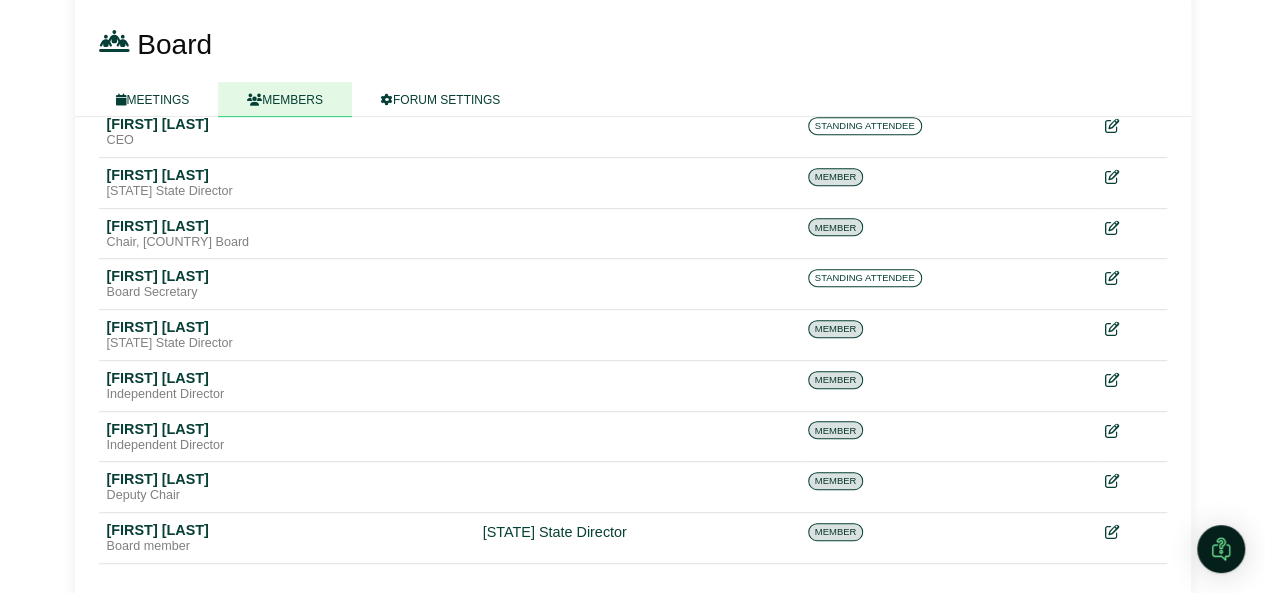 scroll, scrollTop: 375, scrollLeft: 0, axis: vertical 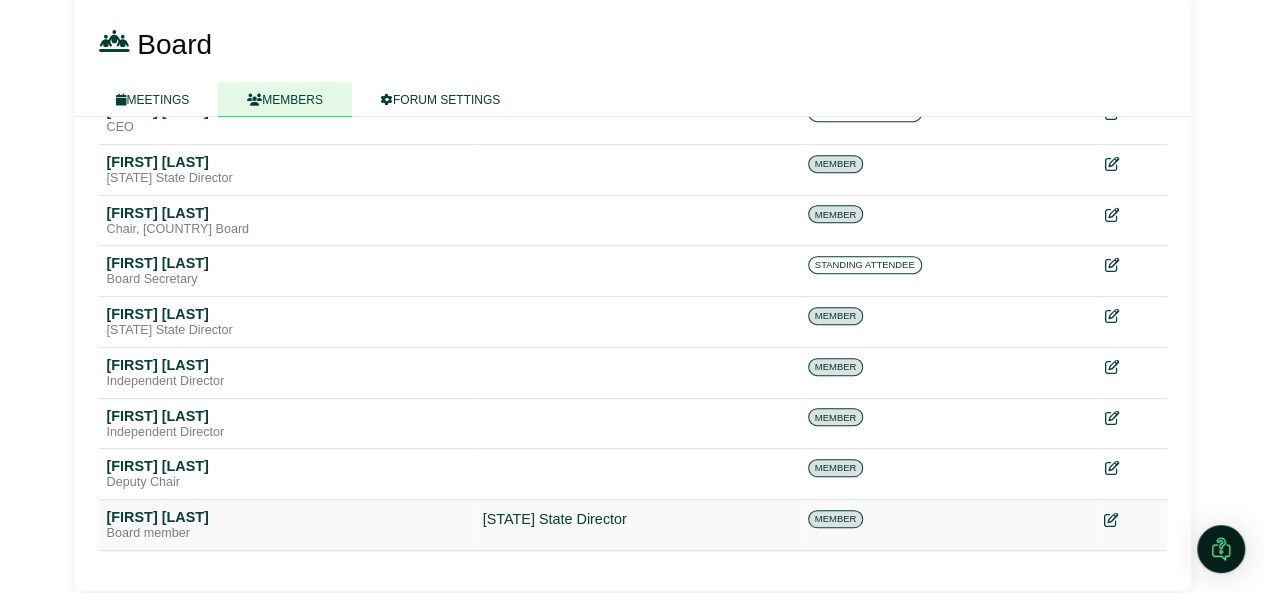click at bounding box center (1111, 520) 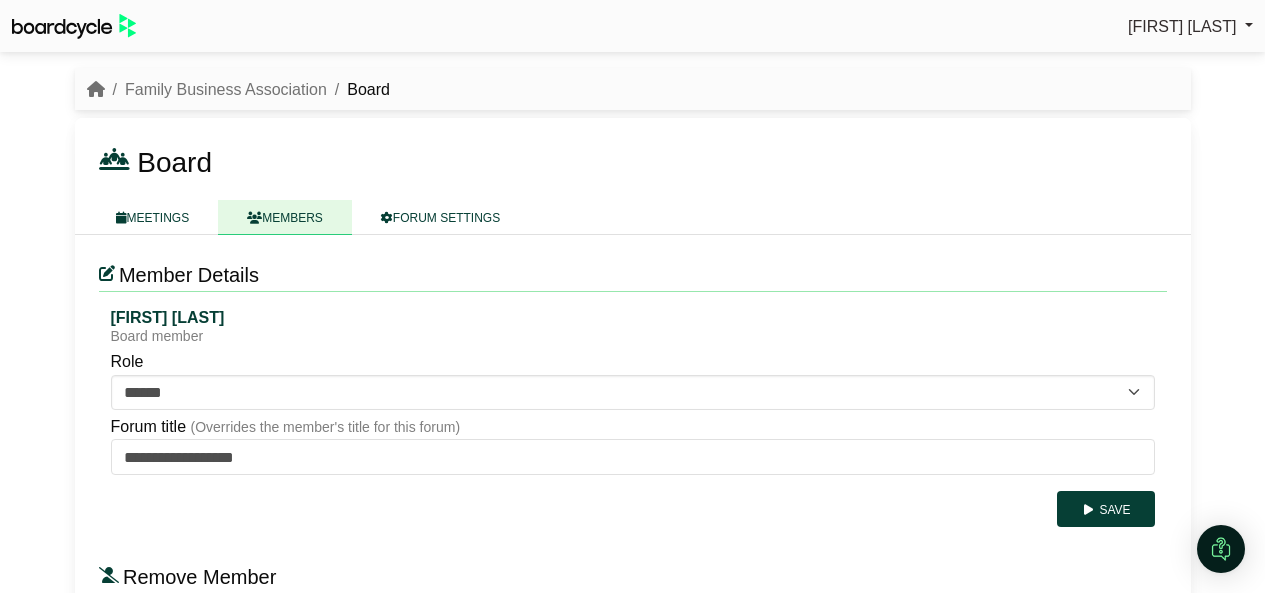 scroll, scrollTop: 0, scrollLeft: 0, axis: both 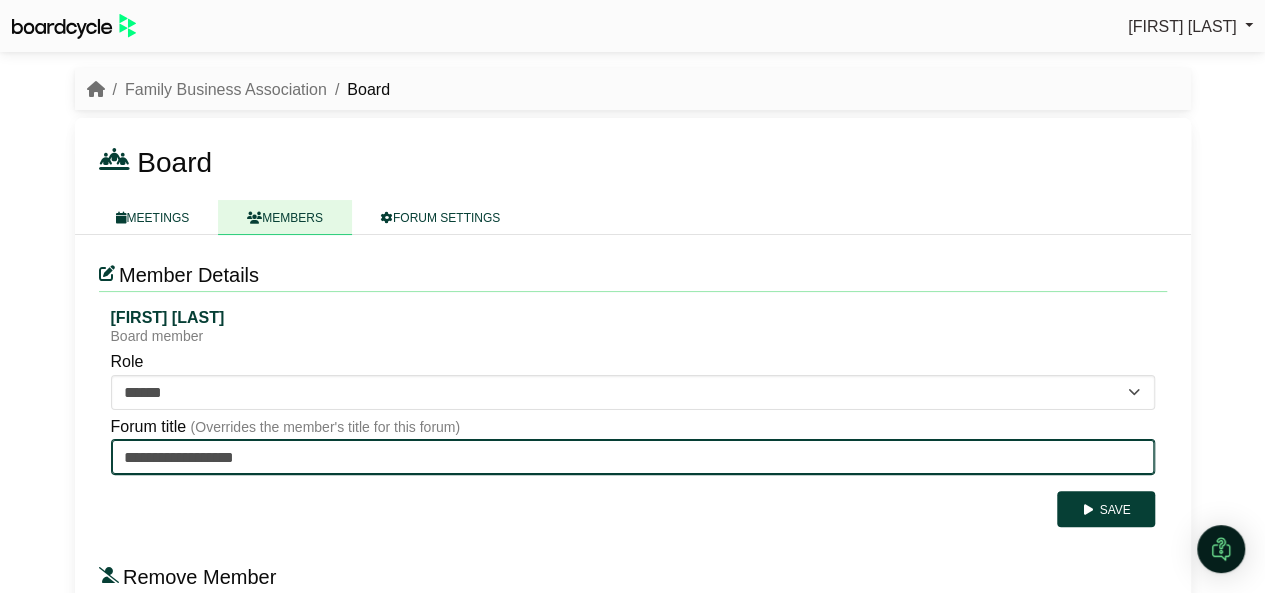 click on "**********" at bounding box center (633, 457) 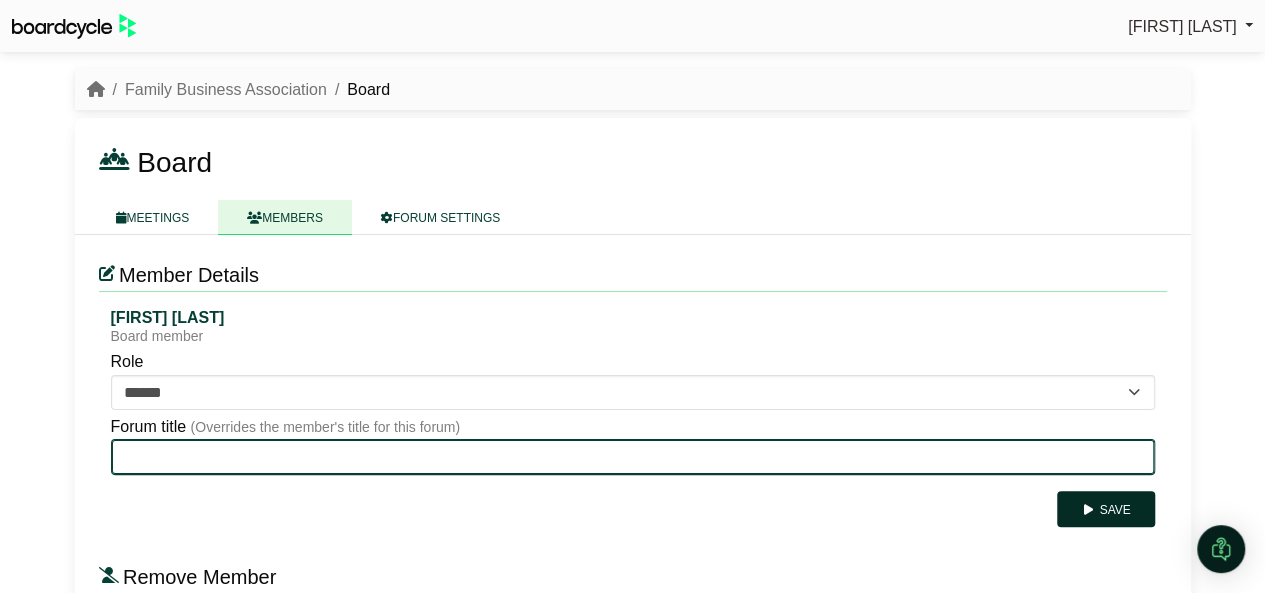 type 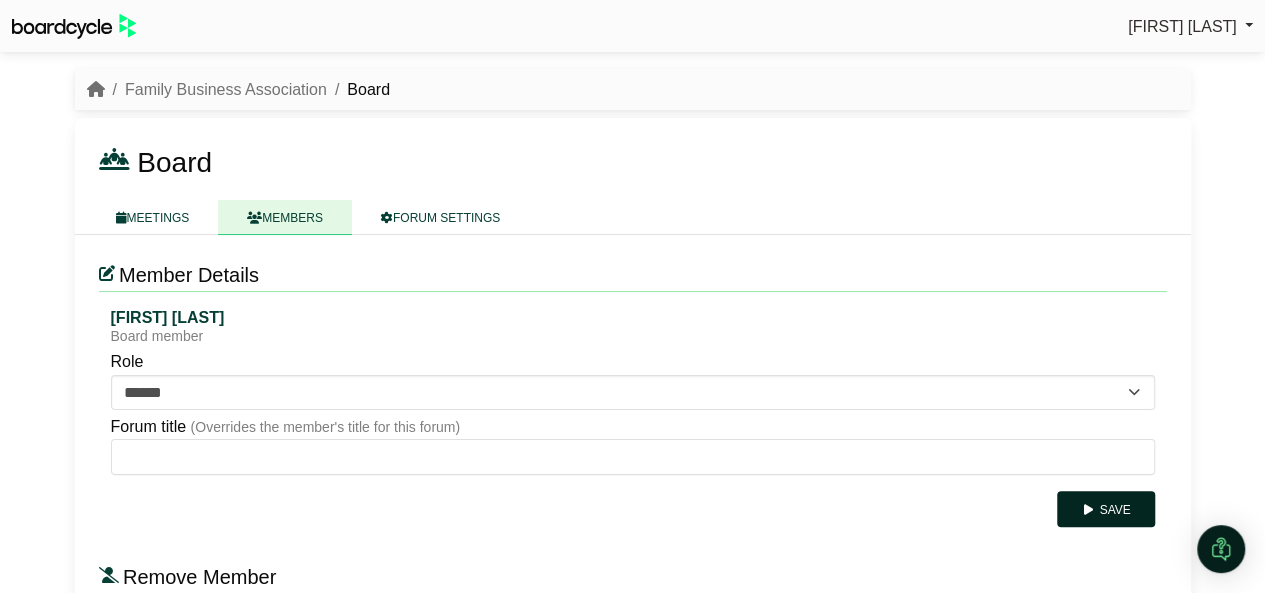click on "Save" at bounding box center (1105, 509) 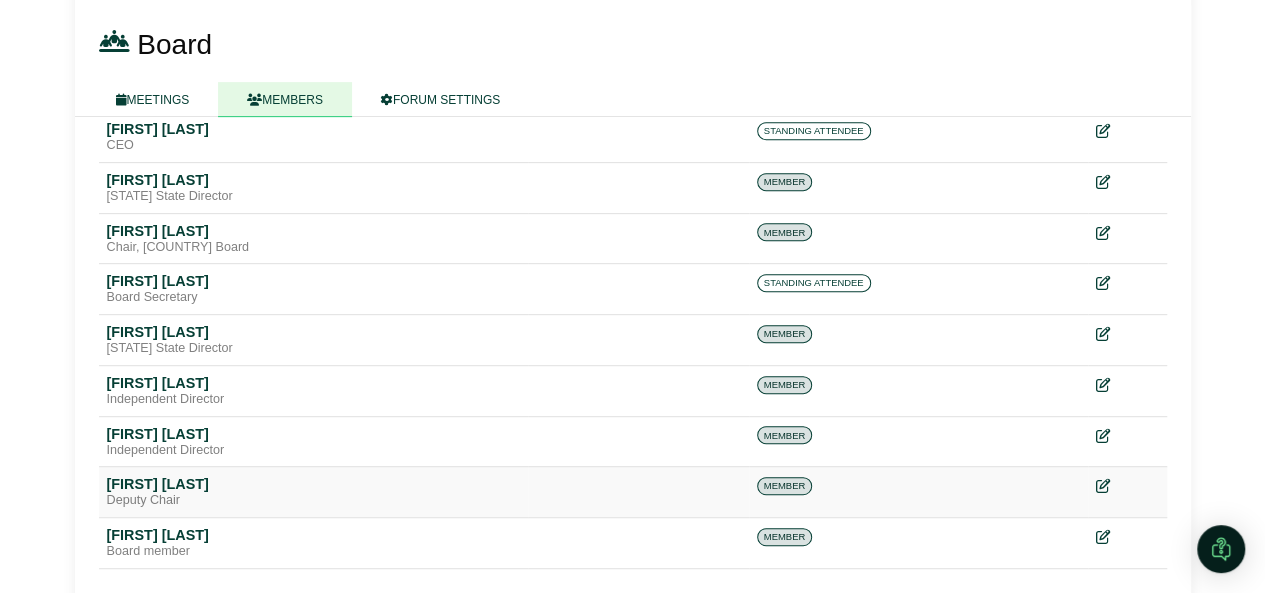 scroll, scrollTop: 375, scrollLeft: 0, axis: vertical 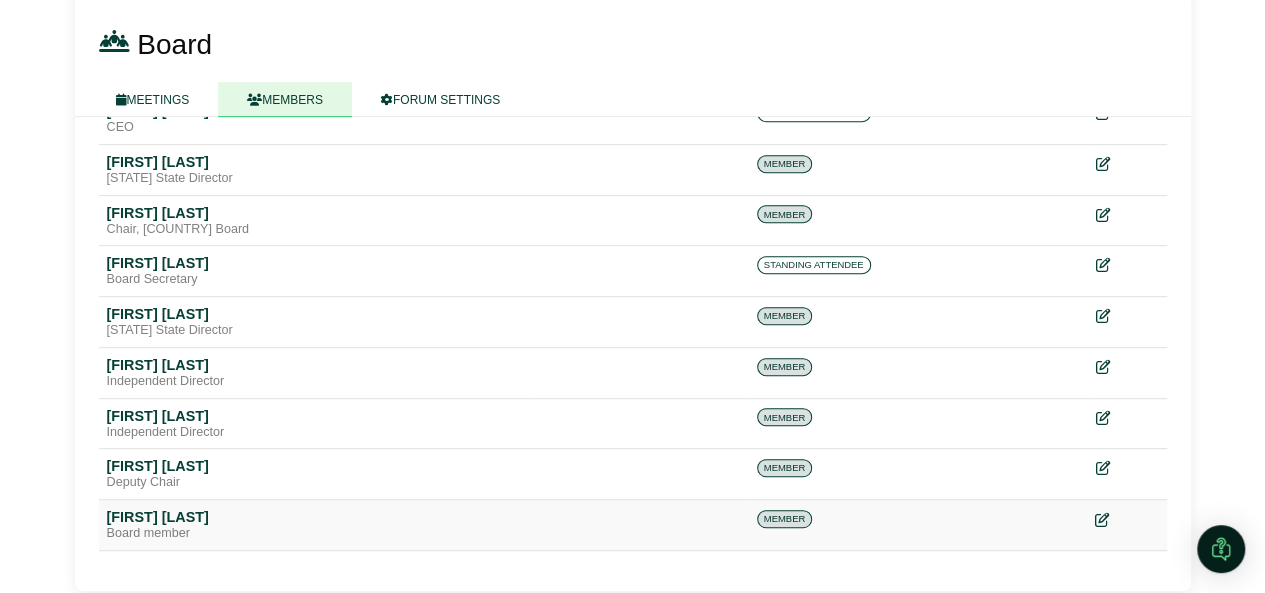 click at bounding box center (1102, 520) 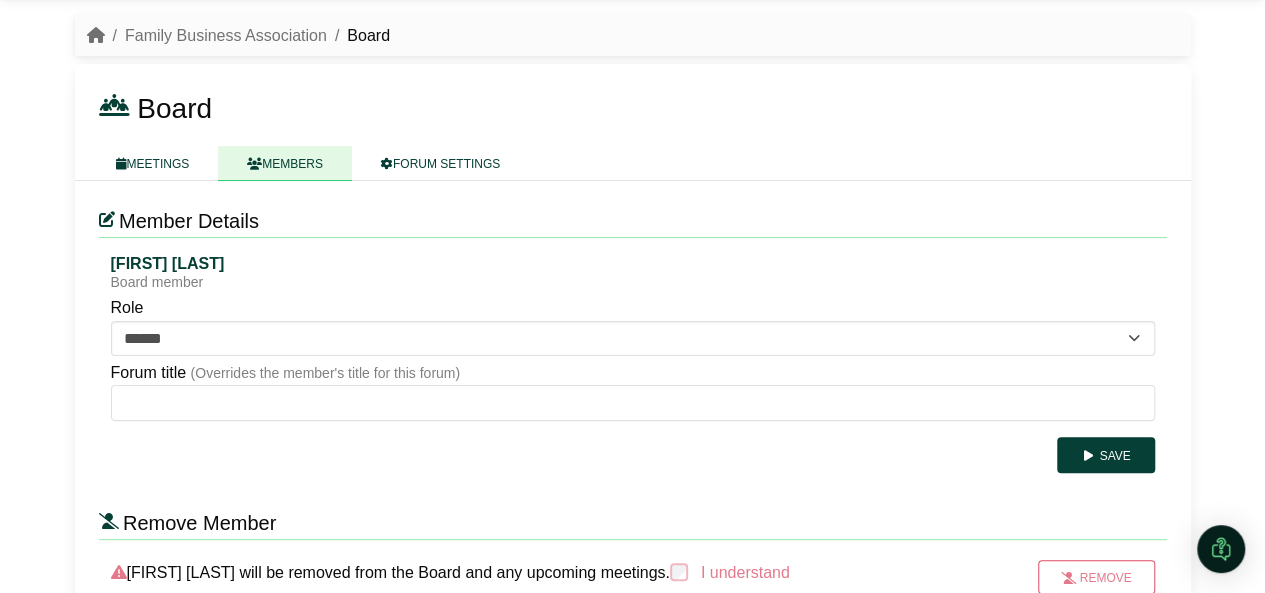 scroll, scrollTop: 84, scrollLeft: 0, axis: vertical 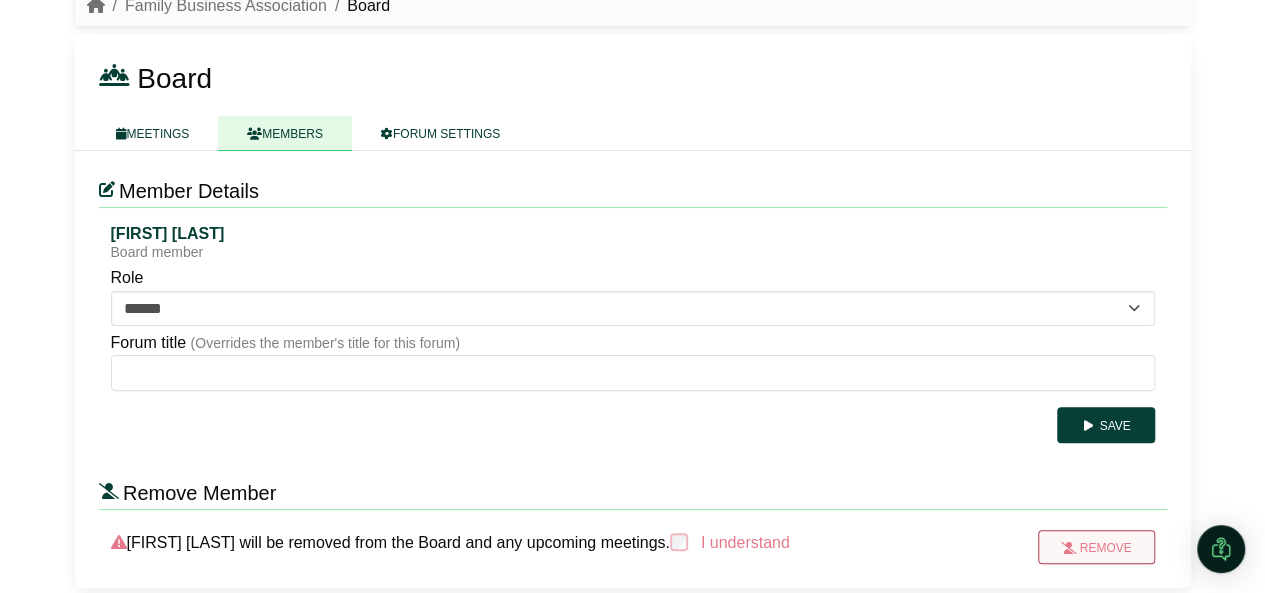 click at bounding box center (1068, 548) 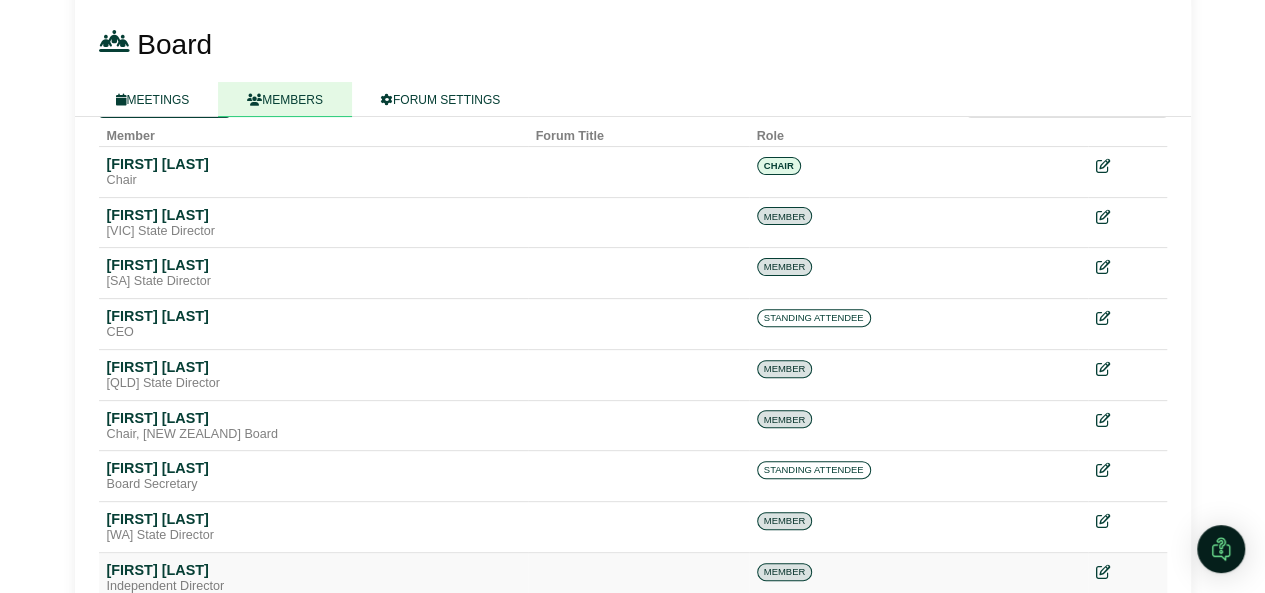scroll, scrollTop: 0, scrollLeft: 0, axis: both 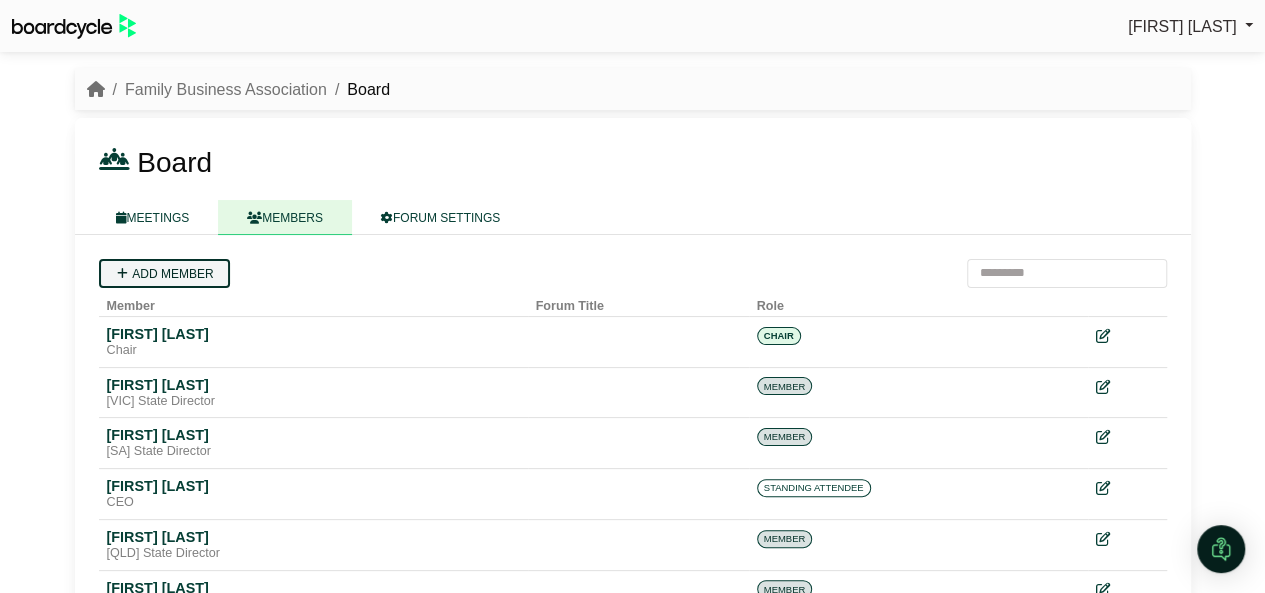 click on "Add member" at bounding box center [164, 273] 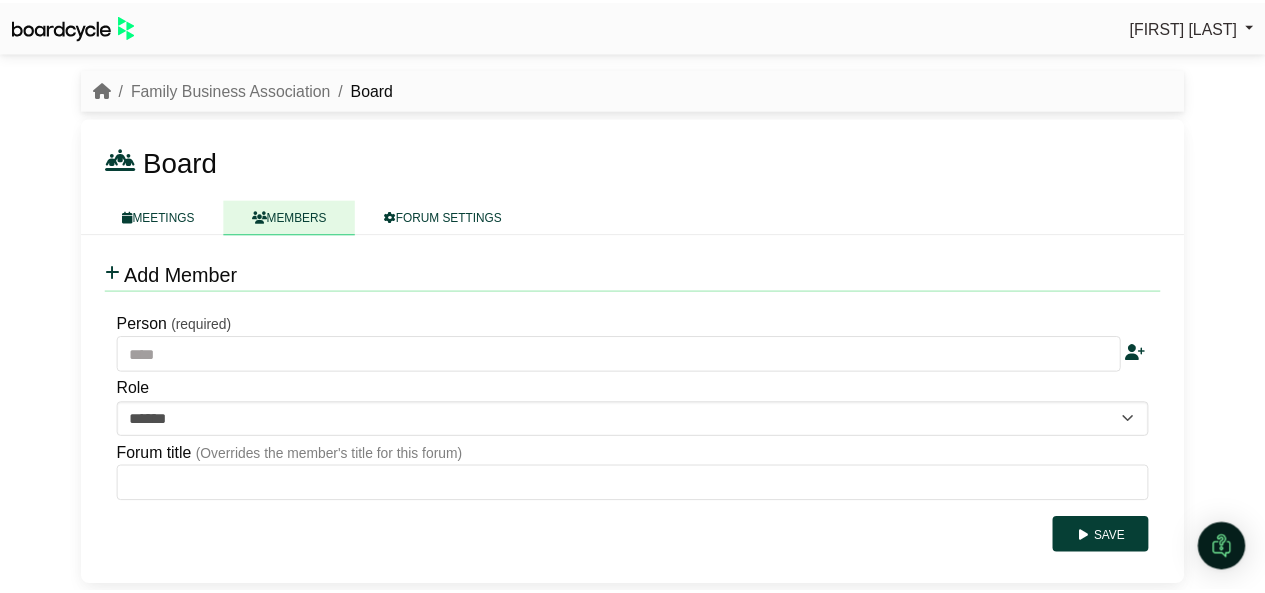 scroll, scrollTop: 0, scrollLeft: 0, axis: both 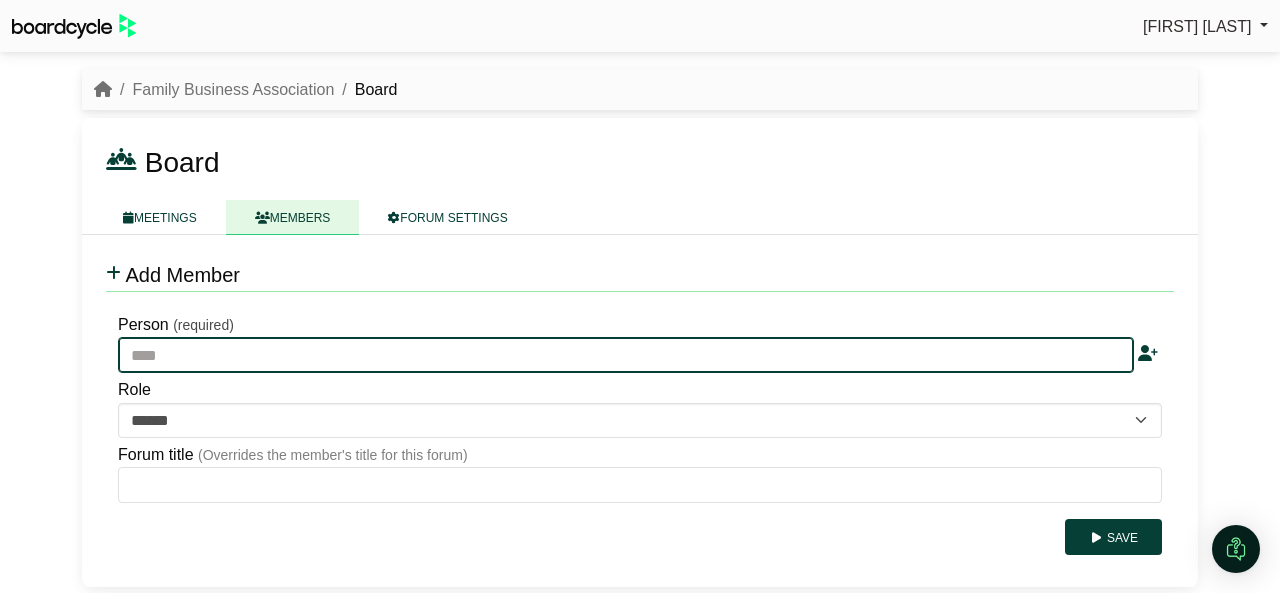 click at bounding box center (626, 355) 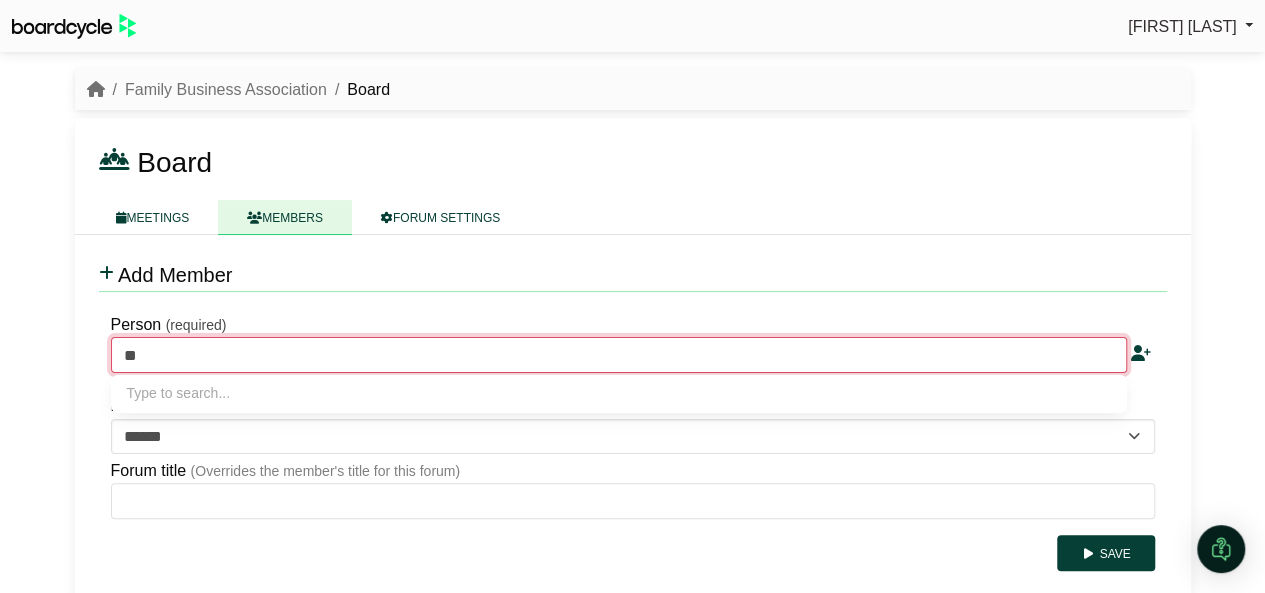 type on "***" 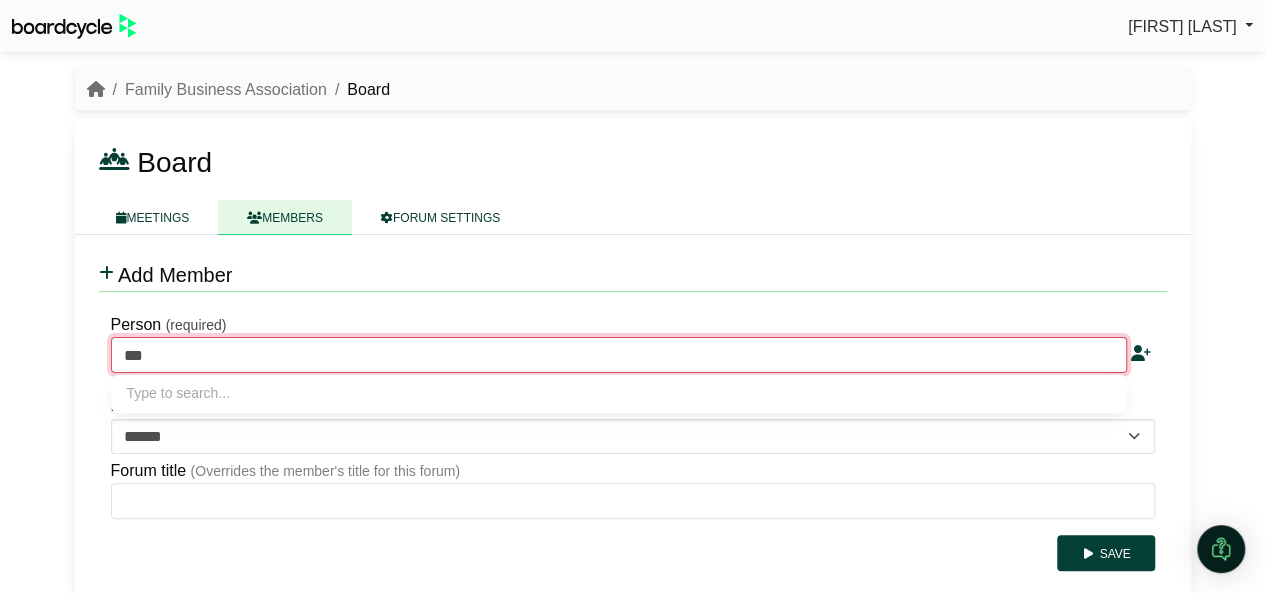 type on "**********" 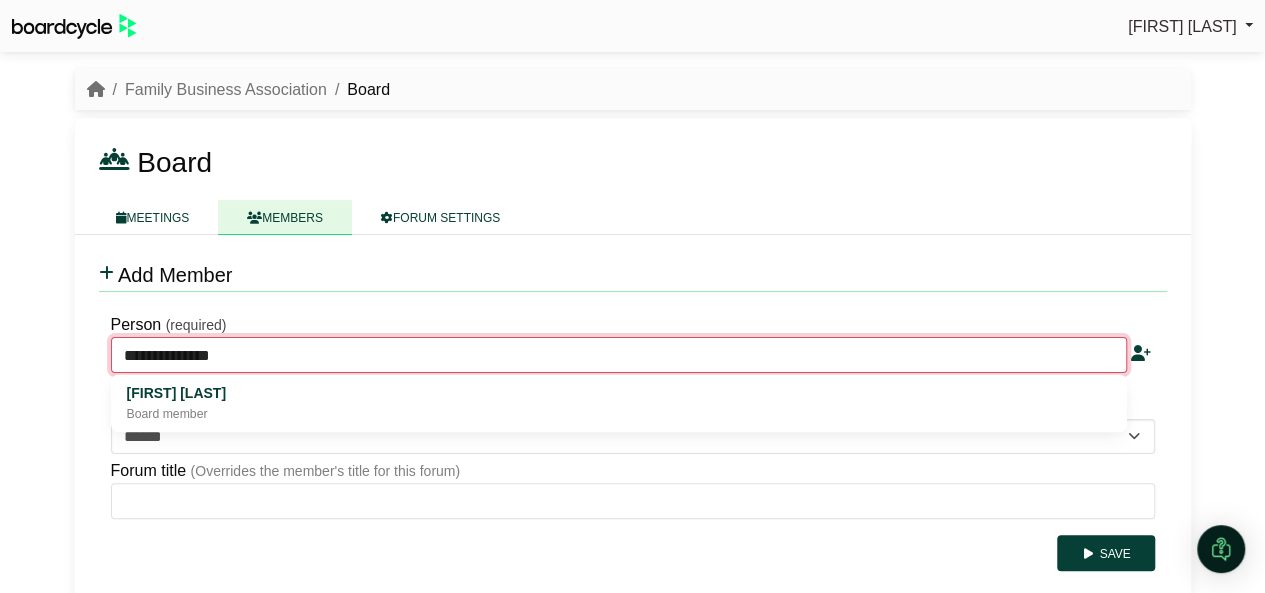 type on "**********" 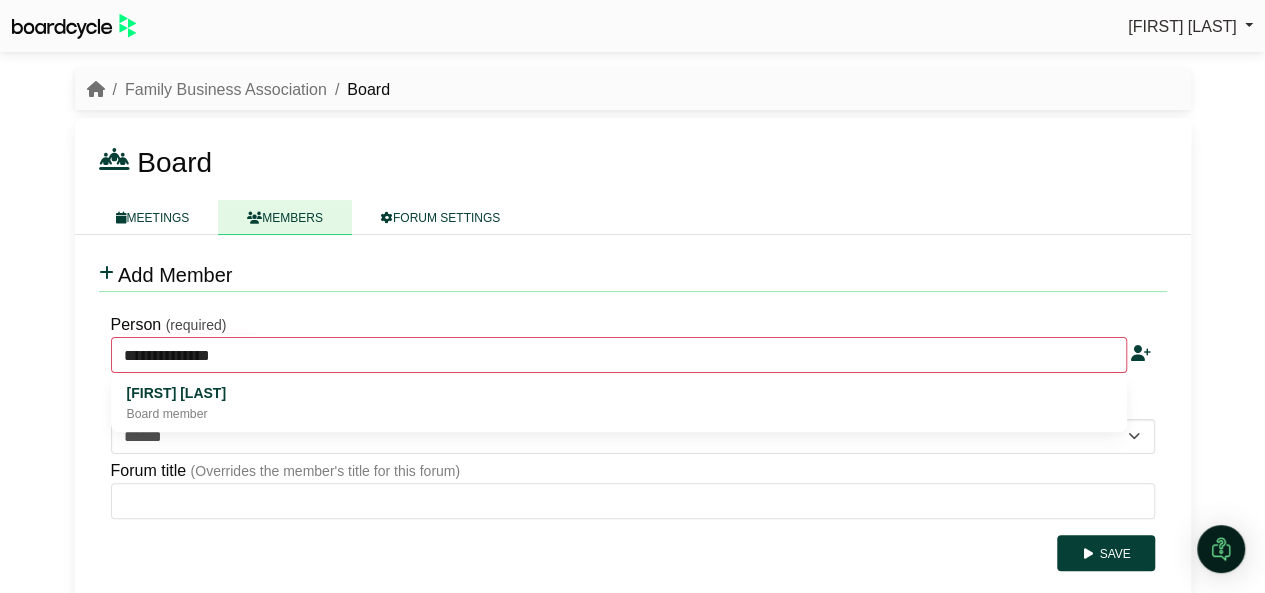 type 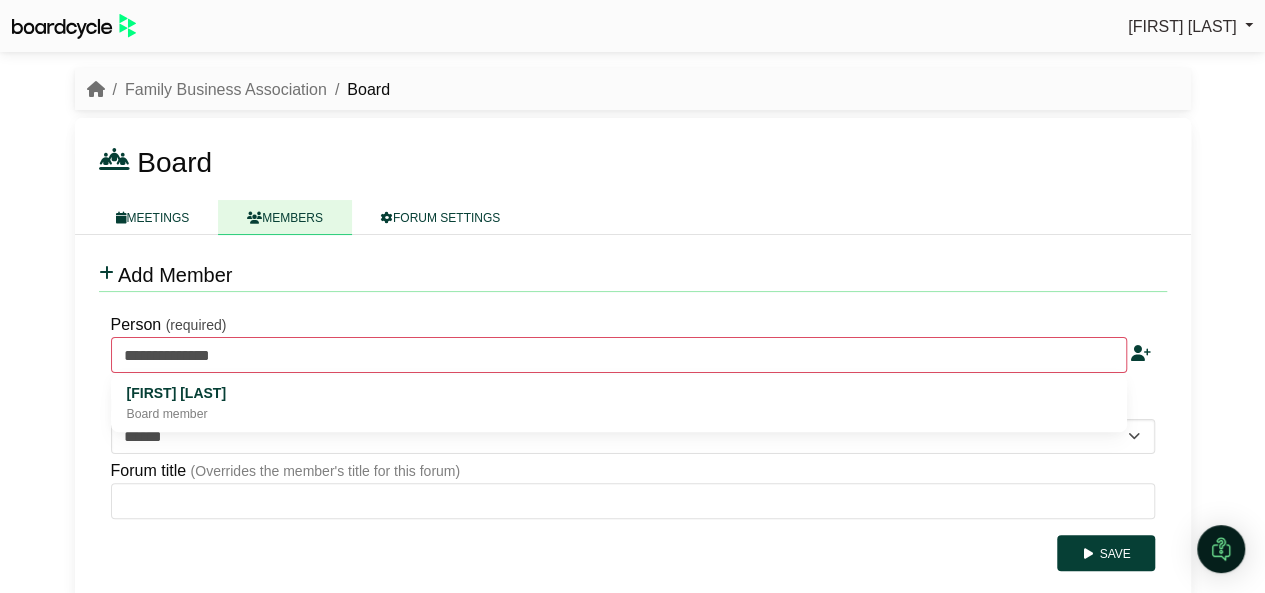 click on "Save" at bounding box center [633, 545] 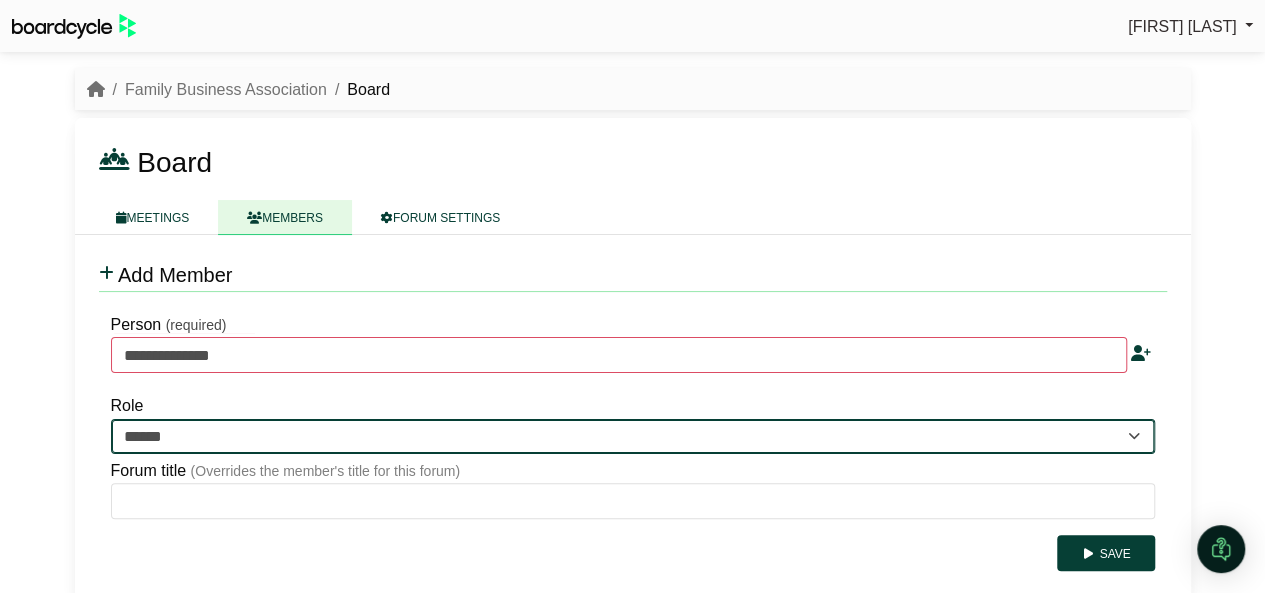 click on "**********" at bounding box center (633, 436) 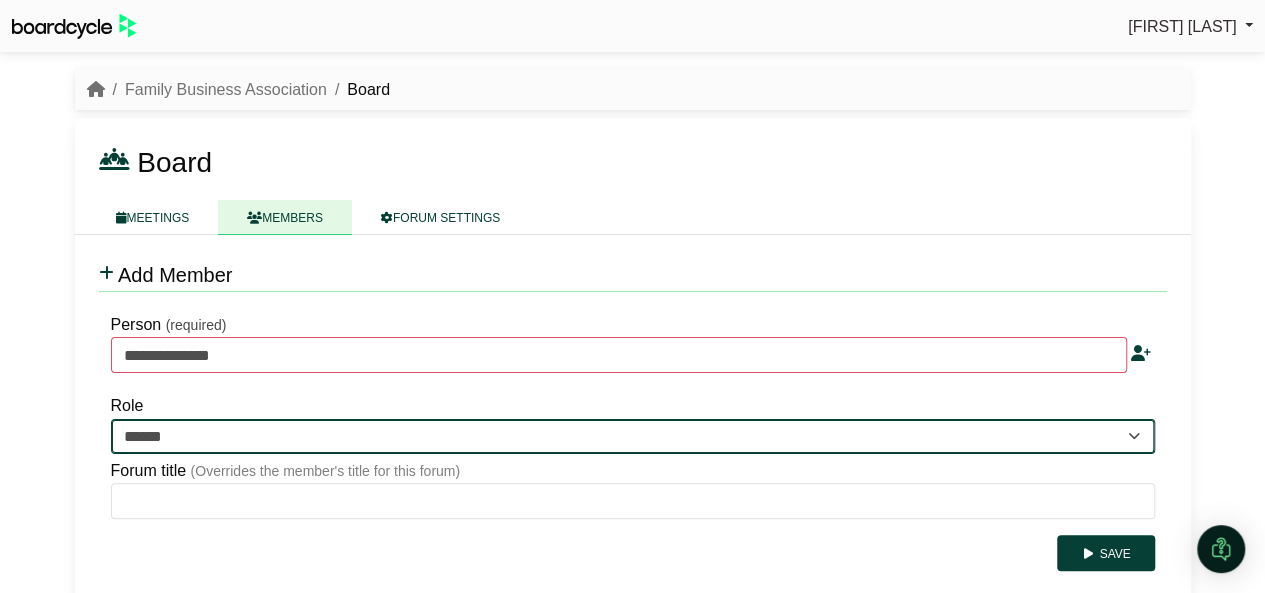click on "**********" at bounding box center (633, 436) 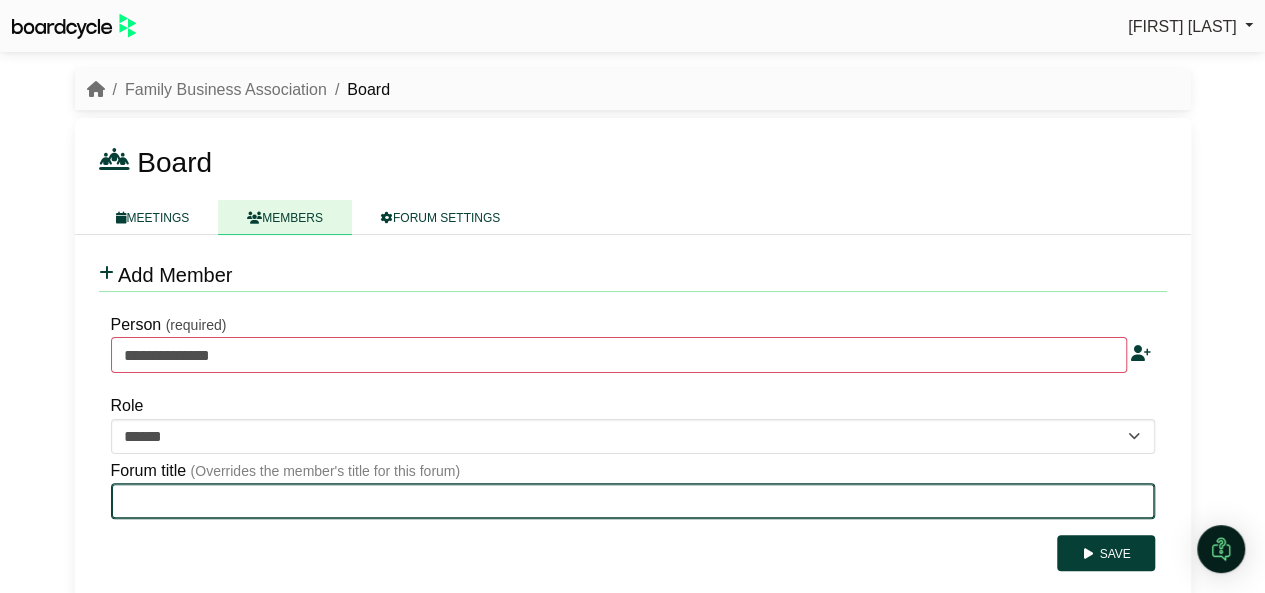 drag, startPoint x: 258, startPoint y: 493, endPoint x: 248, endPoint y: 460, distance: 34.48188 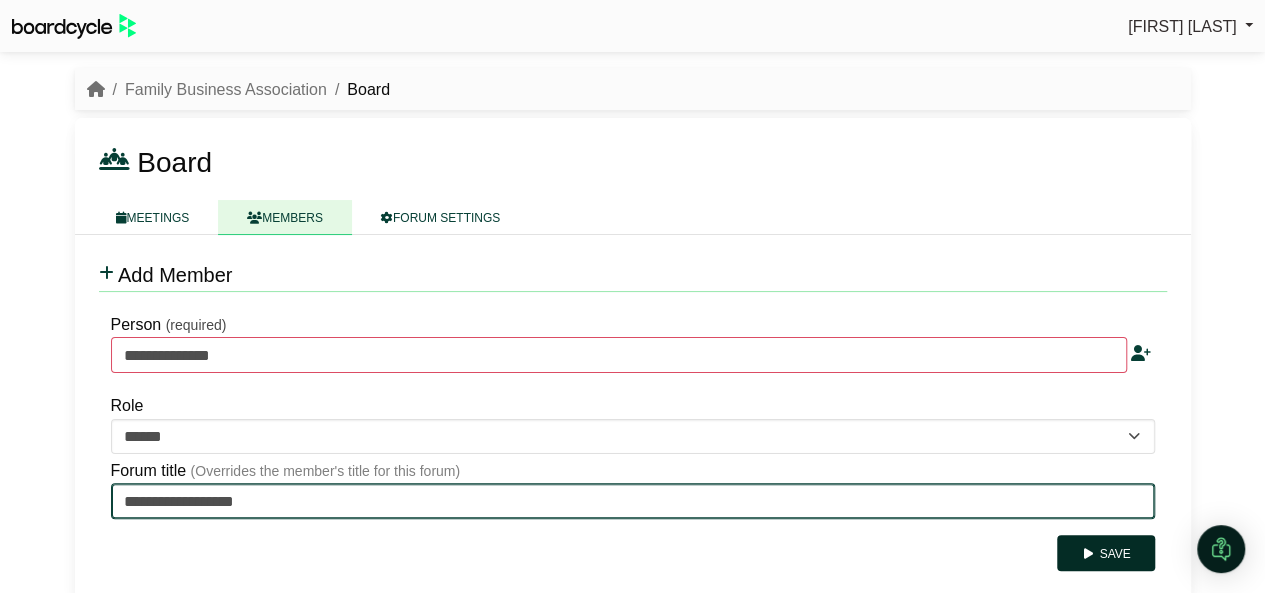 type on "**********" 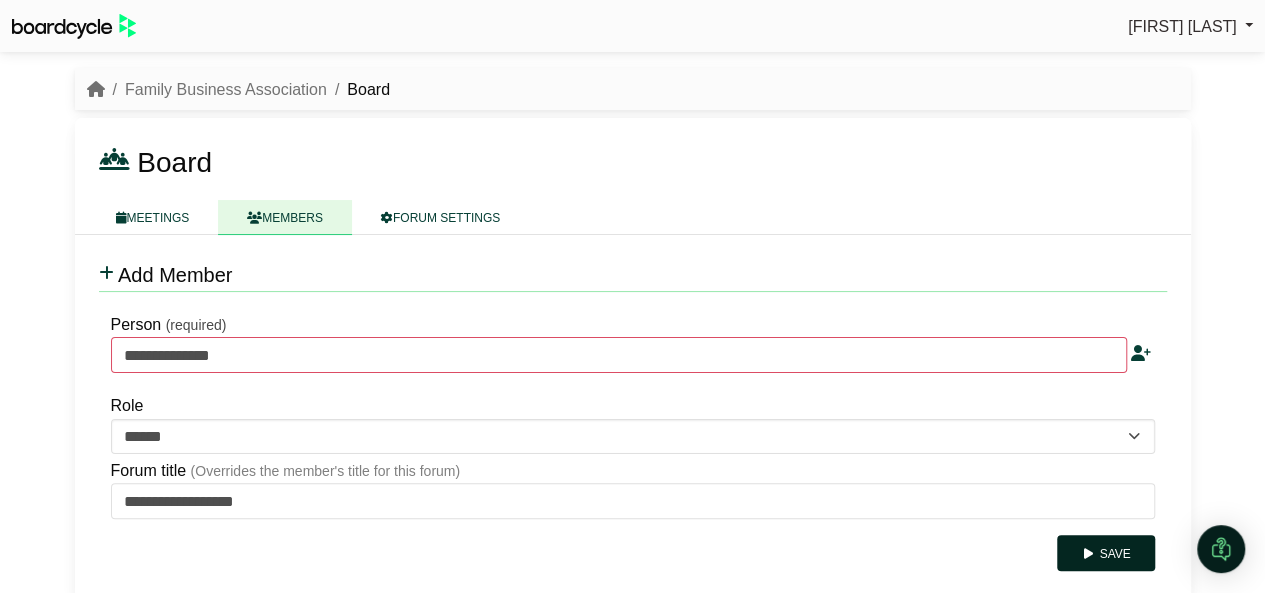 click at bounding box center [1088, 554] 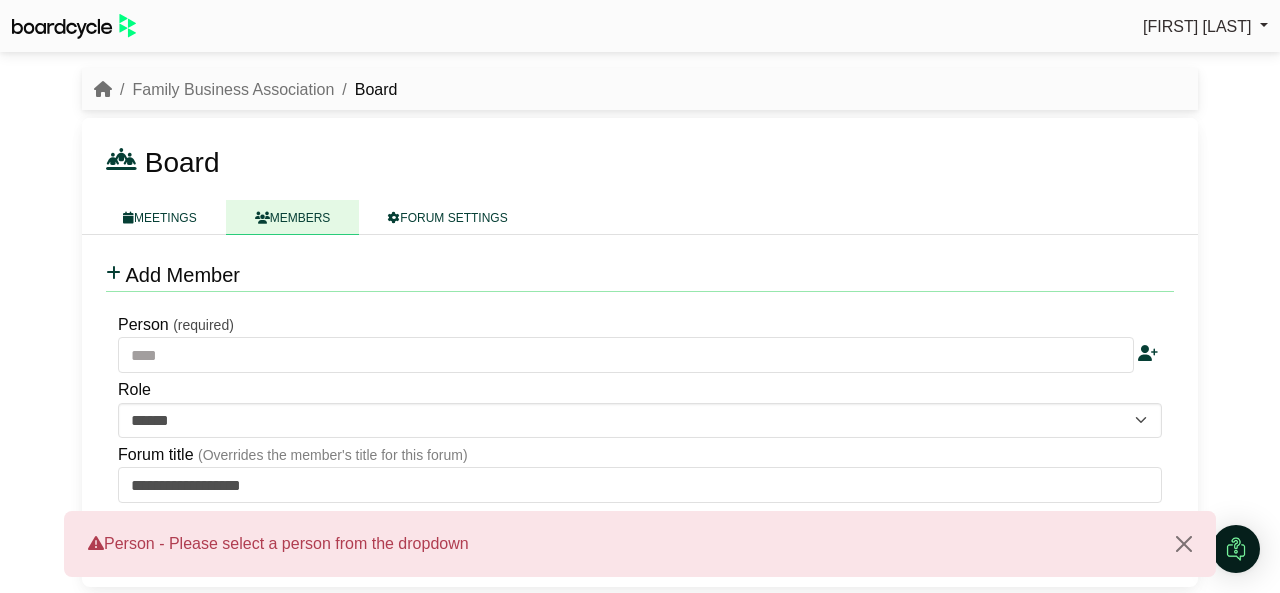 scroll, scrollTop: 0, scrollLeft: 0, axis: both 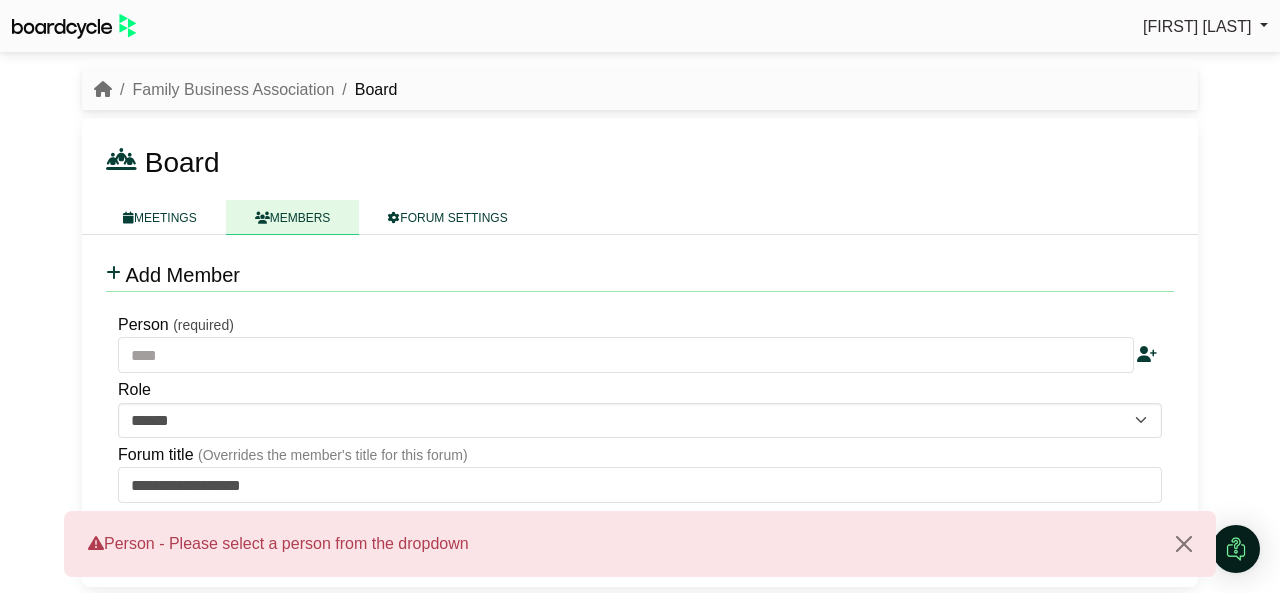 click at bounding box center [1147, 354] 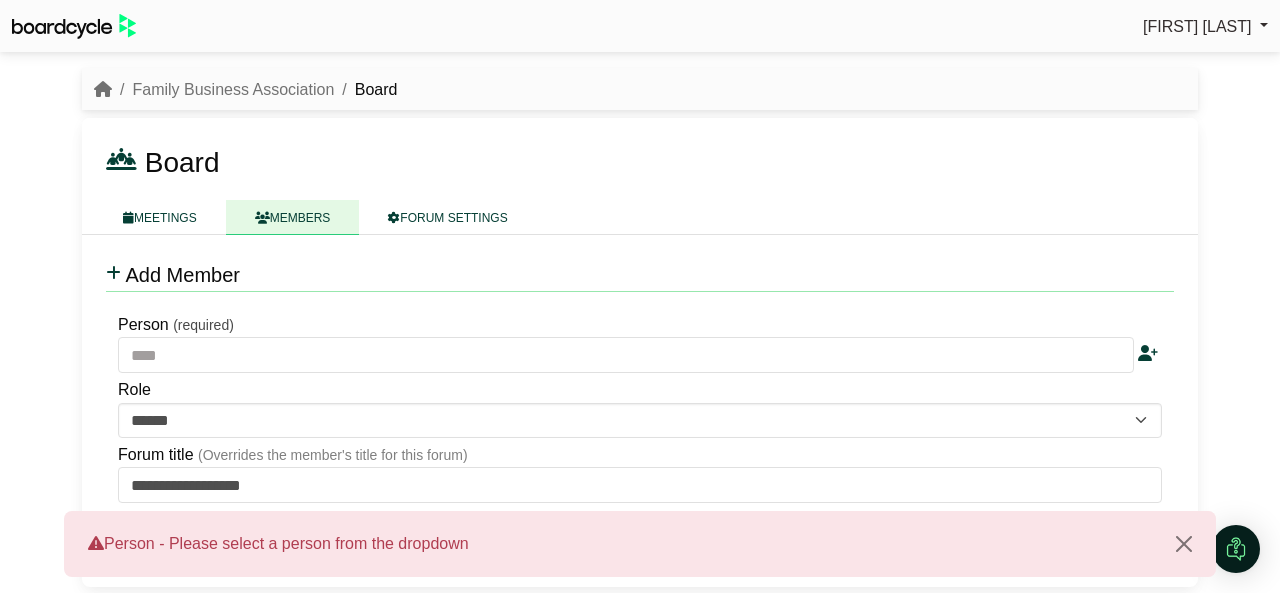 click on "MEMBERS" at bounding box center [293, 217] 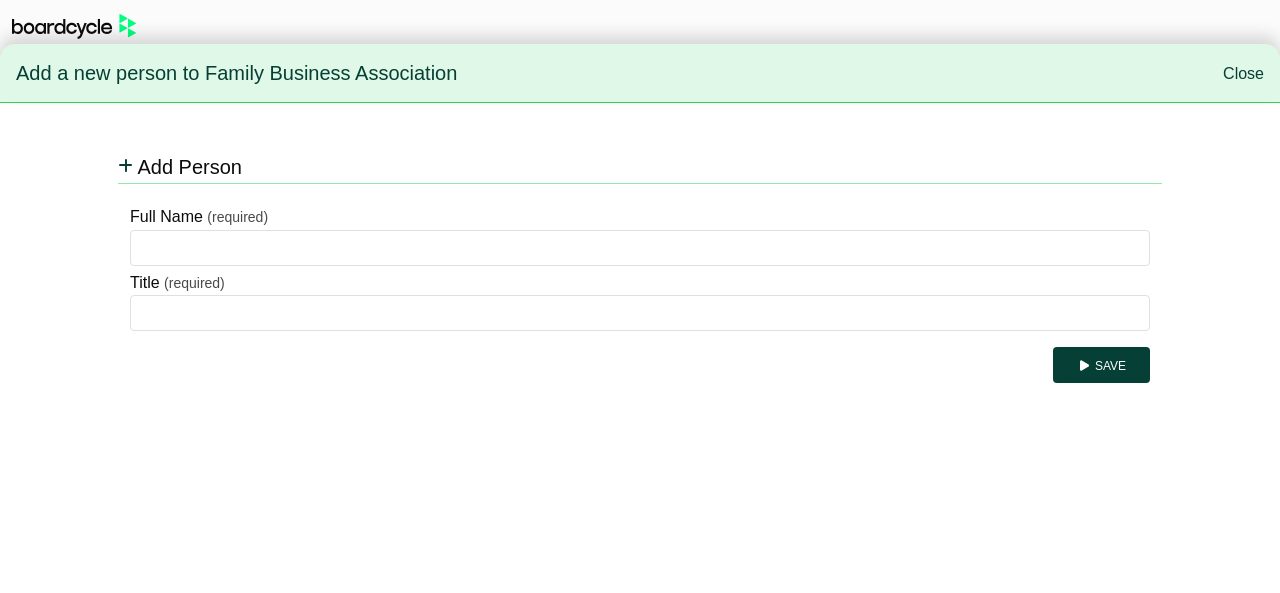 scroll, scrollTop: 0, scrollLeft: 0, axis: both 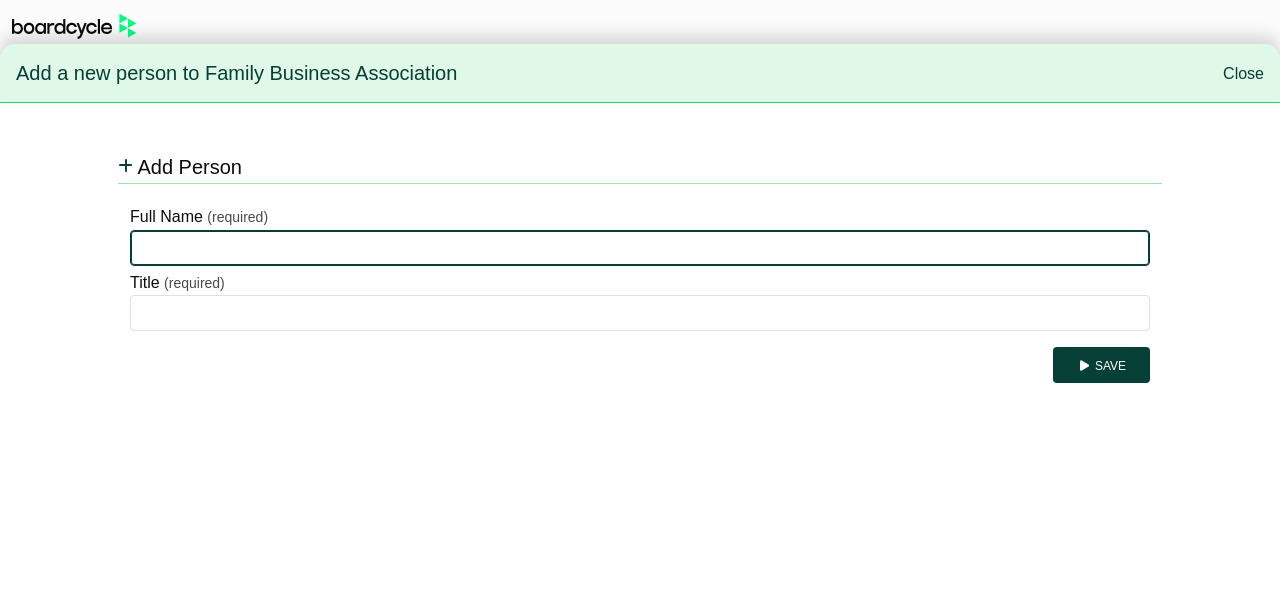 click on "Full Name" at bounding box center [640, 248] 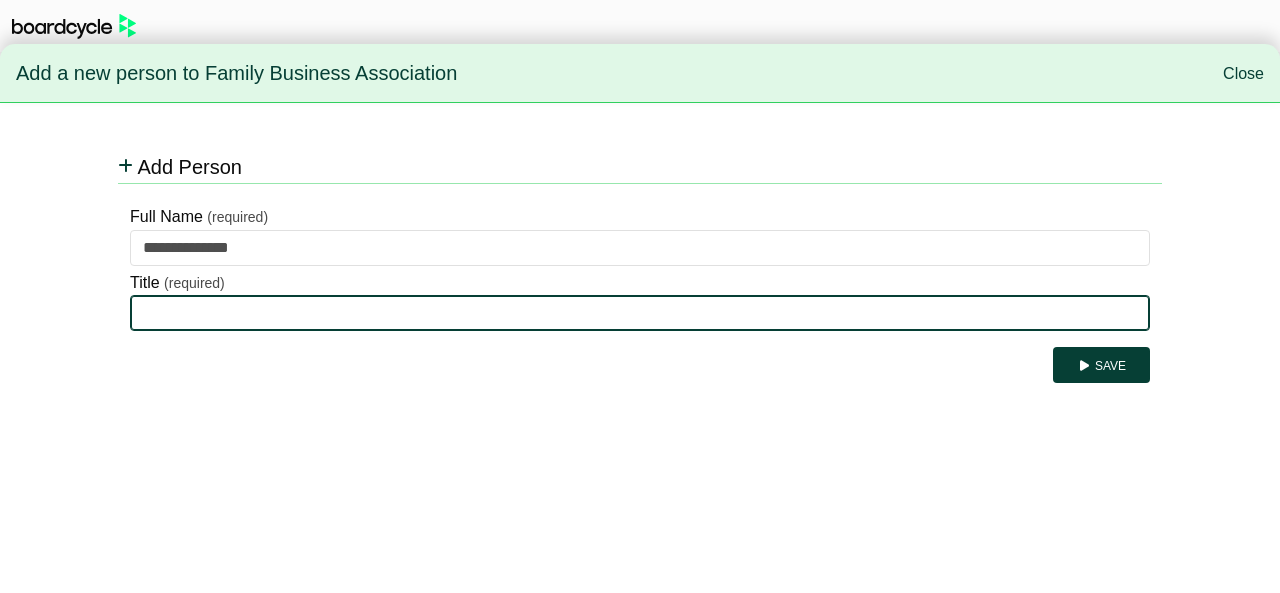 click on "Title" at bounding box center [640, 313] 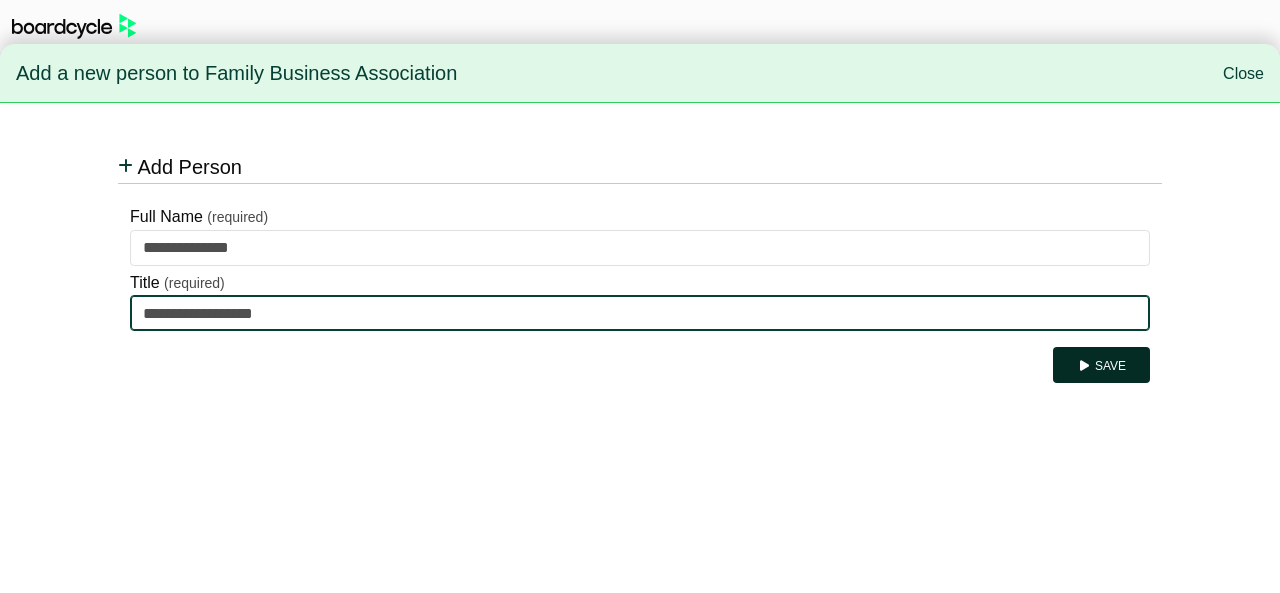 type on "**********" 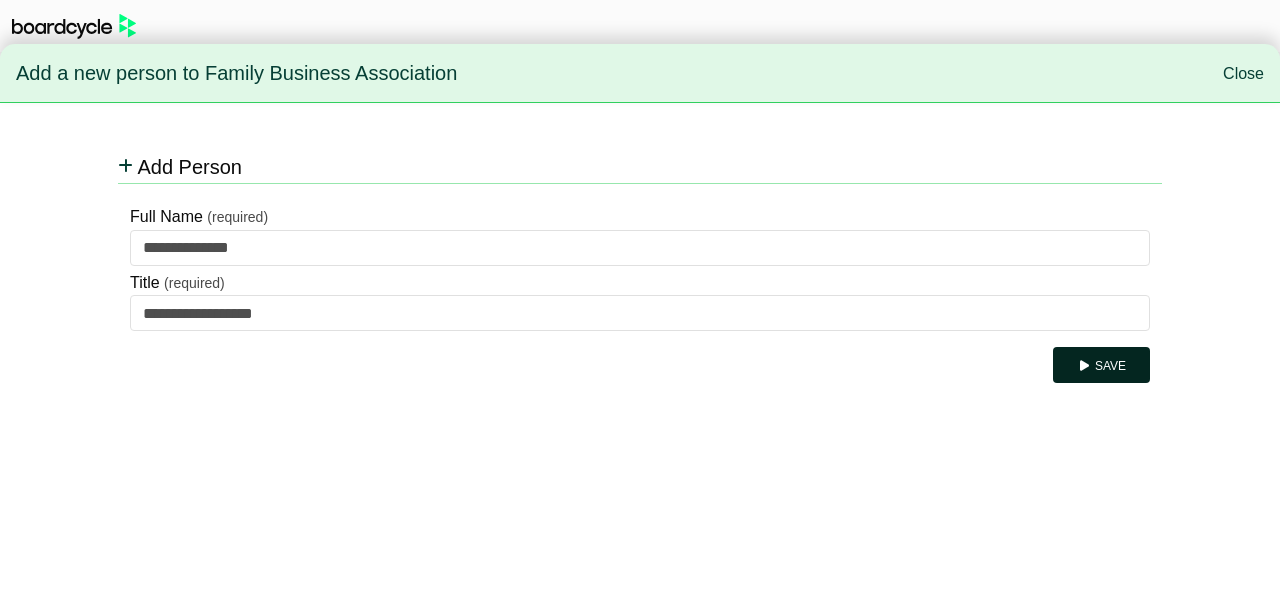 click on "Save" at bounding box center (1101, 365) 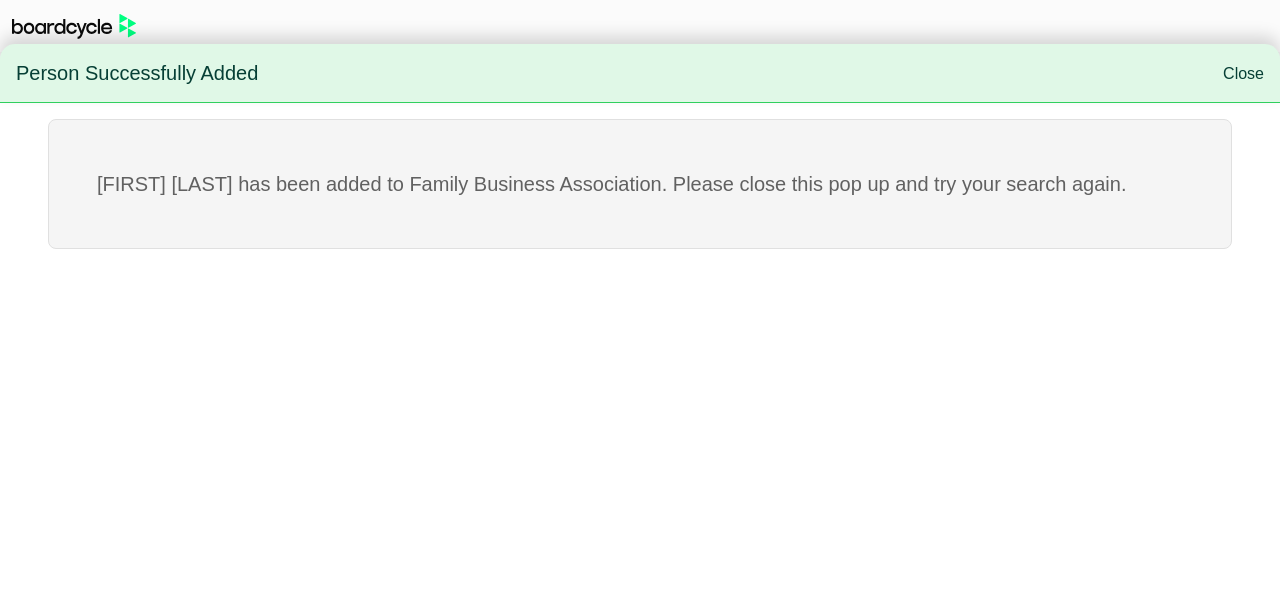scroll, scrollTop: 0, scrollLeft: 0, axis: both 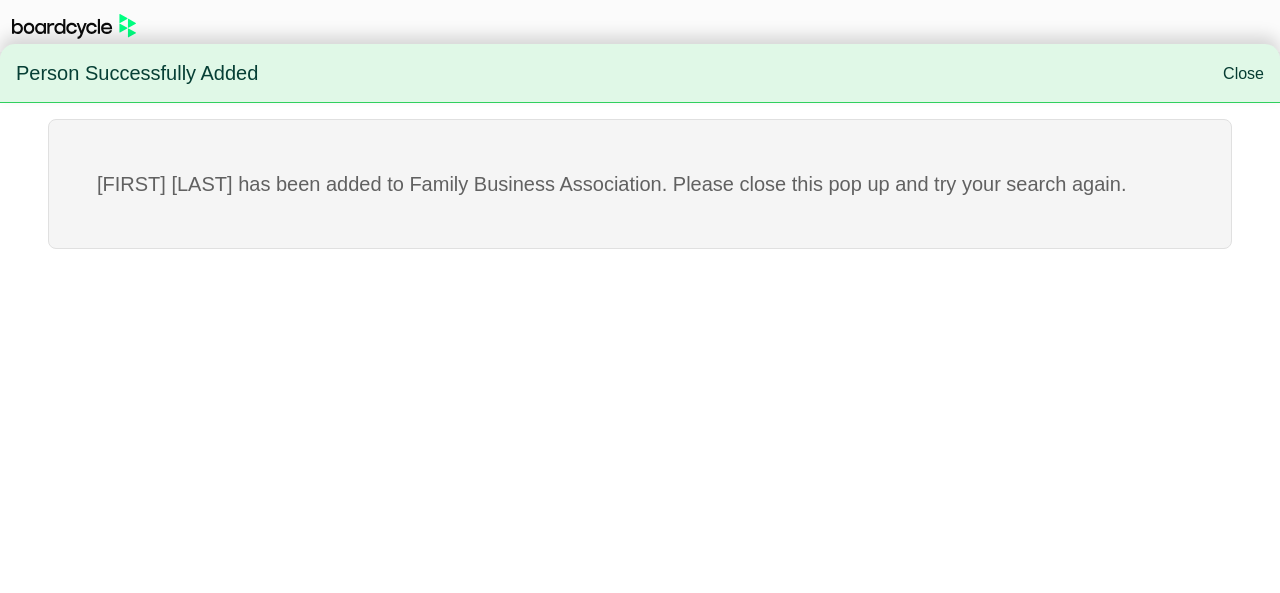 click on "Close" at bounding box center (1243, 73) 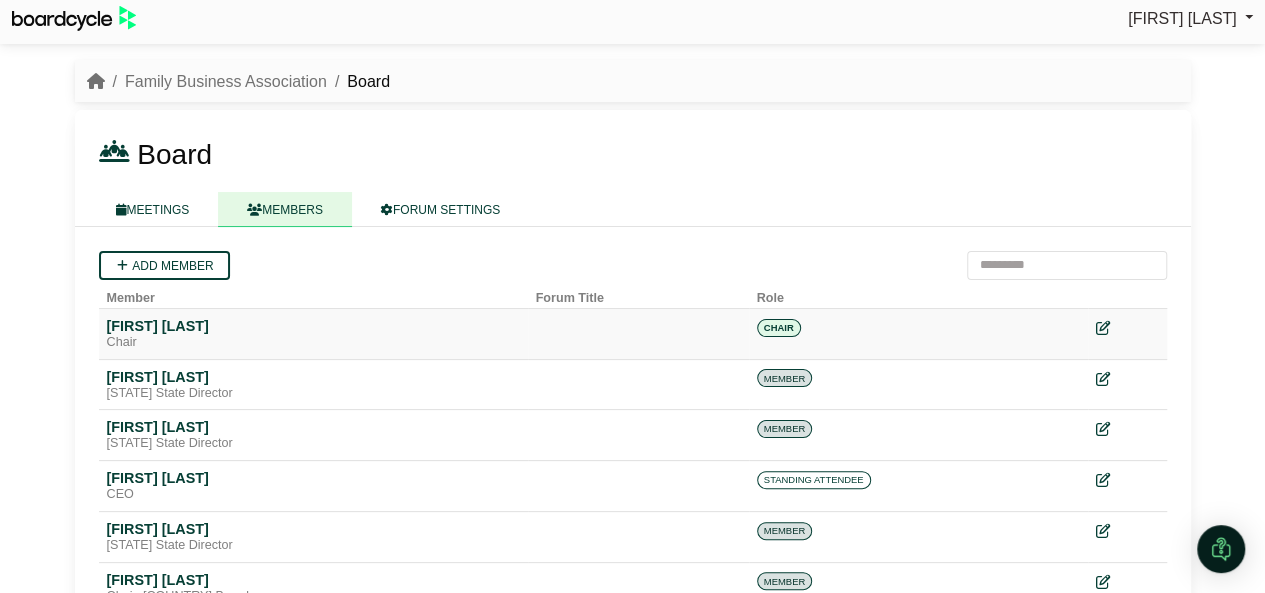 scroll, scrollTop: 0, scrollLeft: 0, axis: both 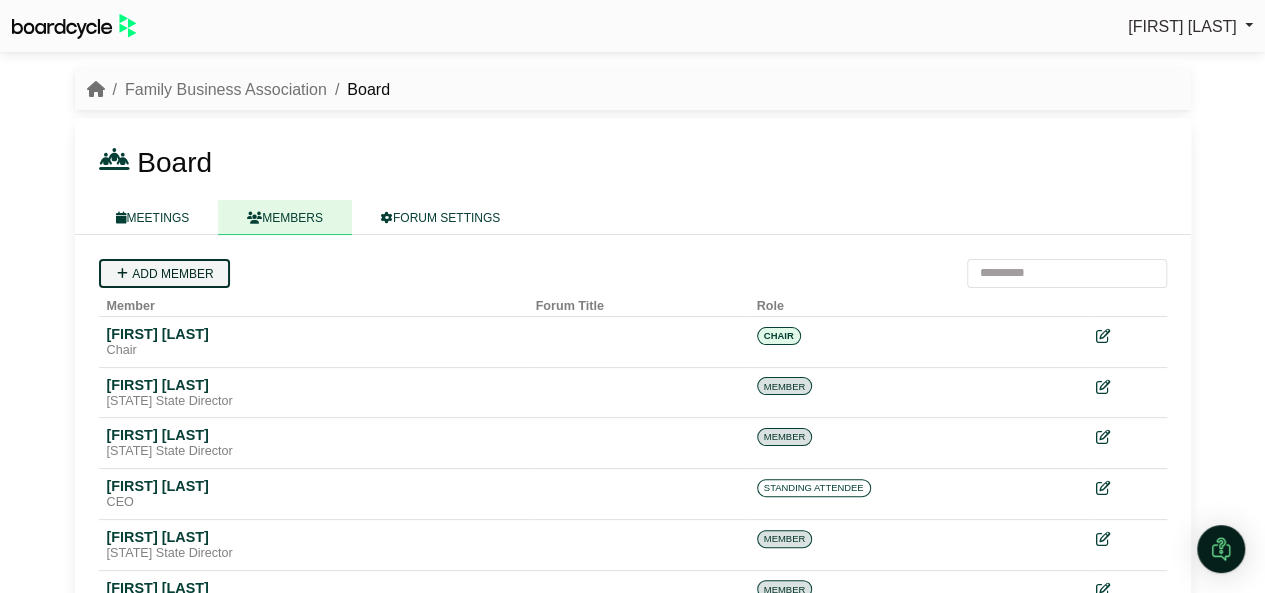 click on "Add member" at bounding box center (164, 273) 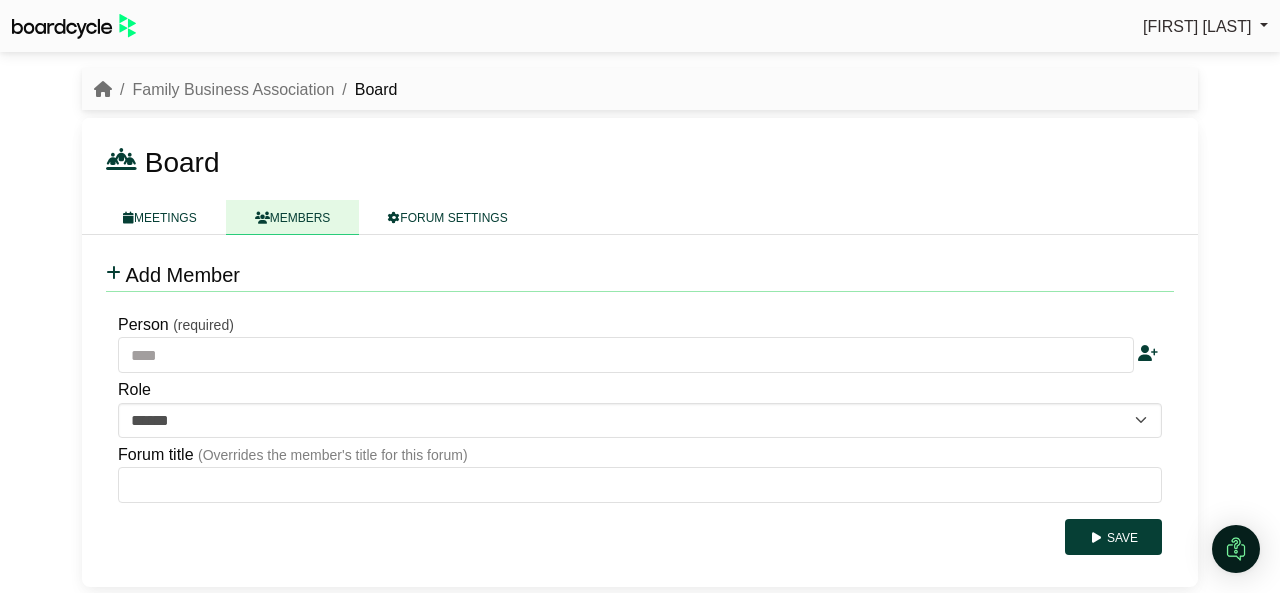 scroll, scrollTop: 0, scrollLeft: 0, axis: both 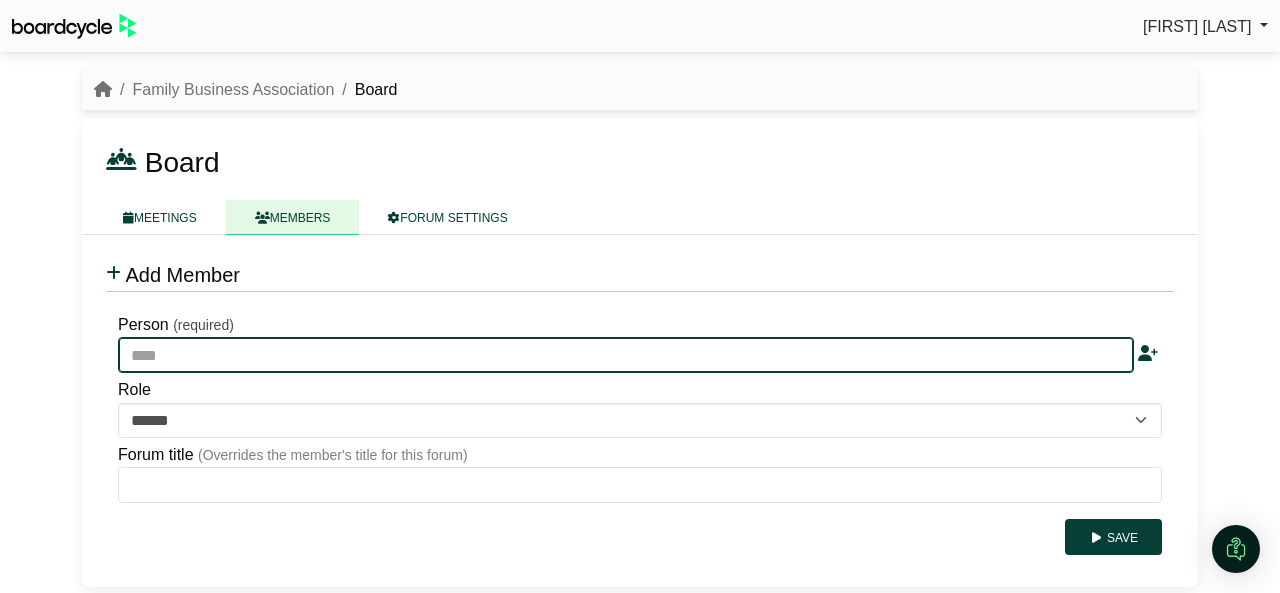click at bounding box center [626, 355] 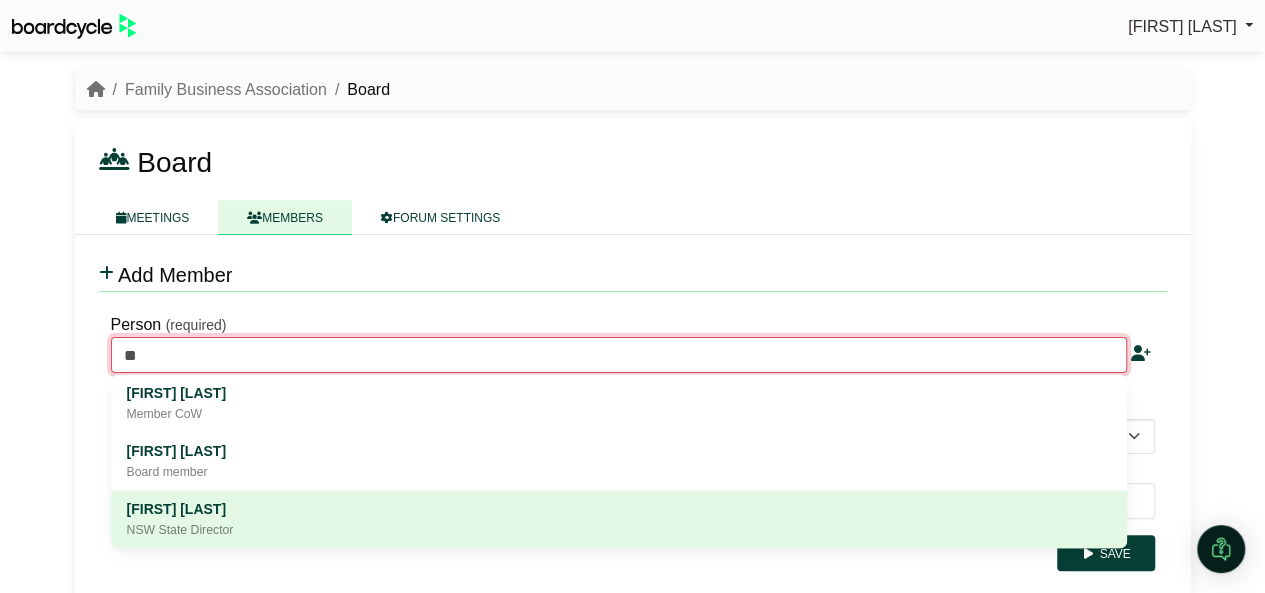click on "[FIRST] [LAST]" at bounding box center (619, 510) 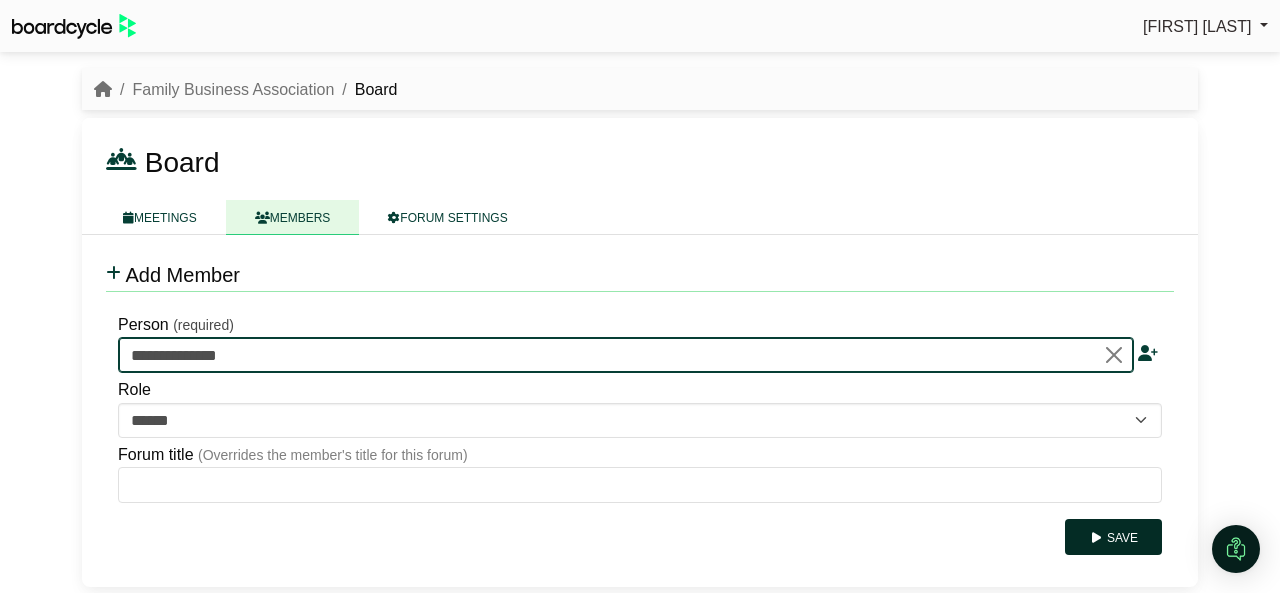 type on "**********" 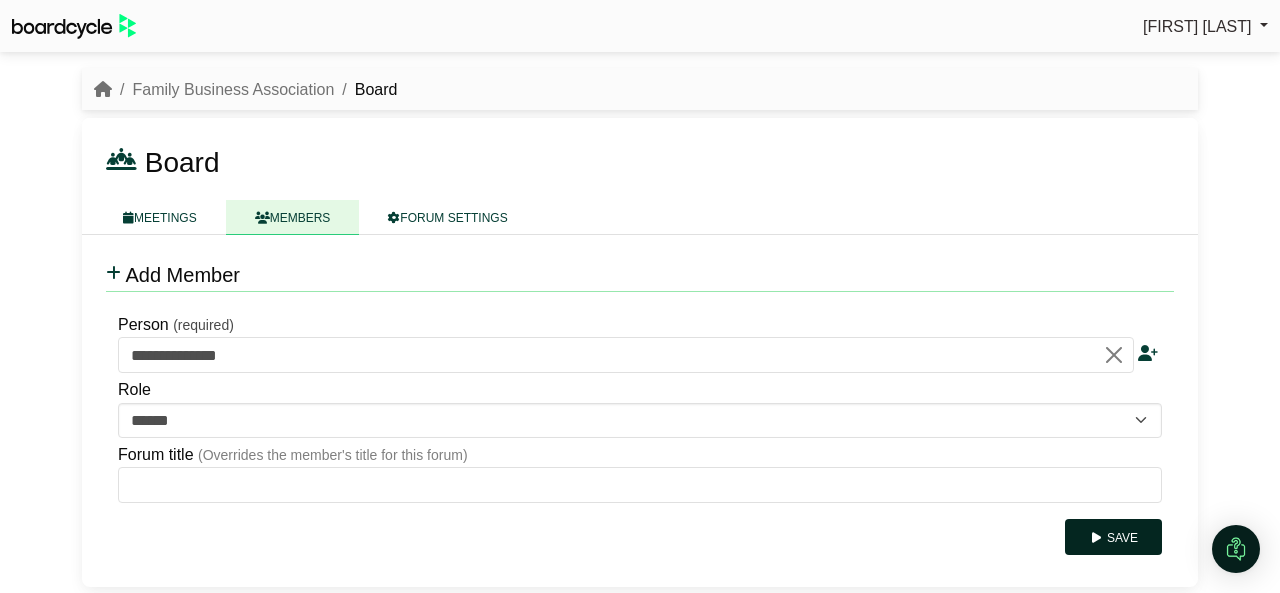 click on "Save" at bounding box center (1113, 537) 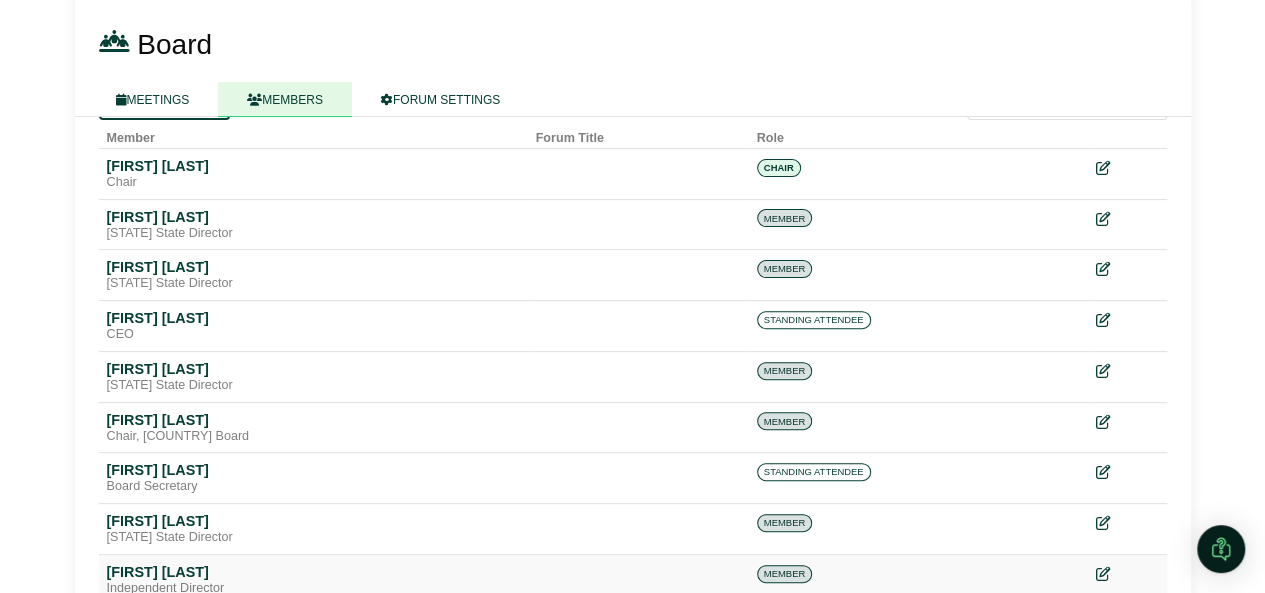 scroll, scrollTop: 0, scrollLeft: 0, axis: both 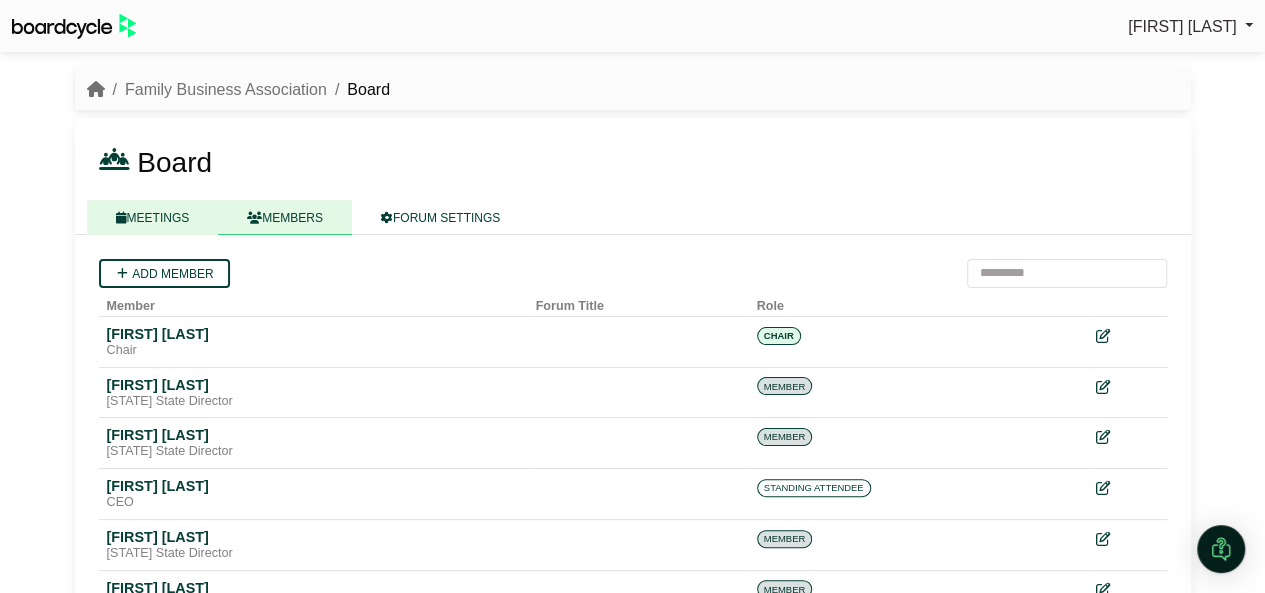 click on "MEETINGS" at bounding box center (153, 217) 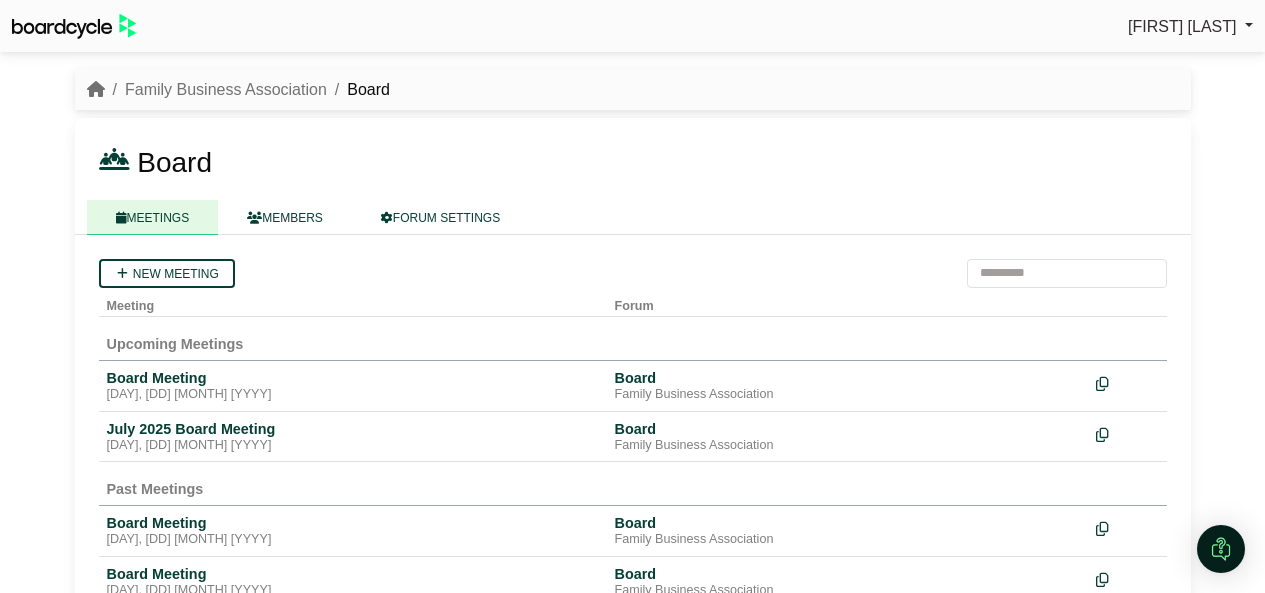 scroll, scrollTop: 0, scrollLeft: 0, axis: both 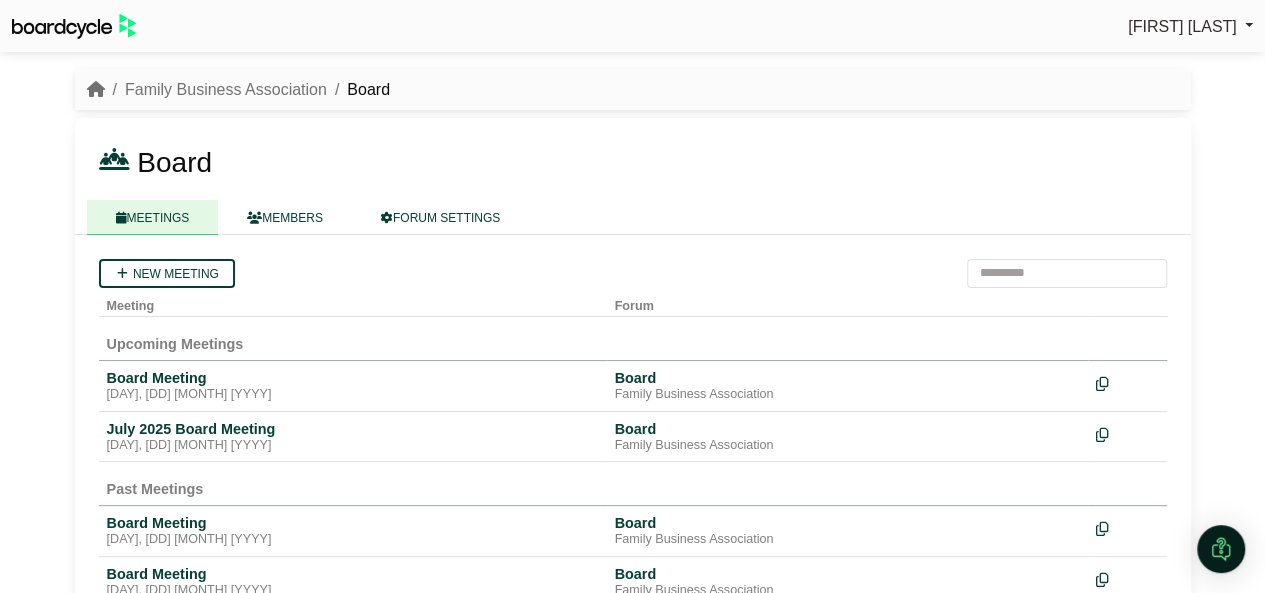 click on "Board" at bounding box center (174, 162) 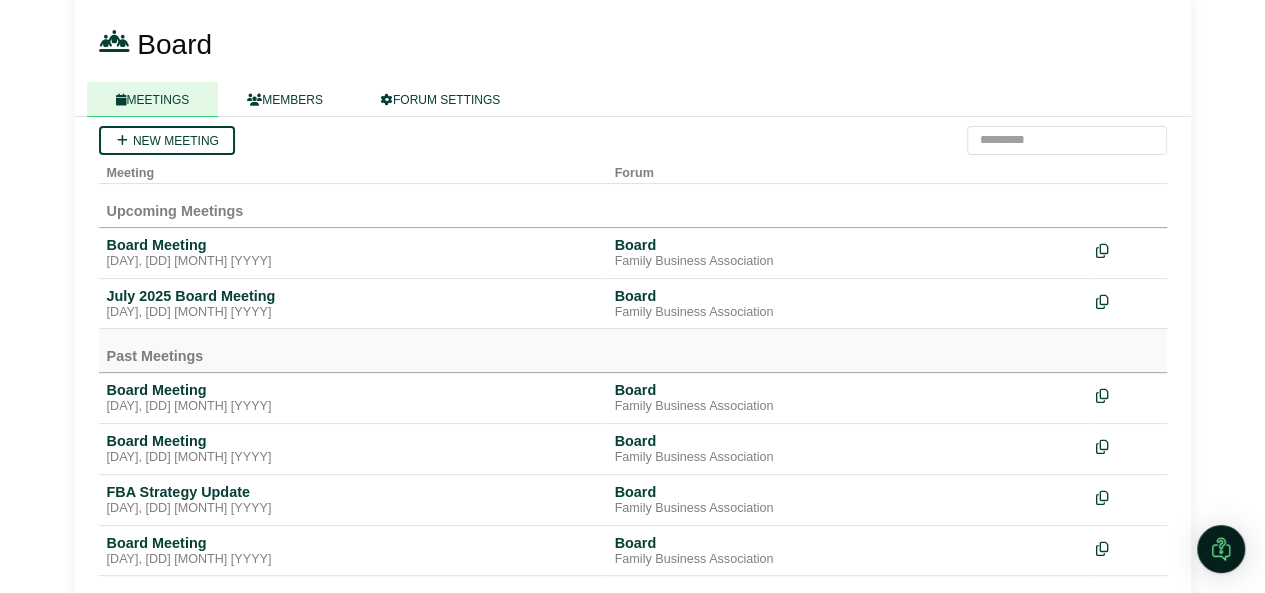 scroll, scrollTop: 160, scrollLeft: 0, axis: vertical 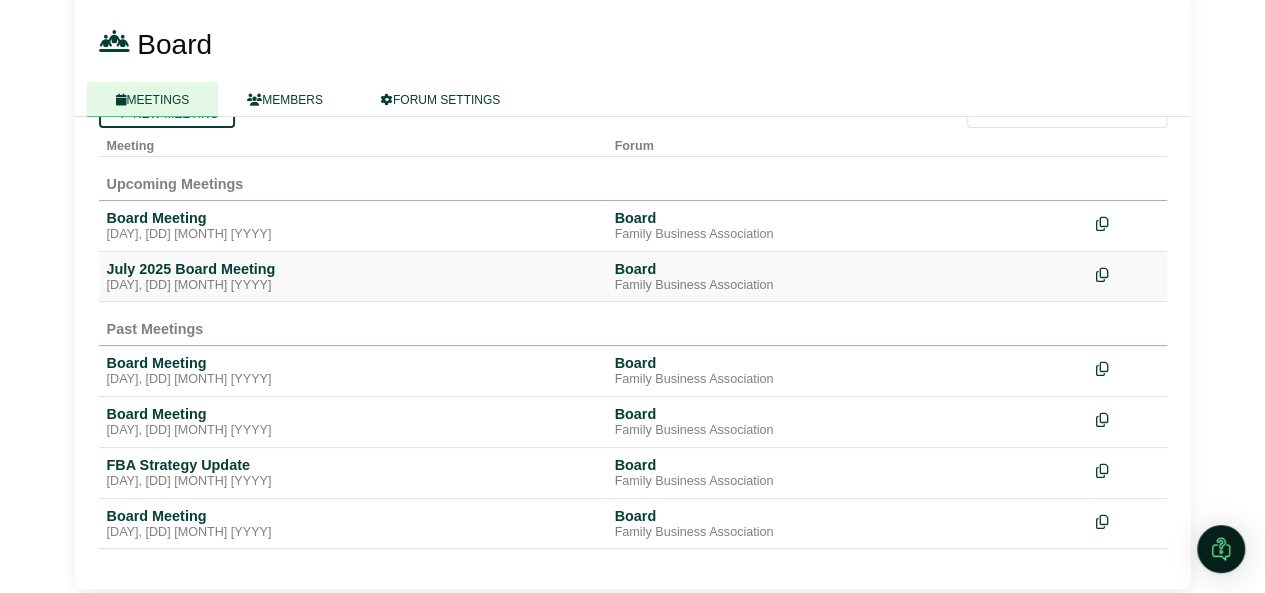 click on "July 2025 Board Meeting" at bounding box center [353, 269] 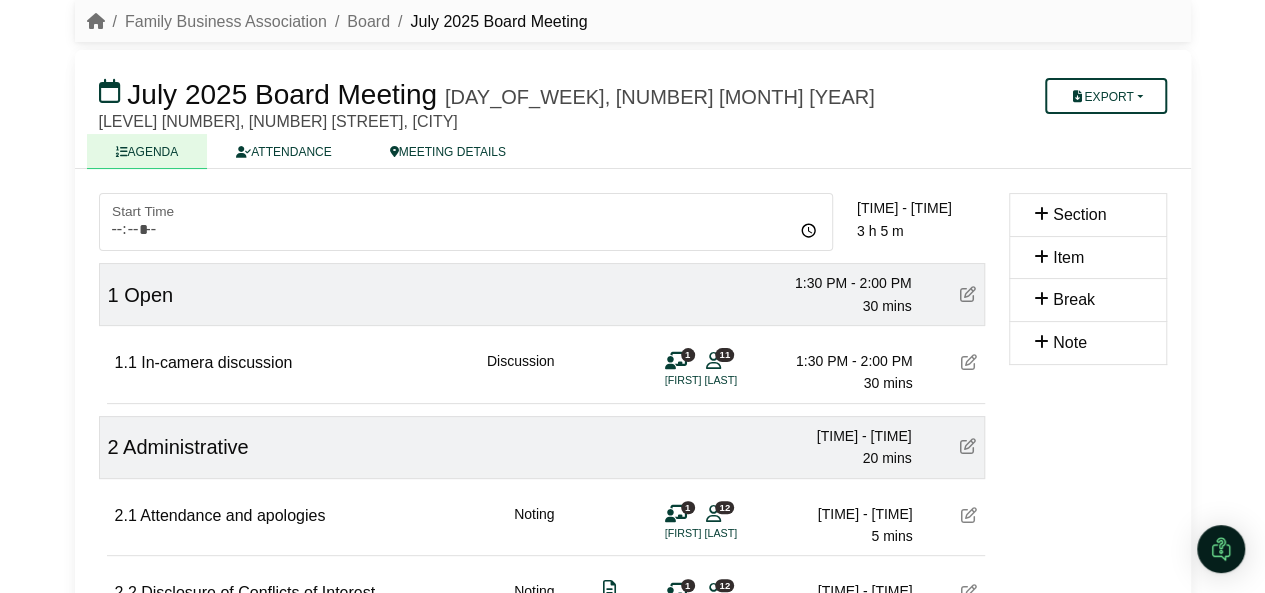 scroll, scrollTop: 100, scrollLeft: 0, axis: vertical 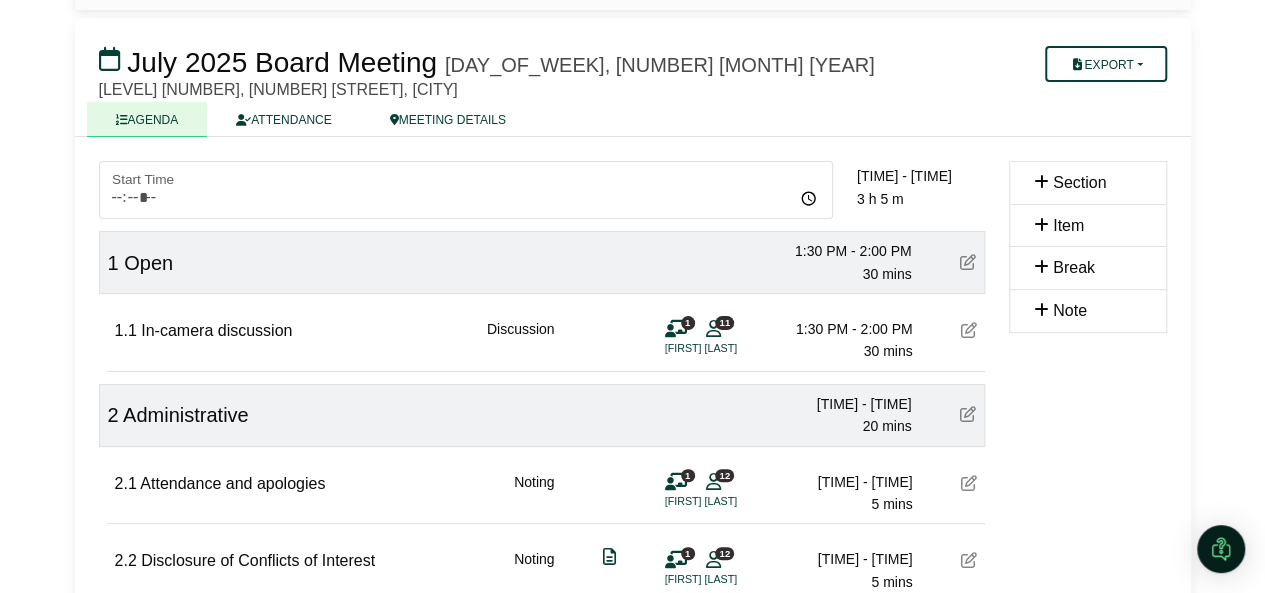 click on "Open" at bounding box center [148, 263] 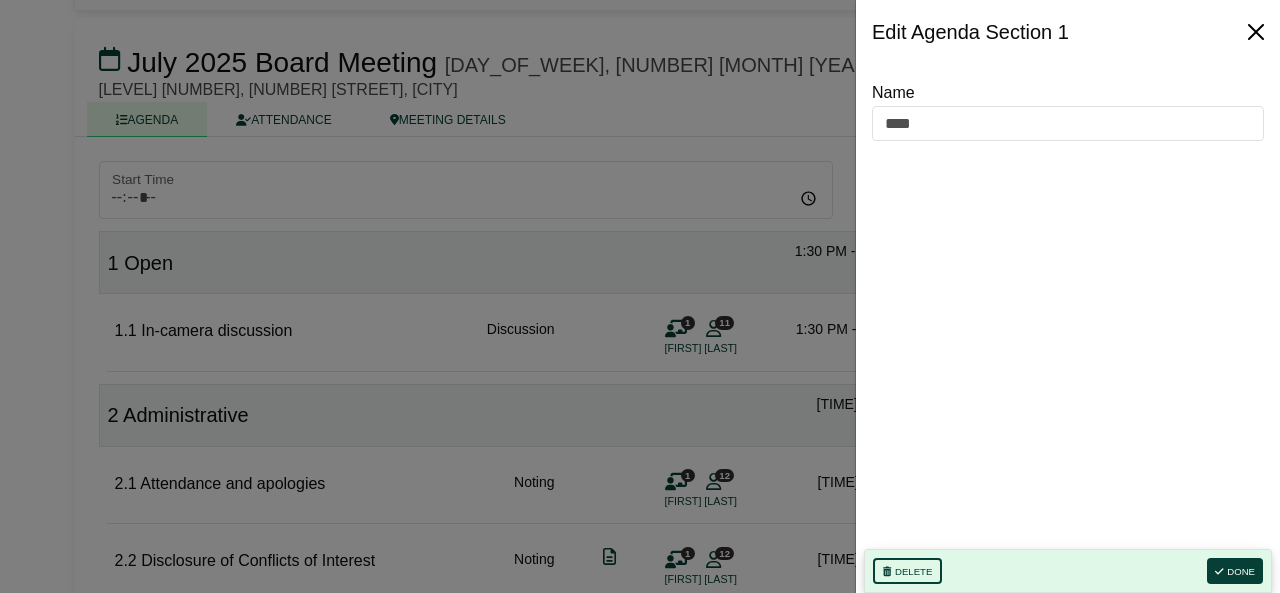 click at bounding box center [1256, 32] 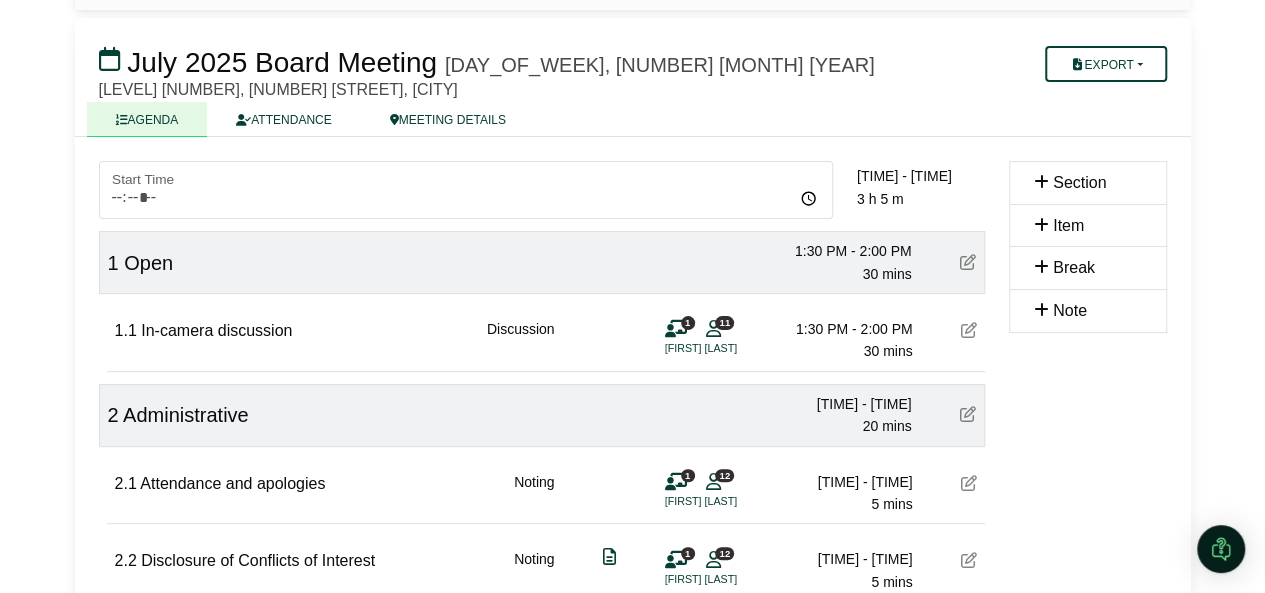 click at bounding box center (1041, 182) 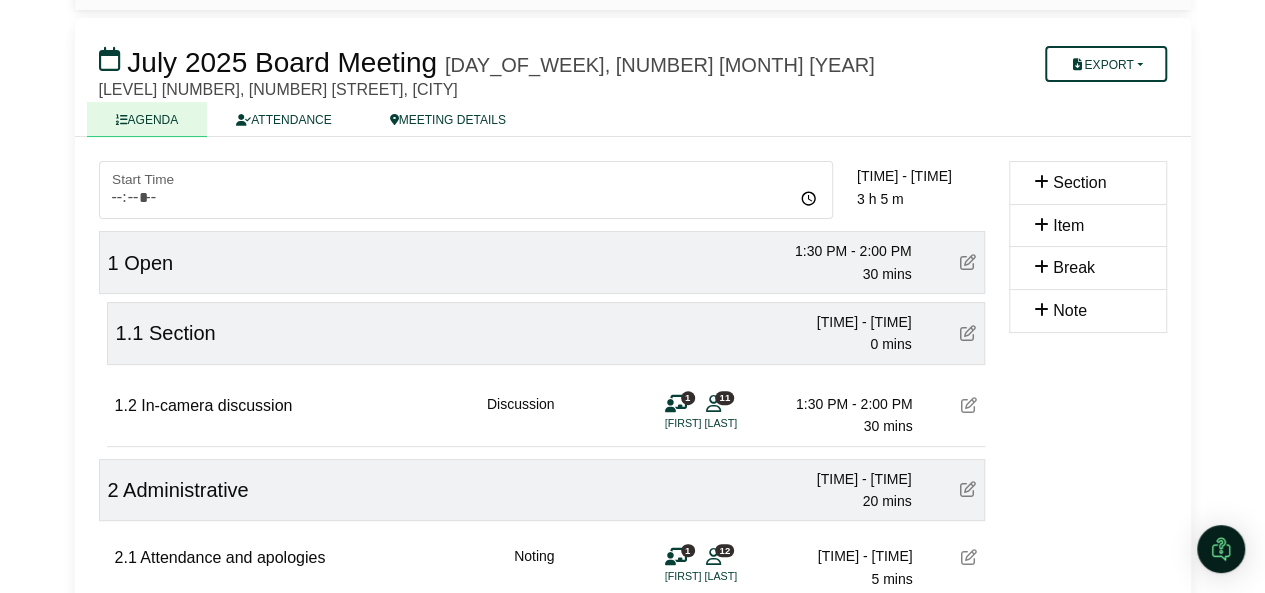 click at bounding box center [968, 333] 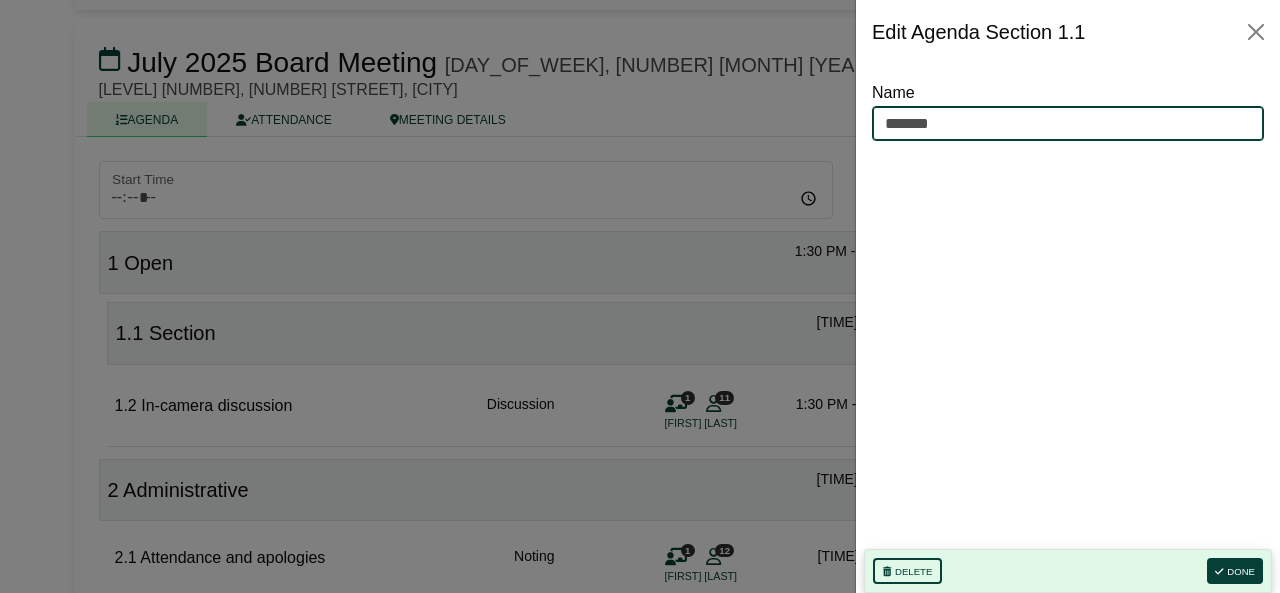 click on "*******" at bounding box center [1068, 124] 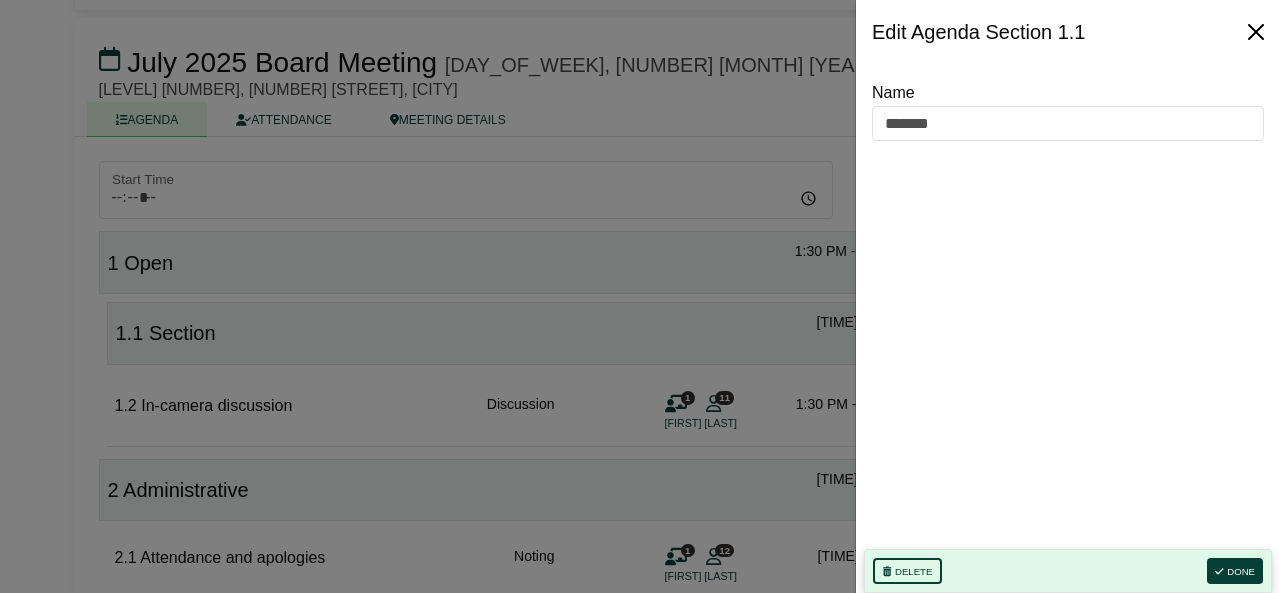 click at bounding box center [1256, 32] 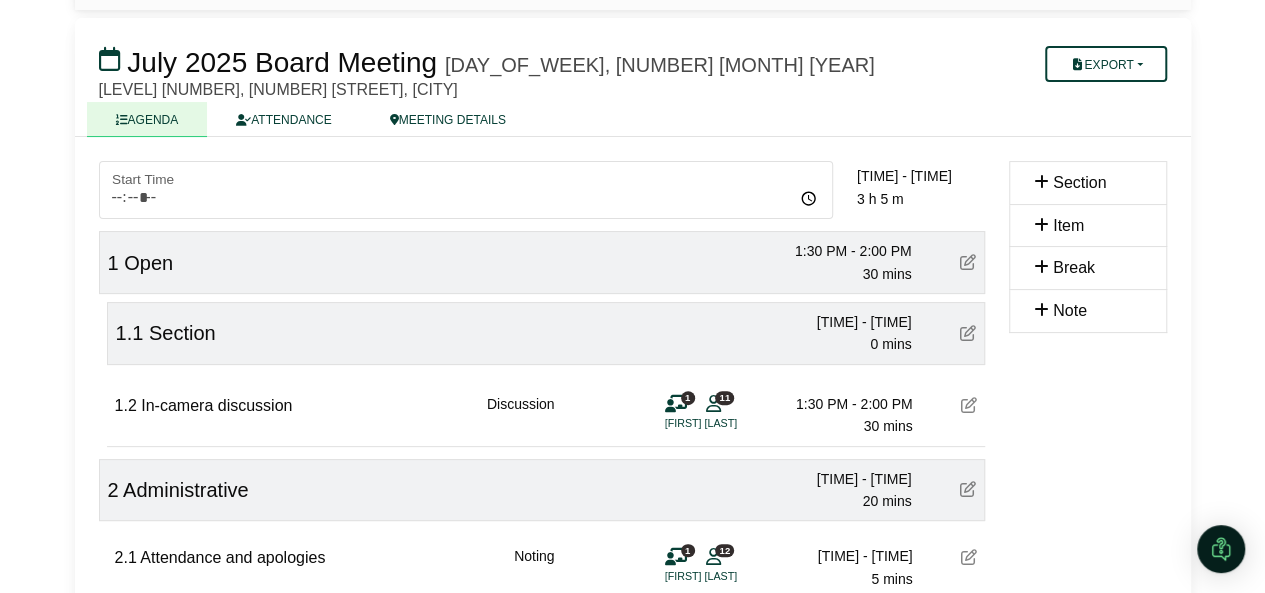 click on "1.1" at bounding box center (130, 333) 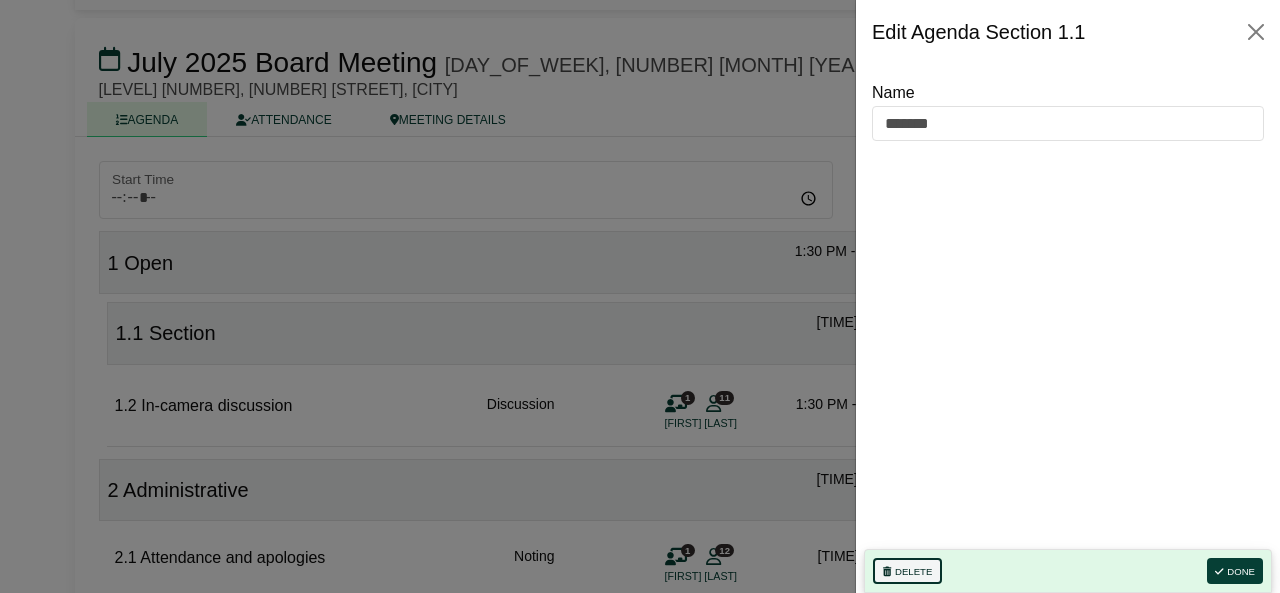 click on "Delete" at bounding box center [907, 571] 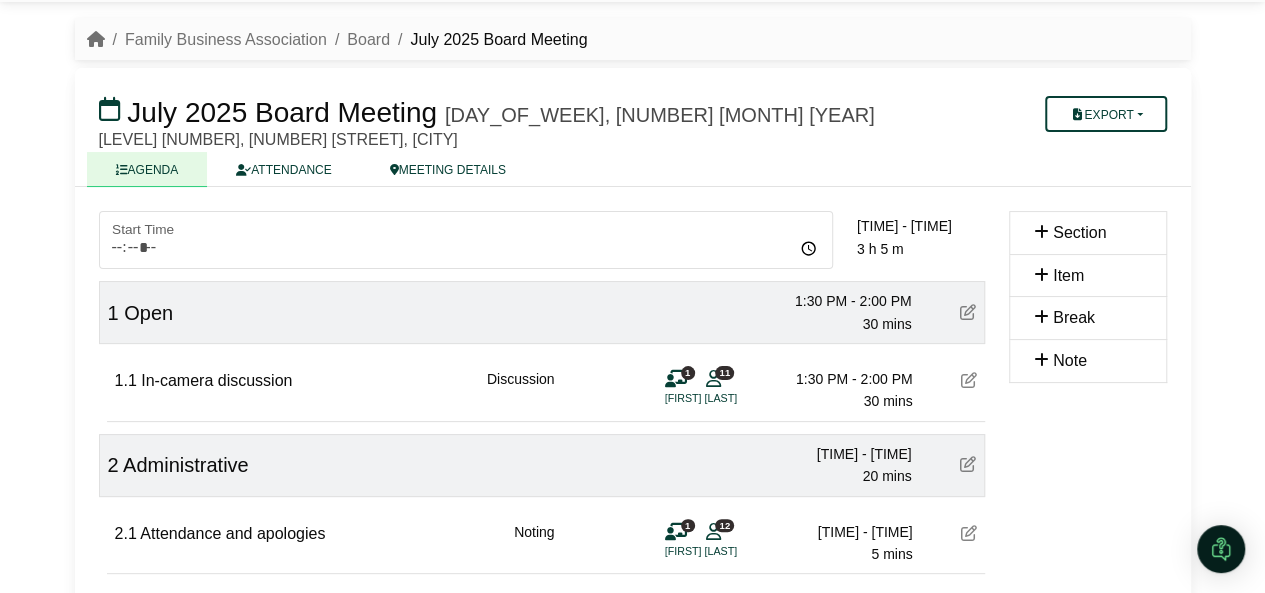 scroll, scrollTop: 19, scrollLeft: 0, axis: vertical 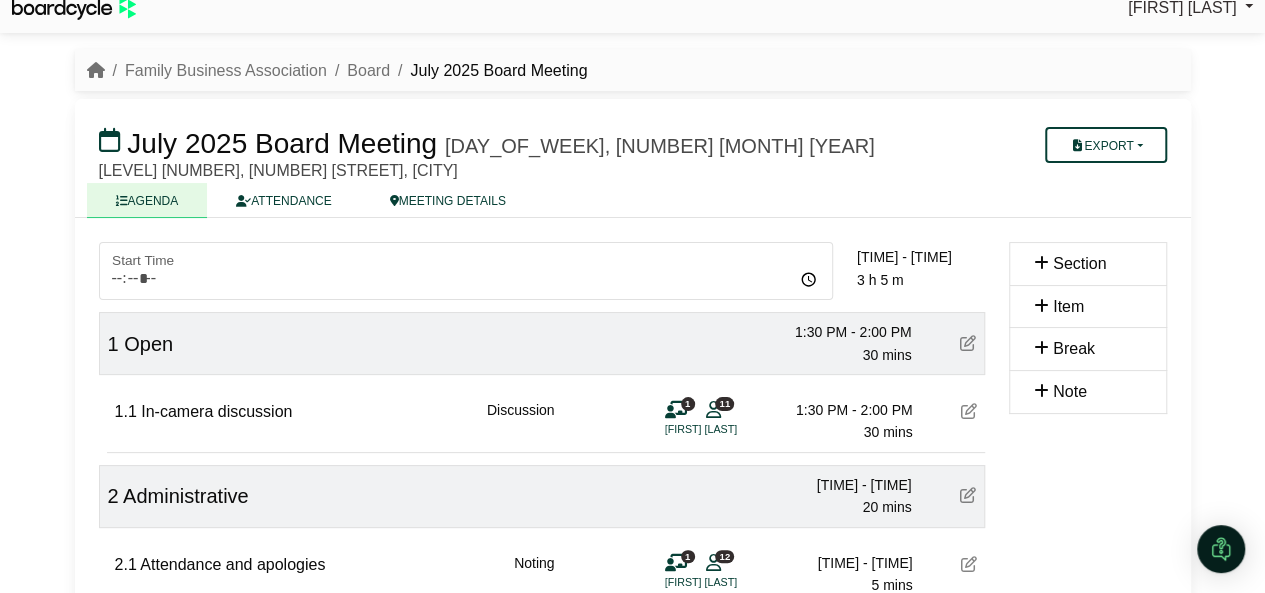 drag, startPoint x: 126, startPoint y: 355, endPoint x: 625, endPoint y: 331, distance: 499.5768 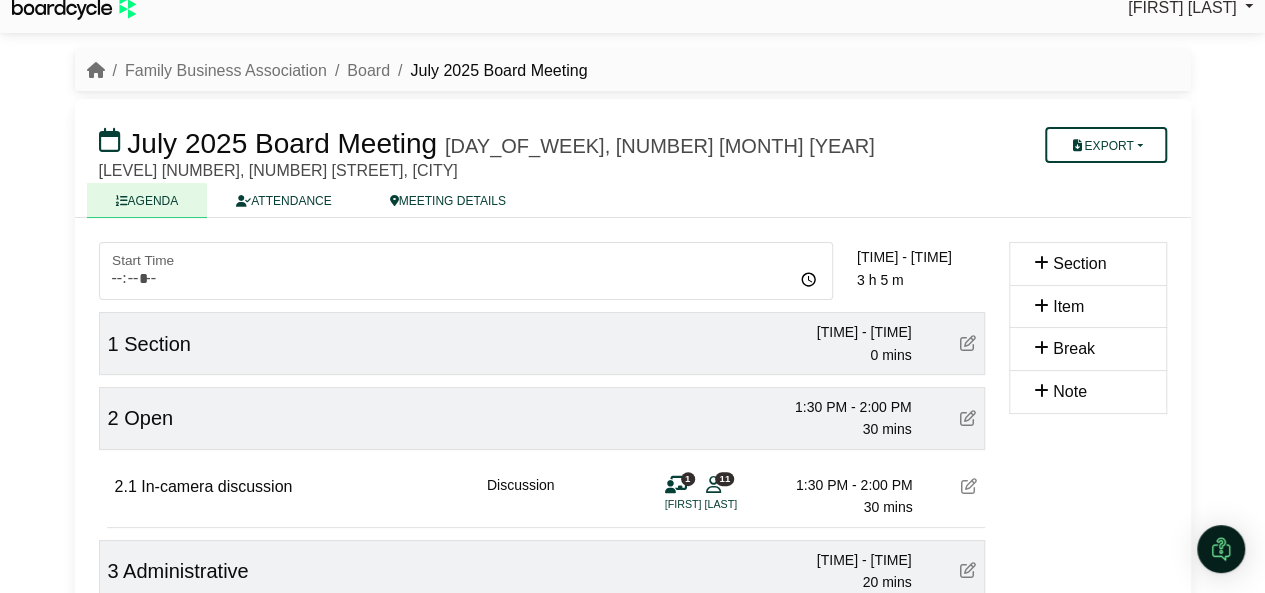 click at bounding box center [968, 343] 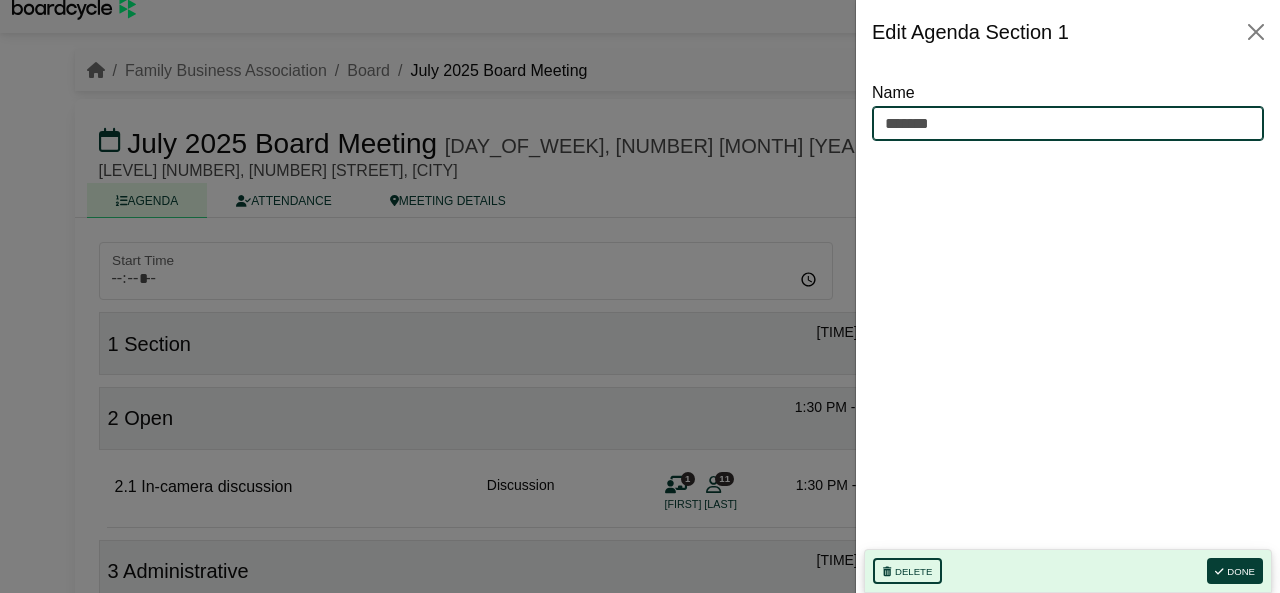 click on "*******" at bounding box center (1068, 124) 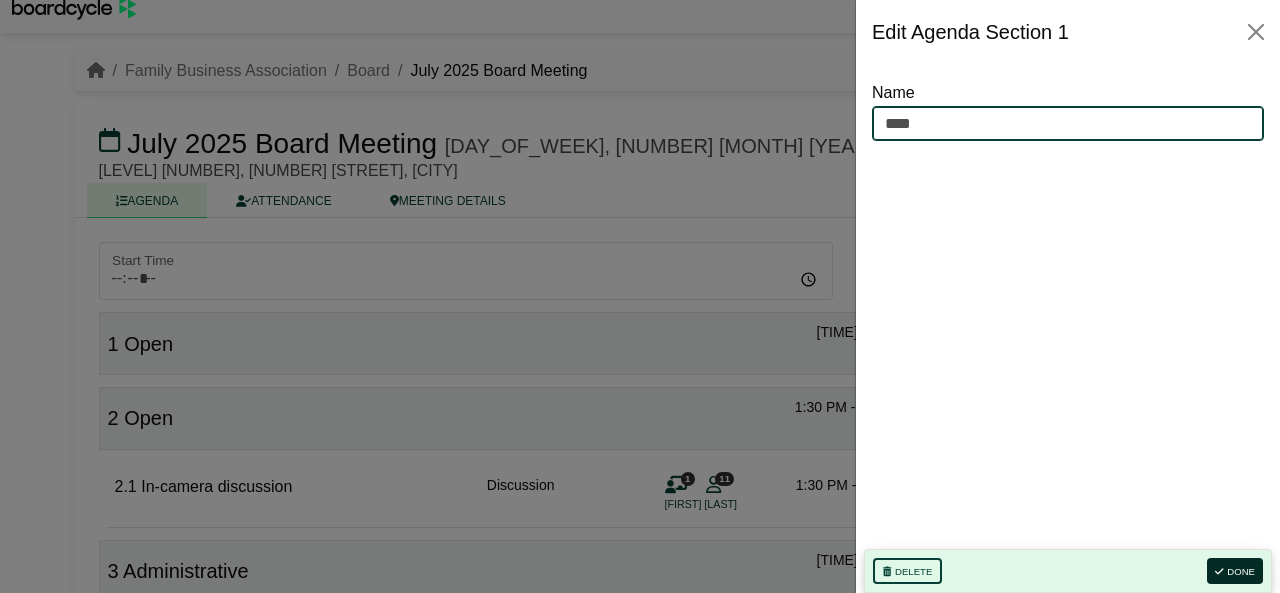 type on "****" 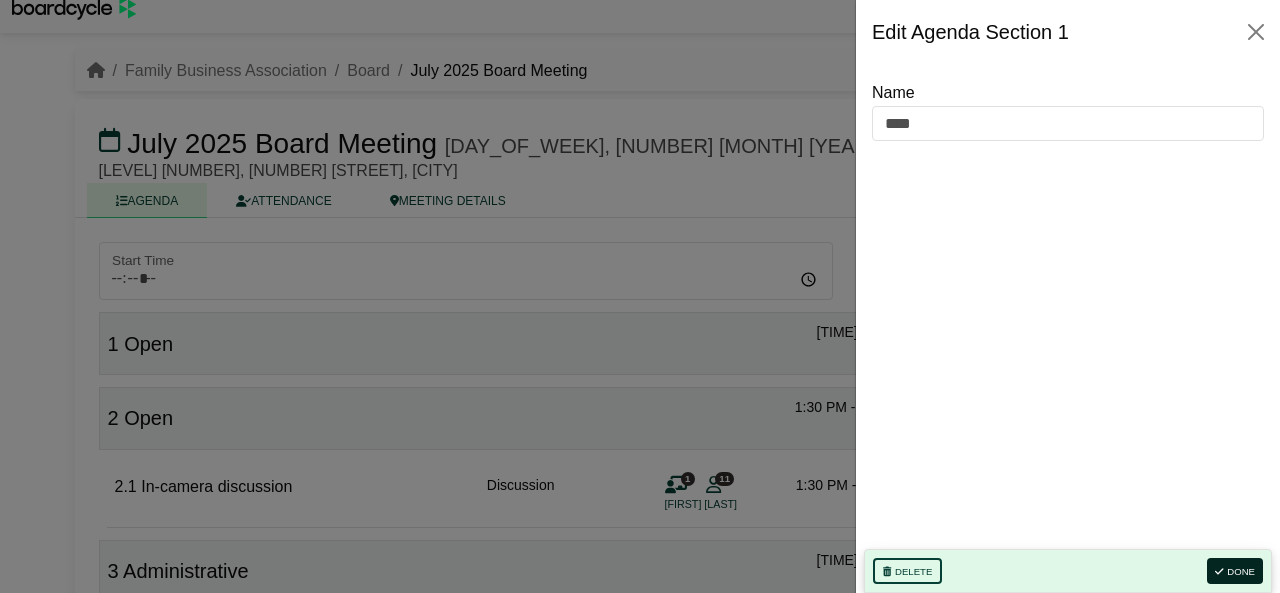 click on "Done" at bounding box center (1235, 571) 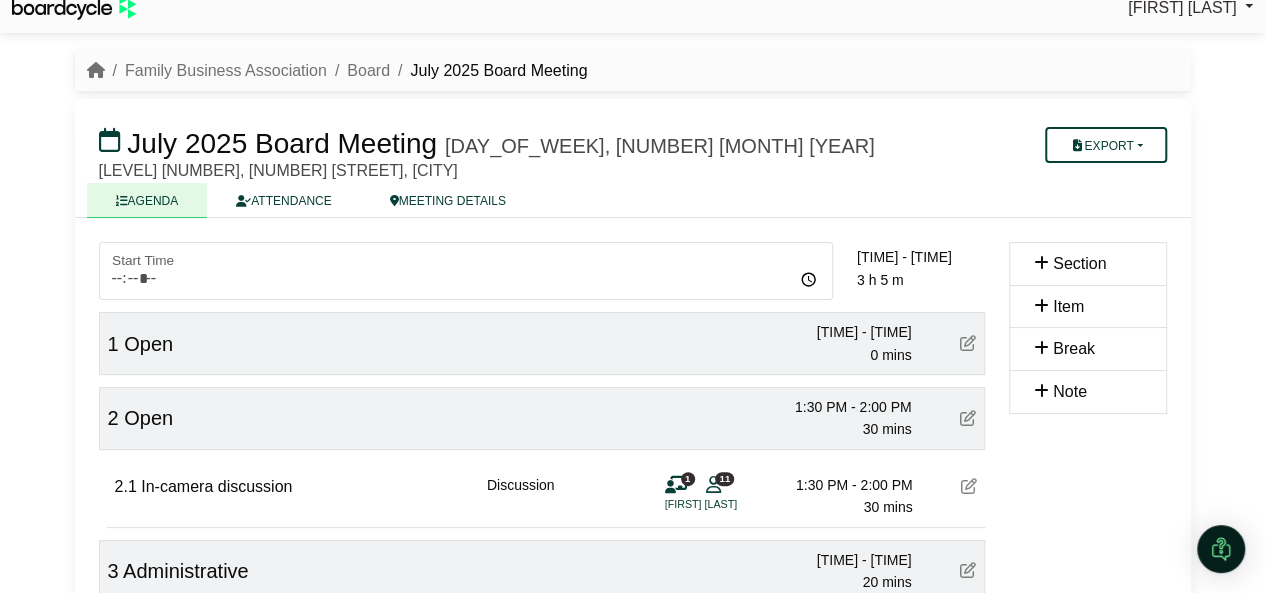 click on "2.1   In-camera discussion" at bounding box center [204, 496] 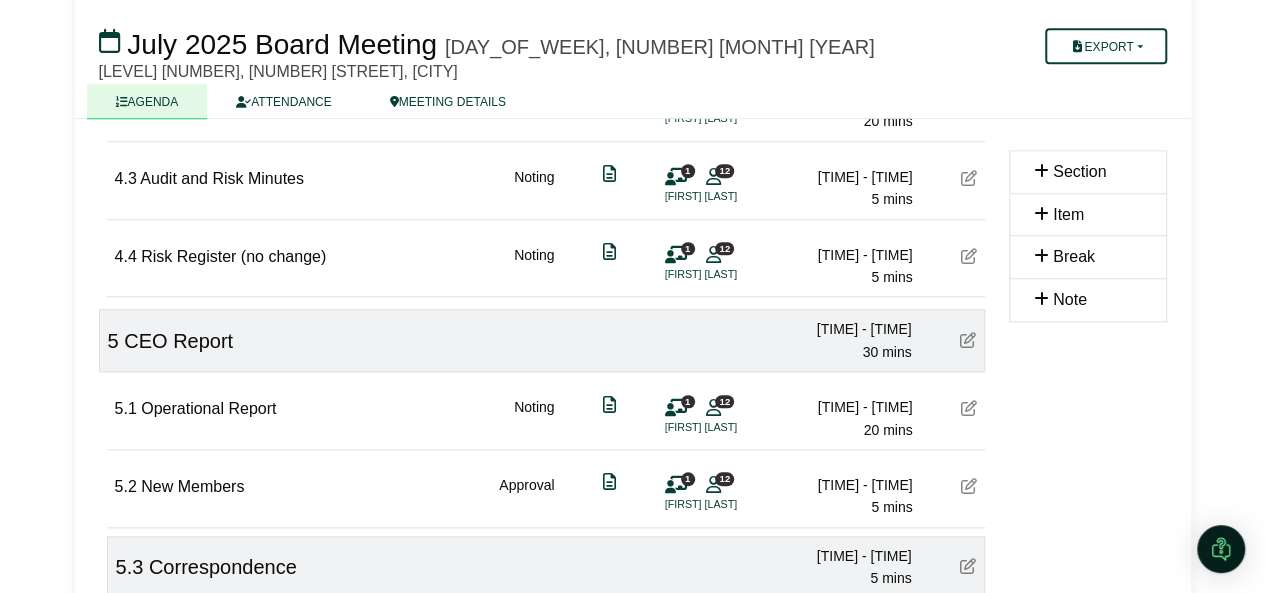 scroll, scrollTop: 1164, scrollLeft: 0, axis: vertical 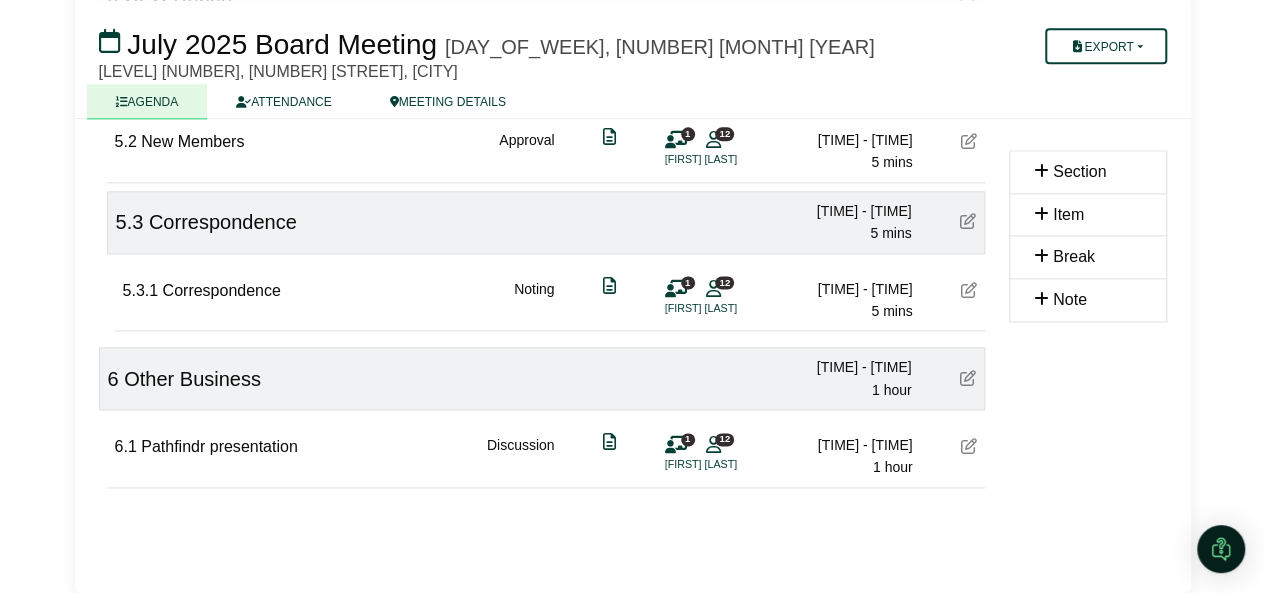 type 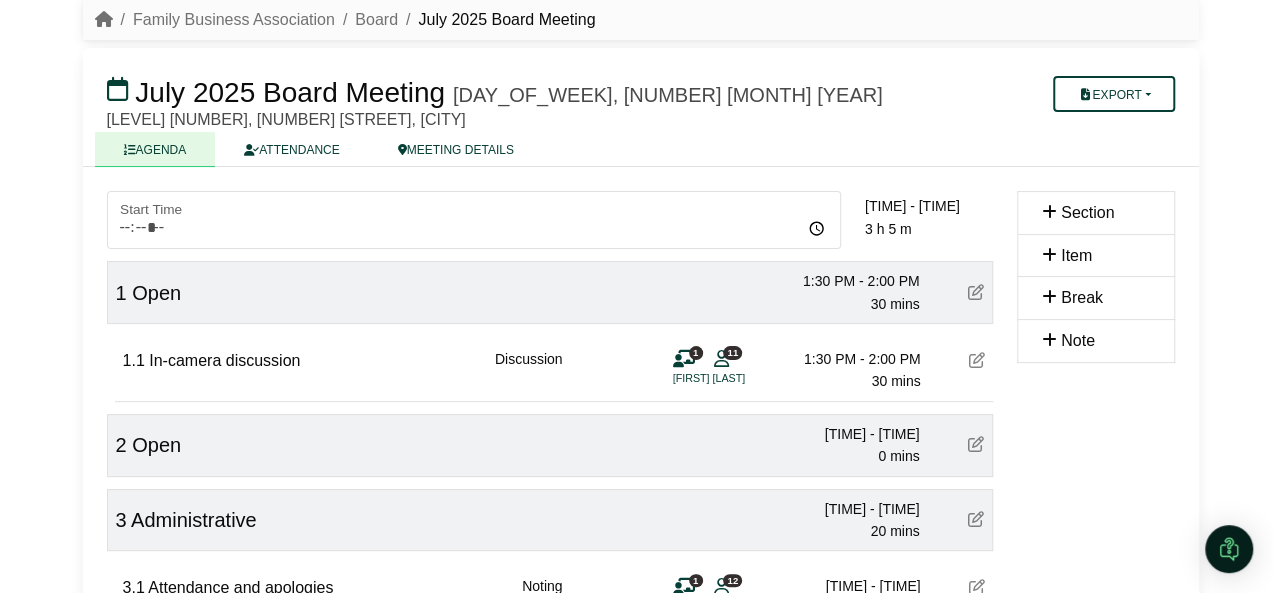 scroll, scrollTop: 100, scrollLeft: 0, axis: vertical 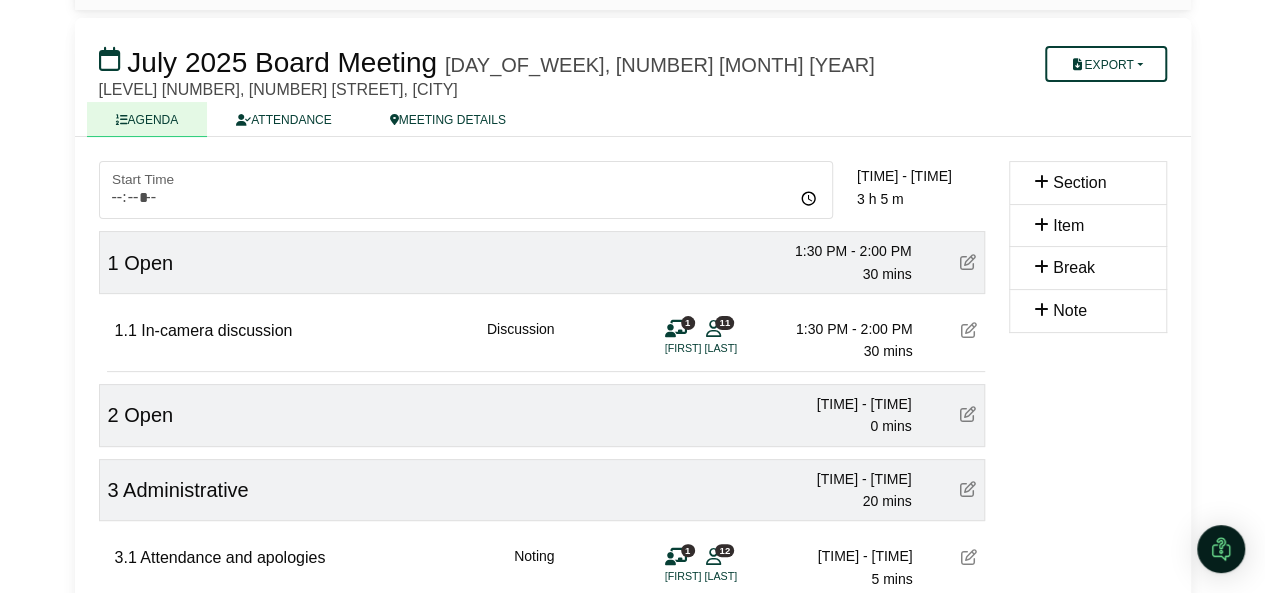 click at bounding box center (968, 414) 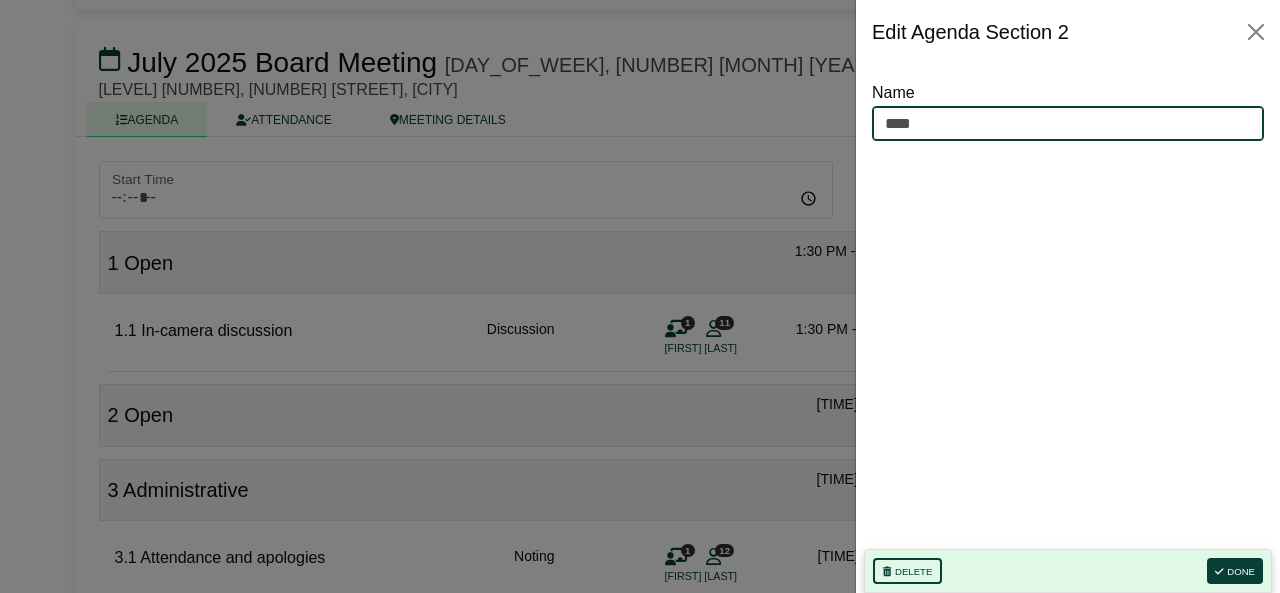 drag, startPoint x: 948, startPoint y: 119, endPoint x: 594, endPoint y: 107, distance: 354.20334 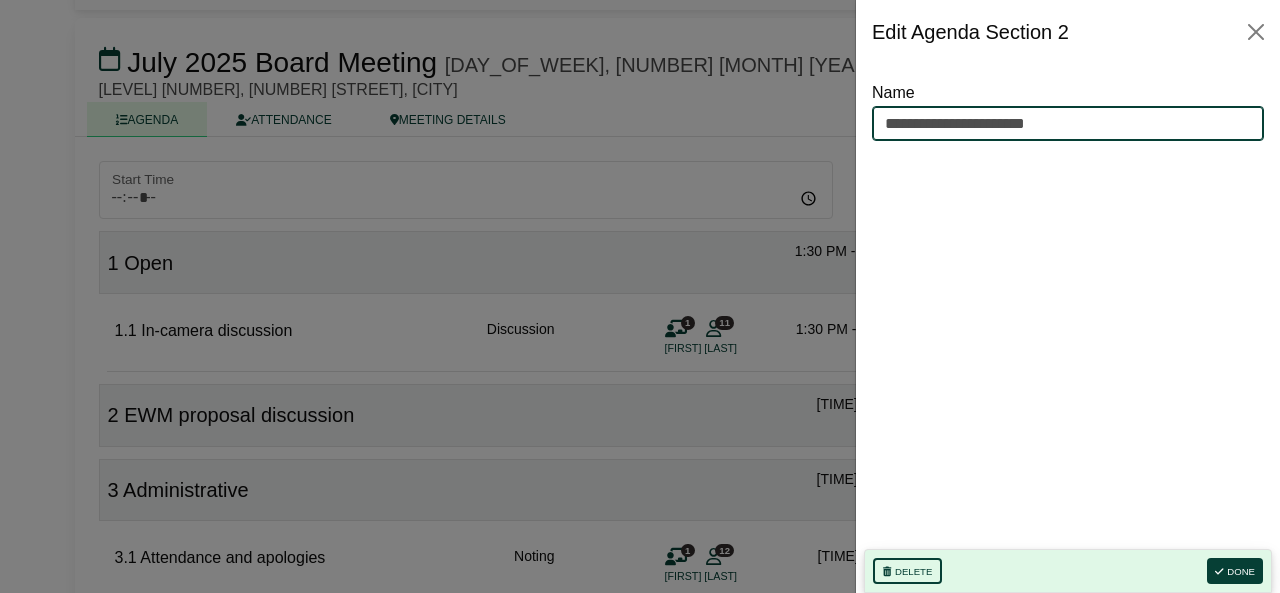 type on "**********" 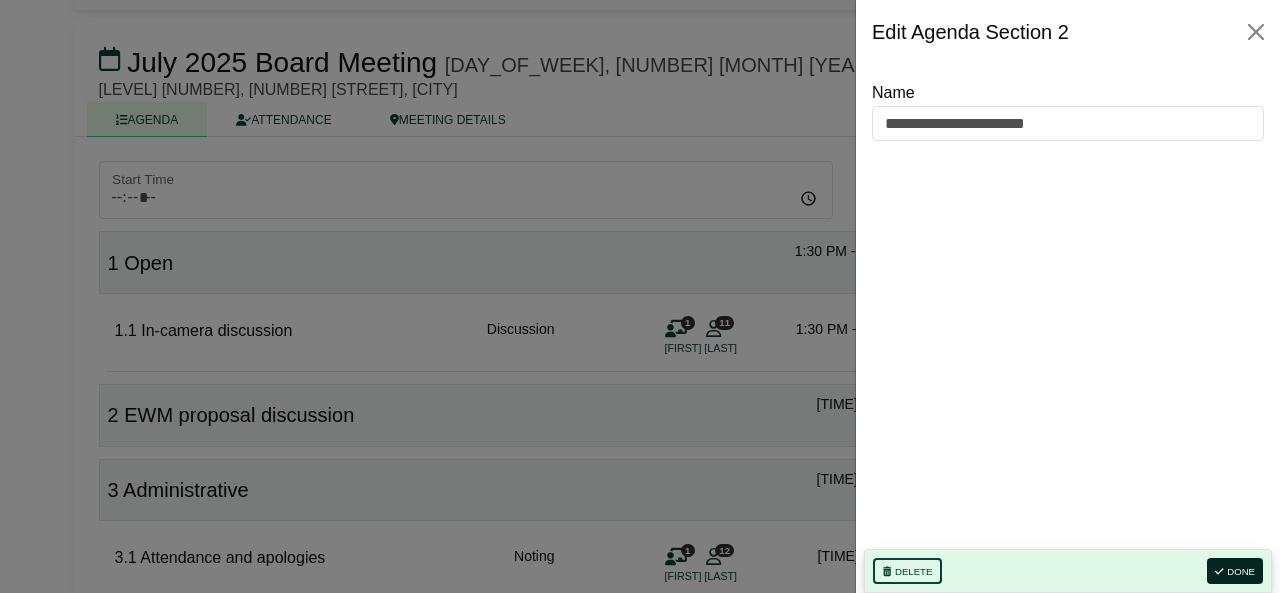 click on "Done" at bounding box center (1235, 571) 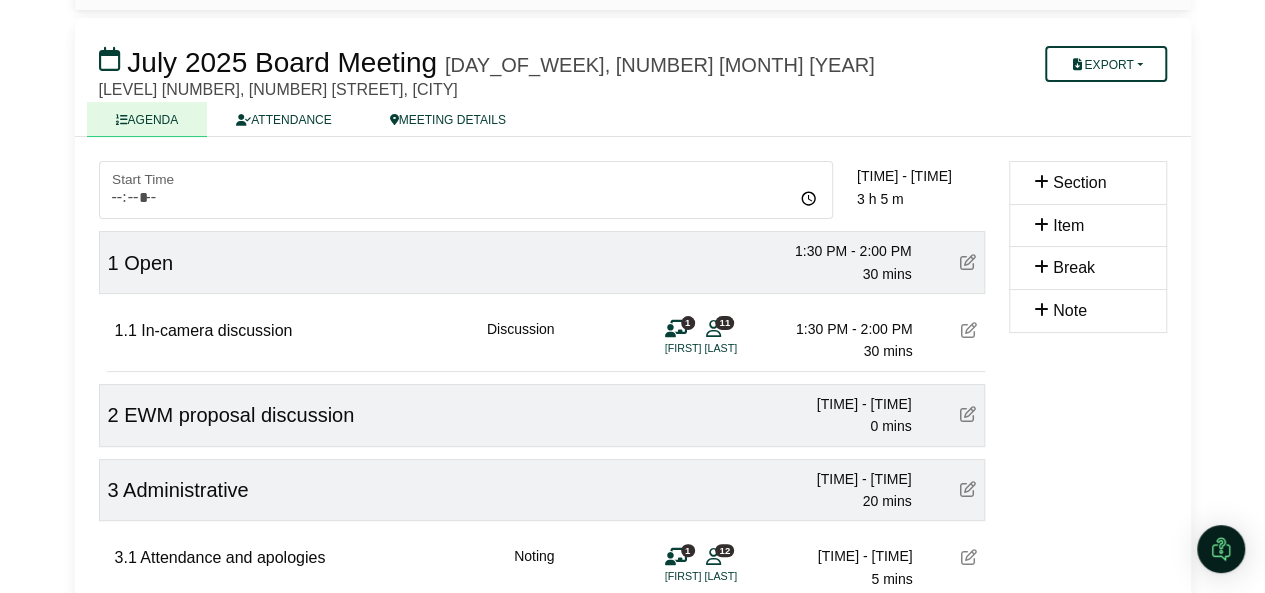 click at bounding box center [968, 414] 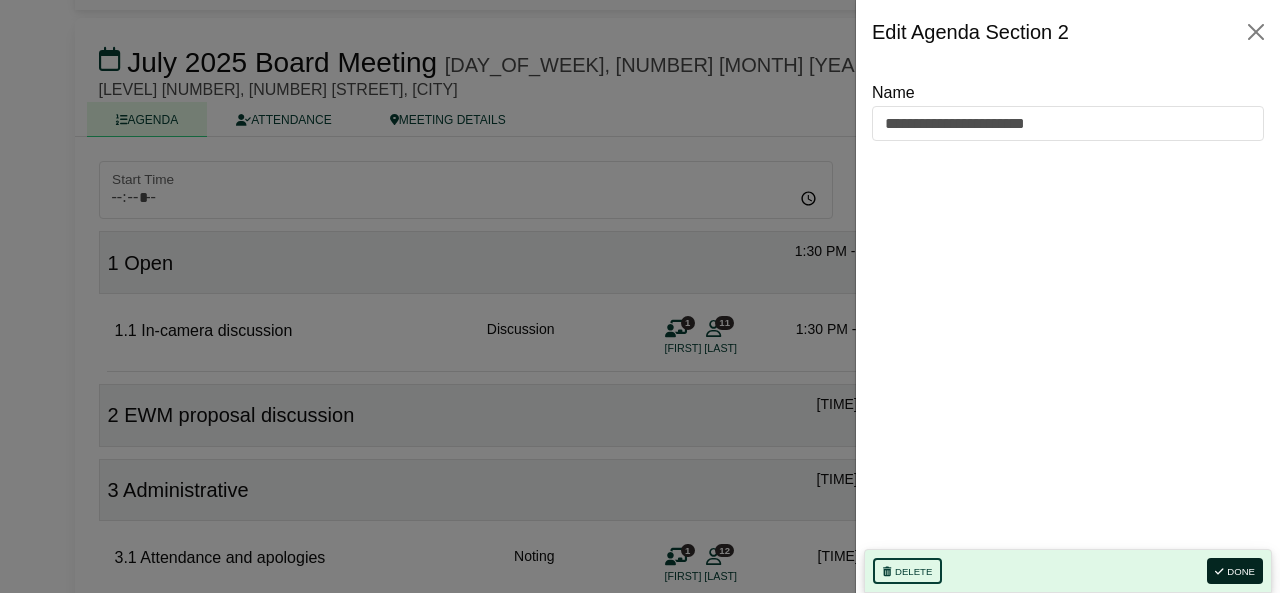 click at bounding box center (1219, 572) 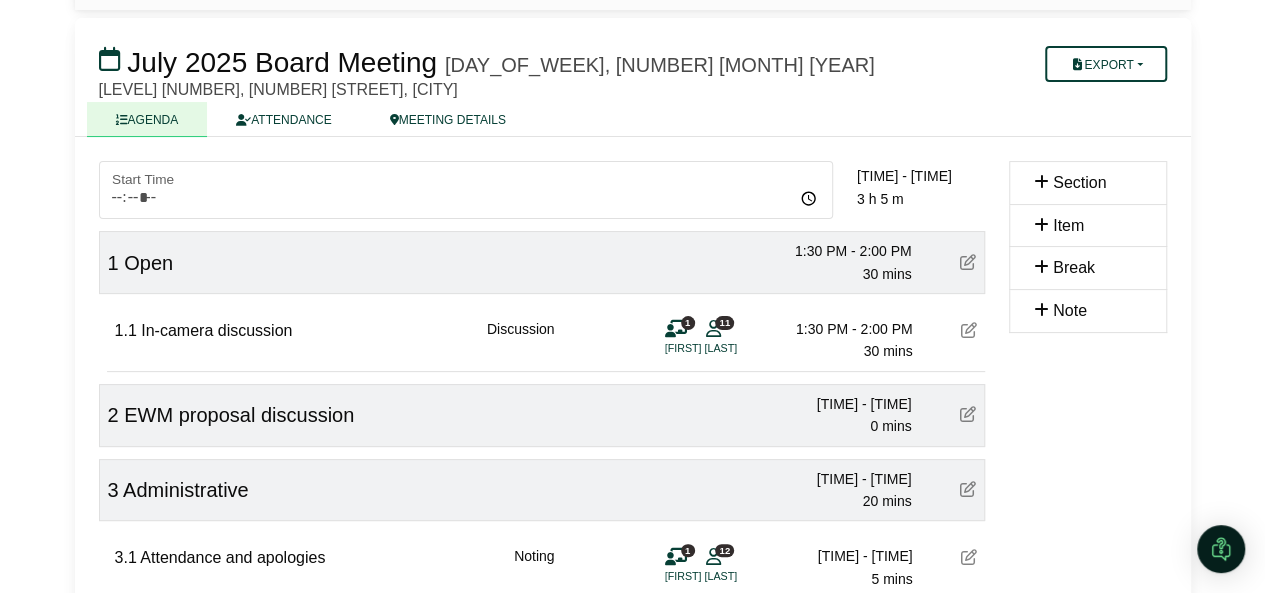 click on "1:30 PM - 2:00 PM" at bounding box center (843, 329) 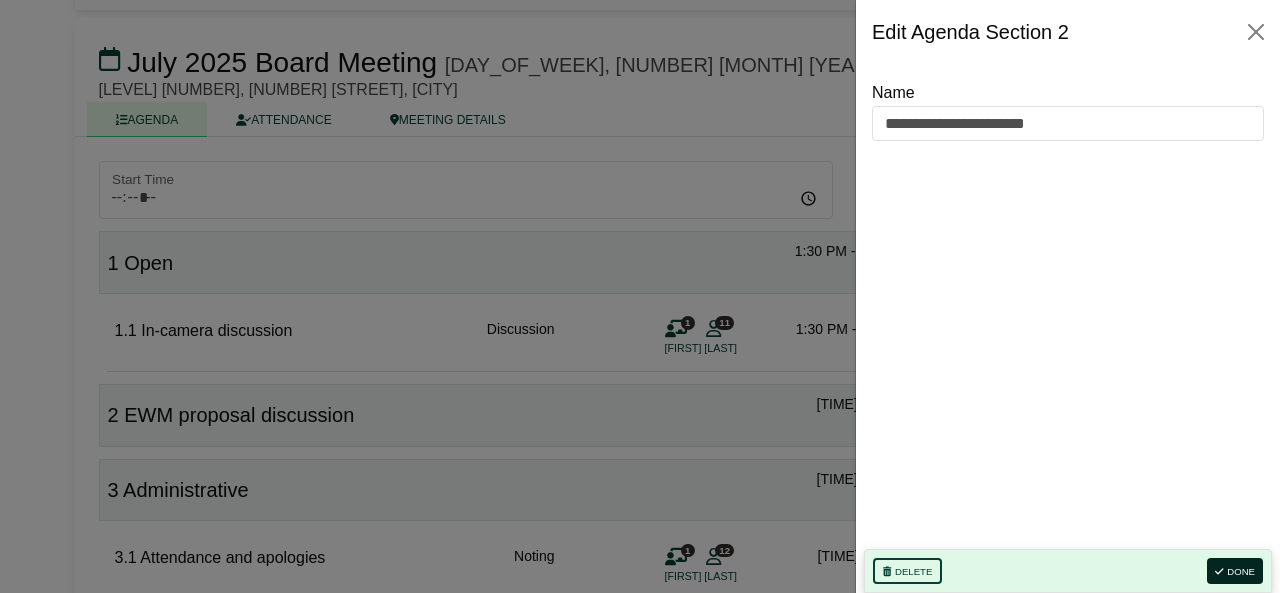 click on "Done" at bounding box center (1235, 571) 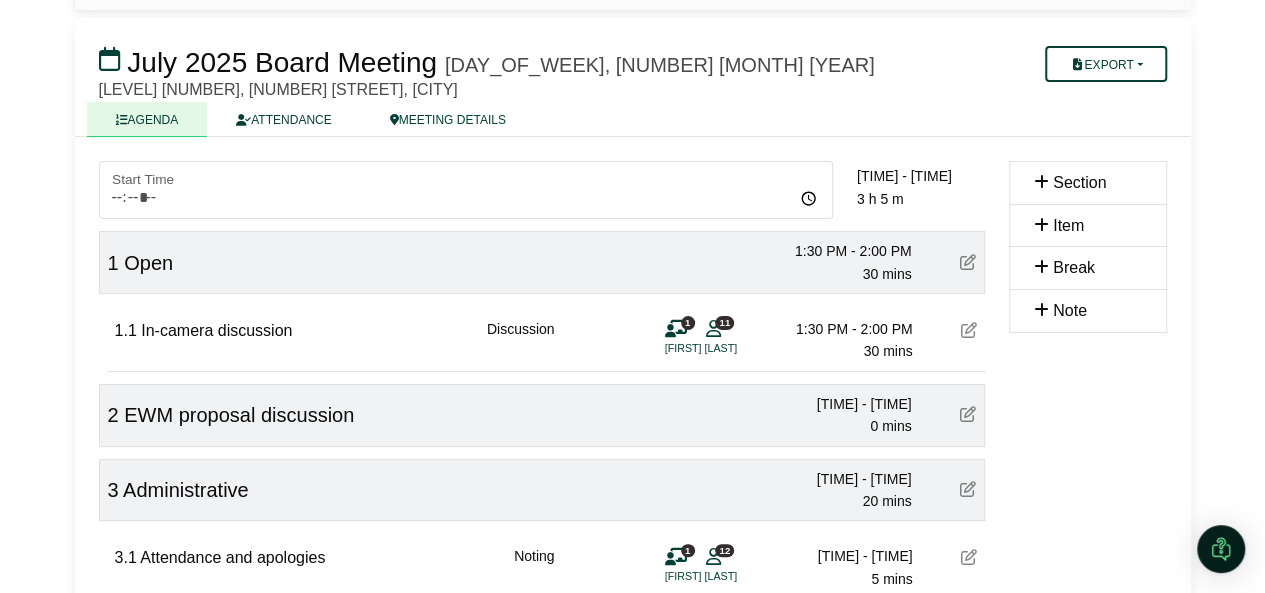 click on "[TIME] - [TIME] [DURATION]" at bounding box center (842, 415) 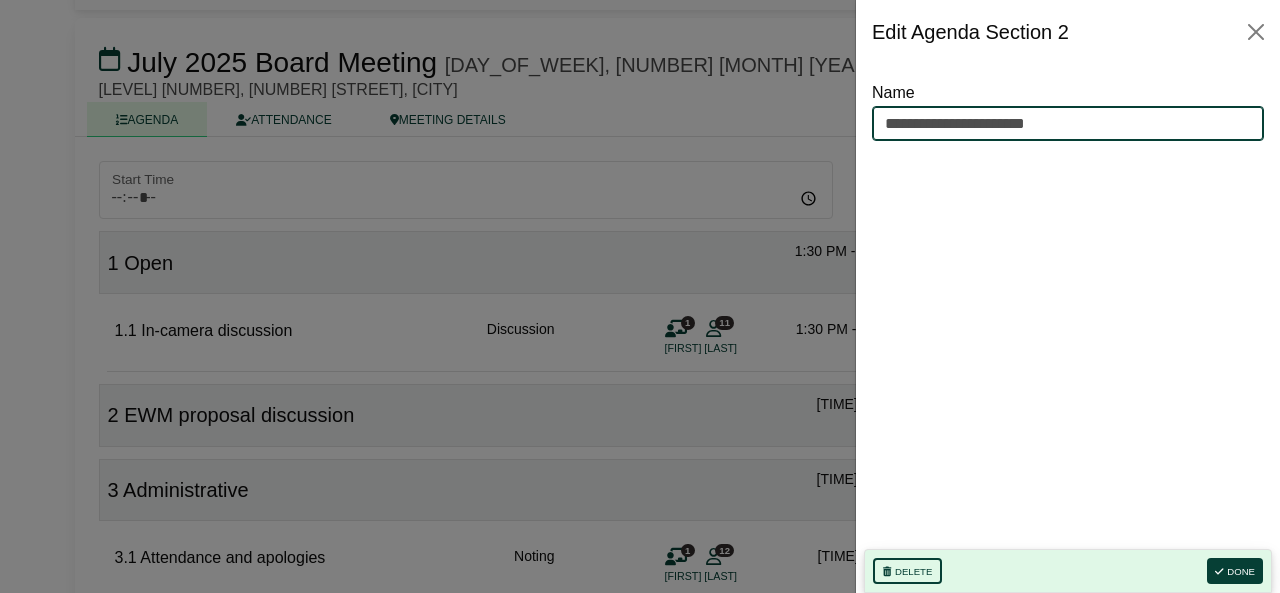 click on "**********" at bounding box center (1068, 124) 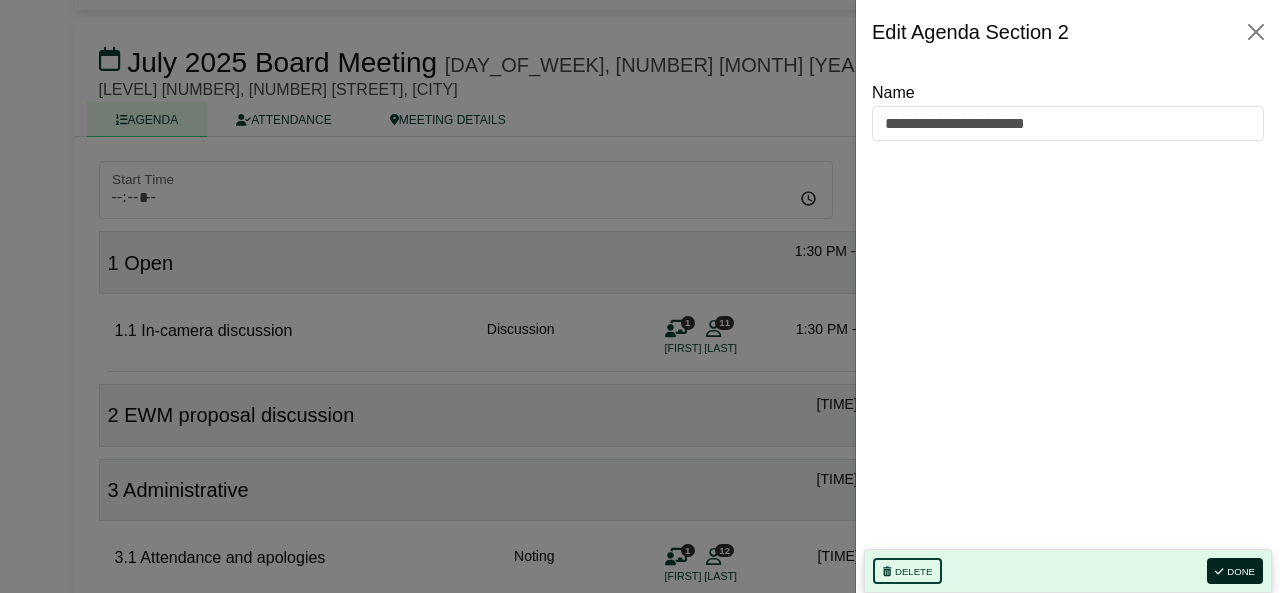 click on "Done" at bounding box center (1235, 571) 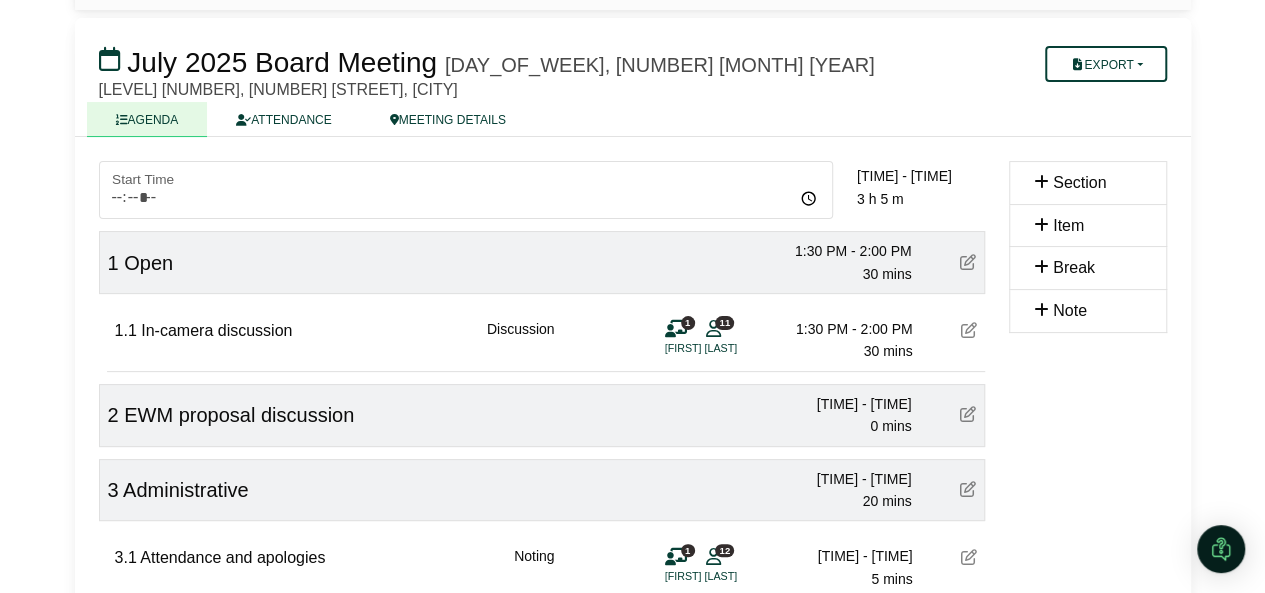 click on "0 mins" at bounding box center [890, 426] 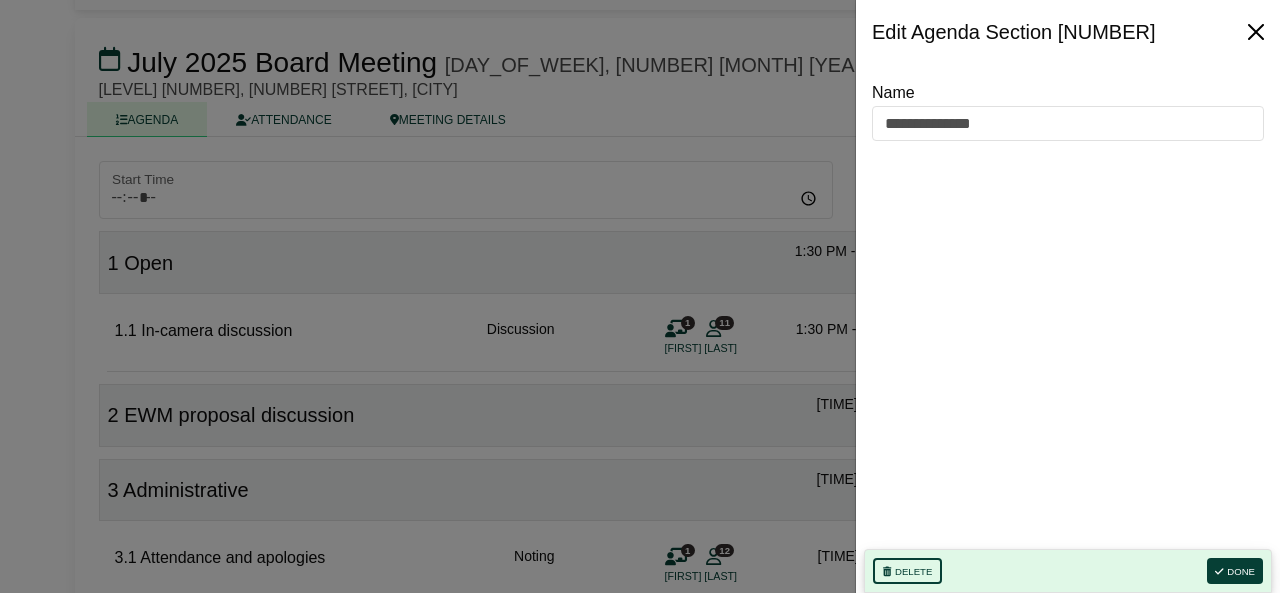 click at bounding box center [1256, 32] 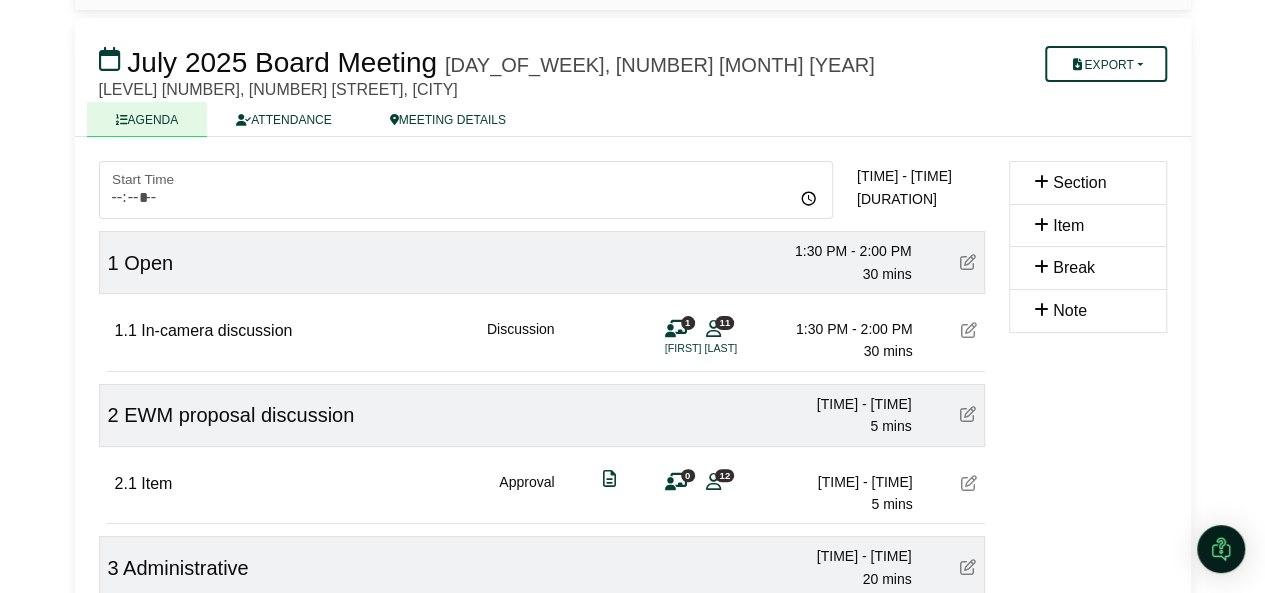 click at bounding box center (969, 483) 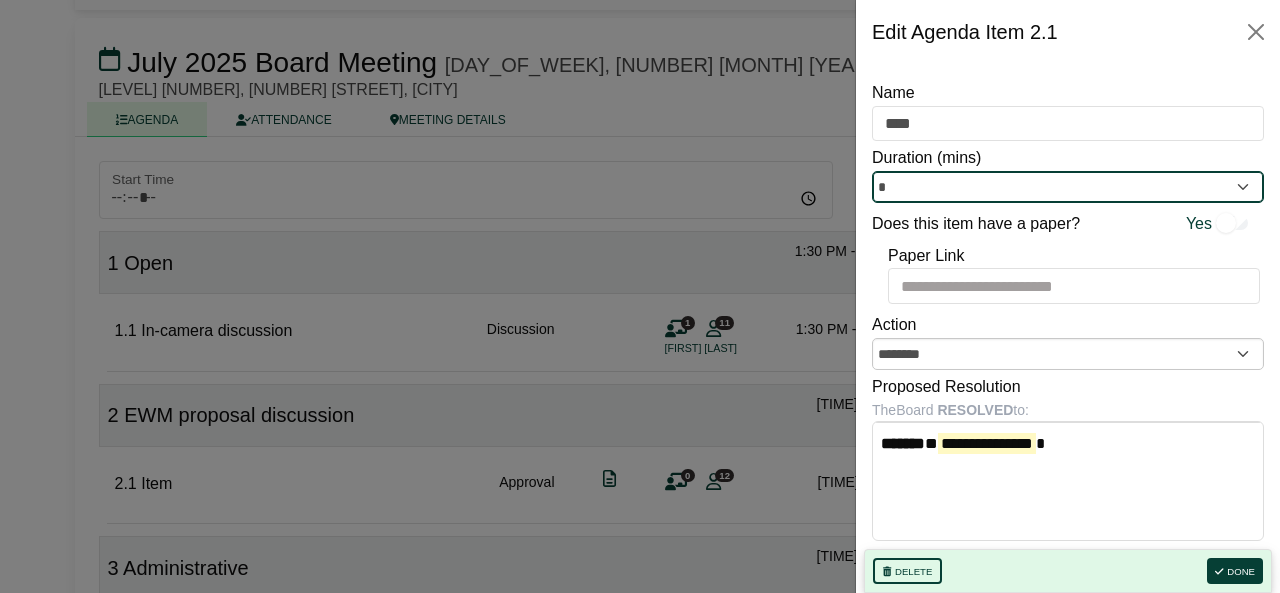 click on "*" at bounding box center [1068, 187] 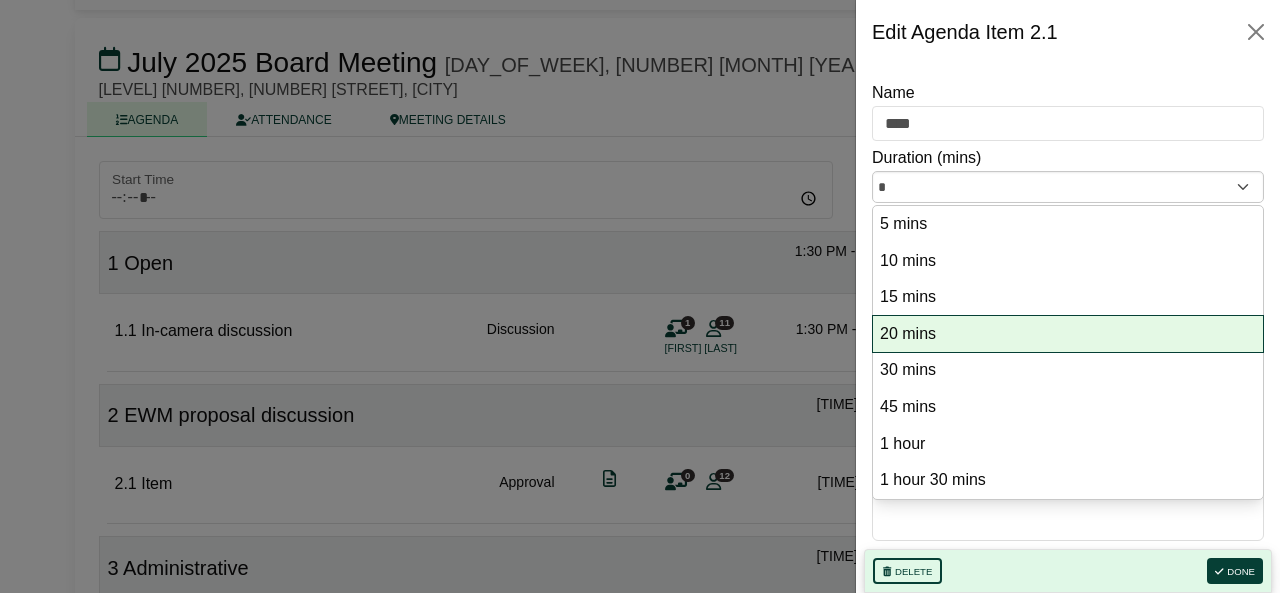 click on "20 mins" at bounding box center [1068, 334] 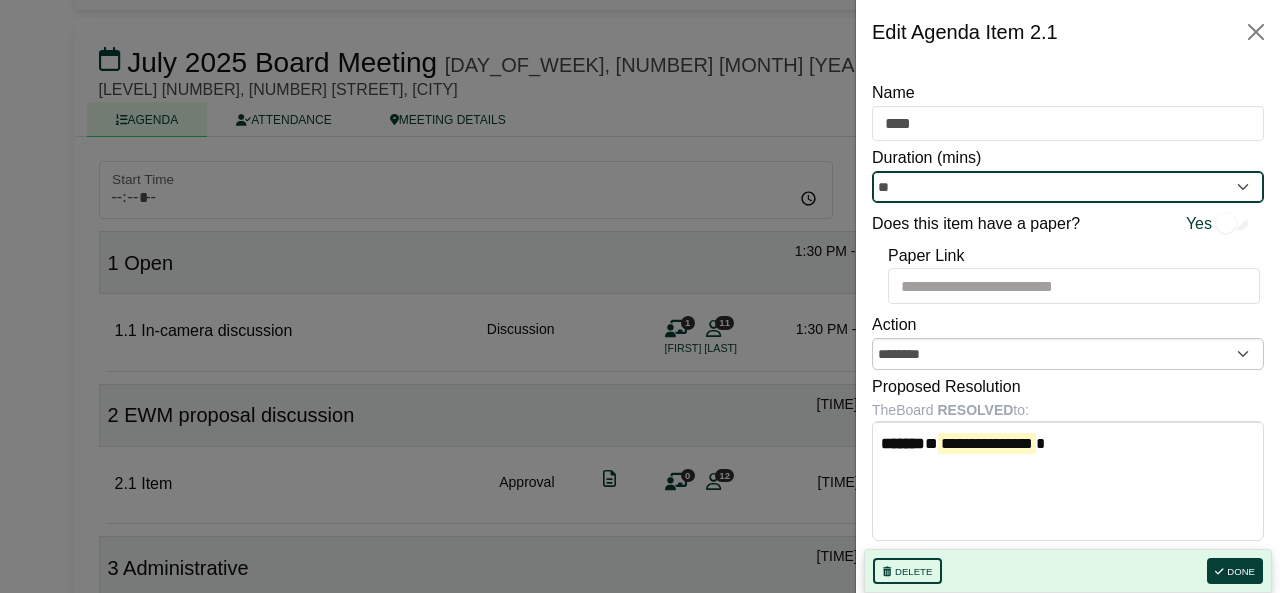 type on "**" 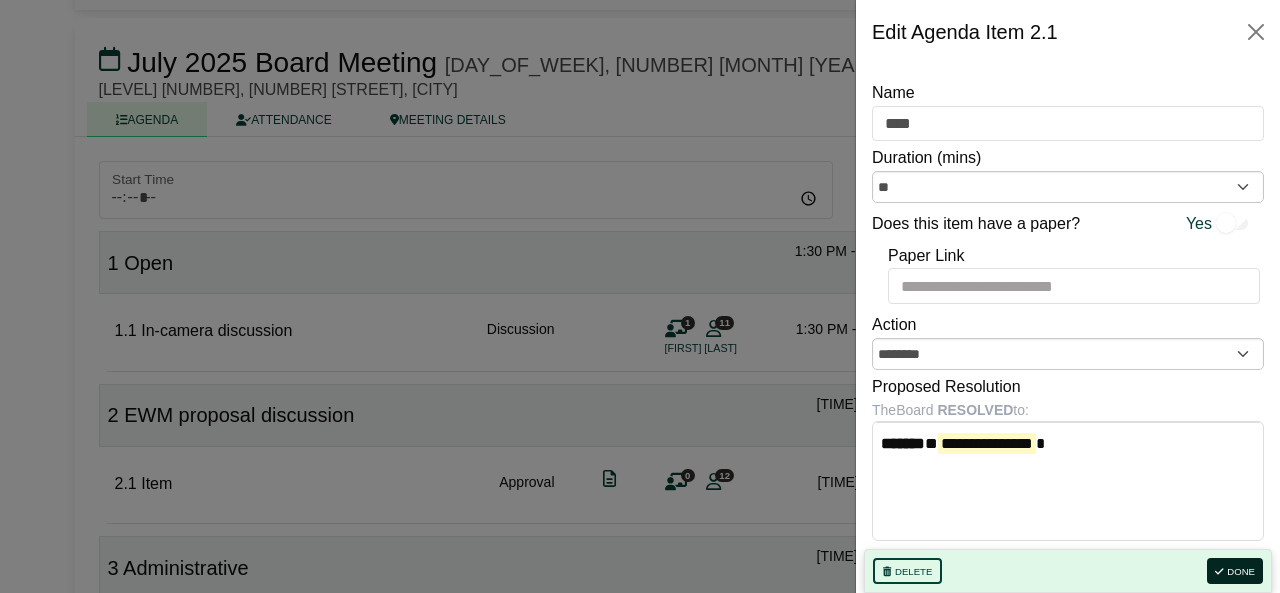 click on "Done" at bounding box center (1235, 571) 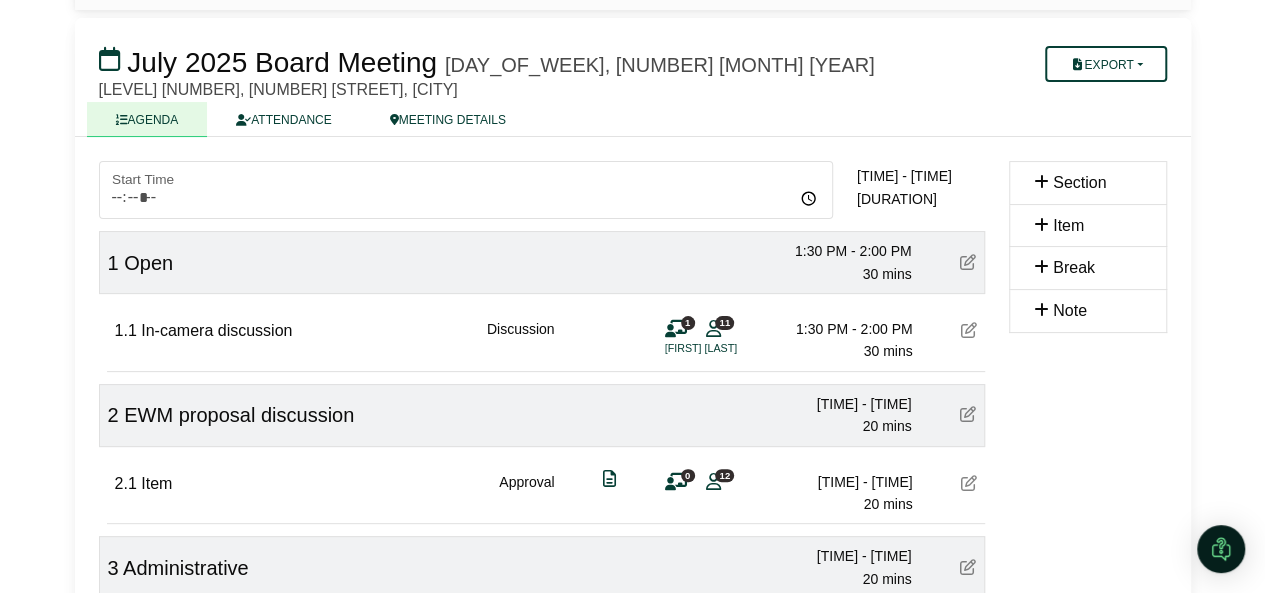 click at bounding box center (969, 483) 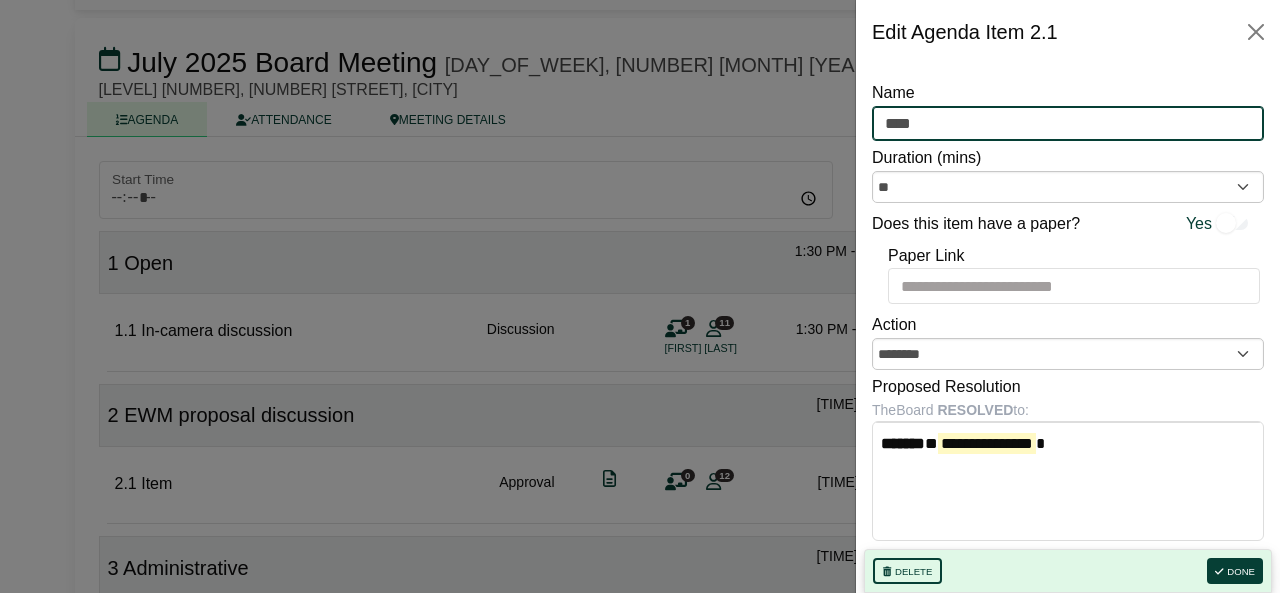 click on "****" at bounding box center [1068, 124] 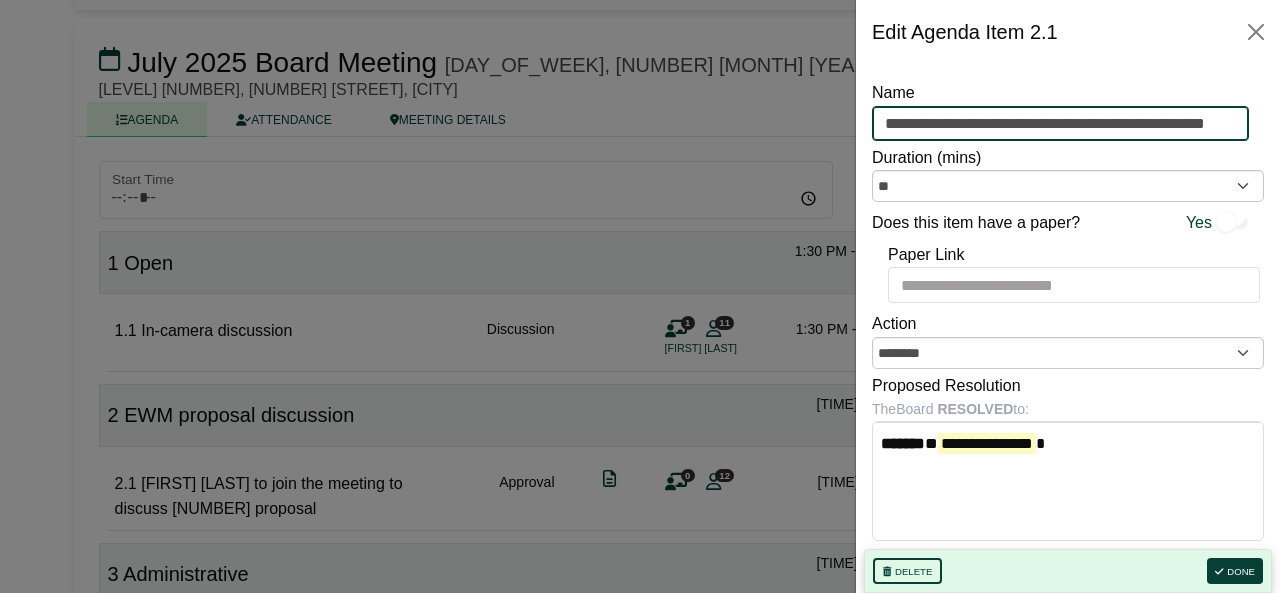 scroll, scrollTop: 0, scrollLeft: 20, axis: horizontal 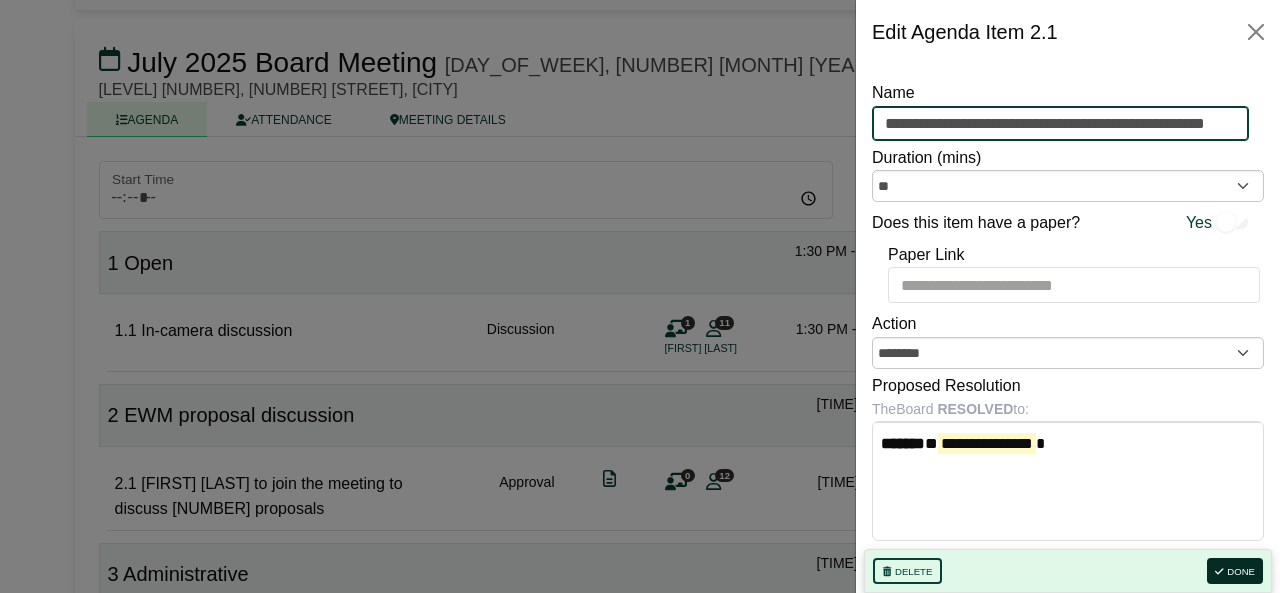 type on "**********" 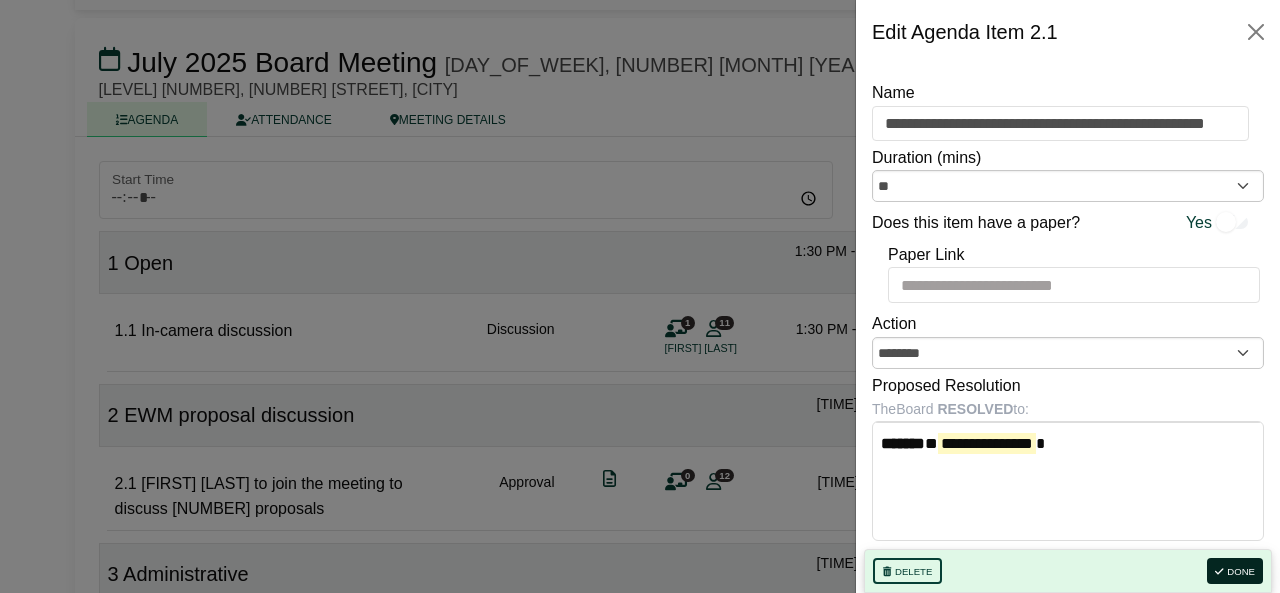 click on "Done" at bounding box center [1235, 571] 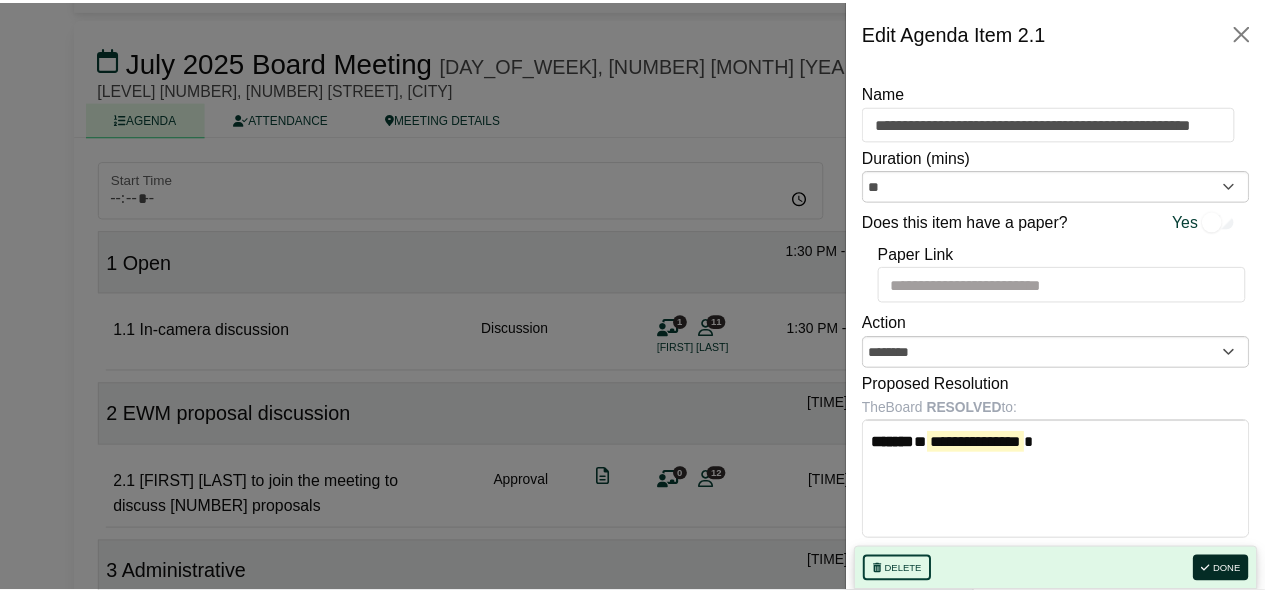 scroll, scrollTop: 0, scrollLeft: 0, axis: both 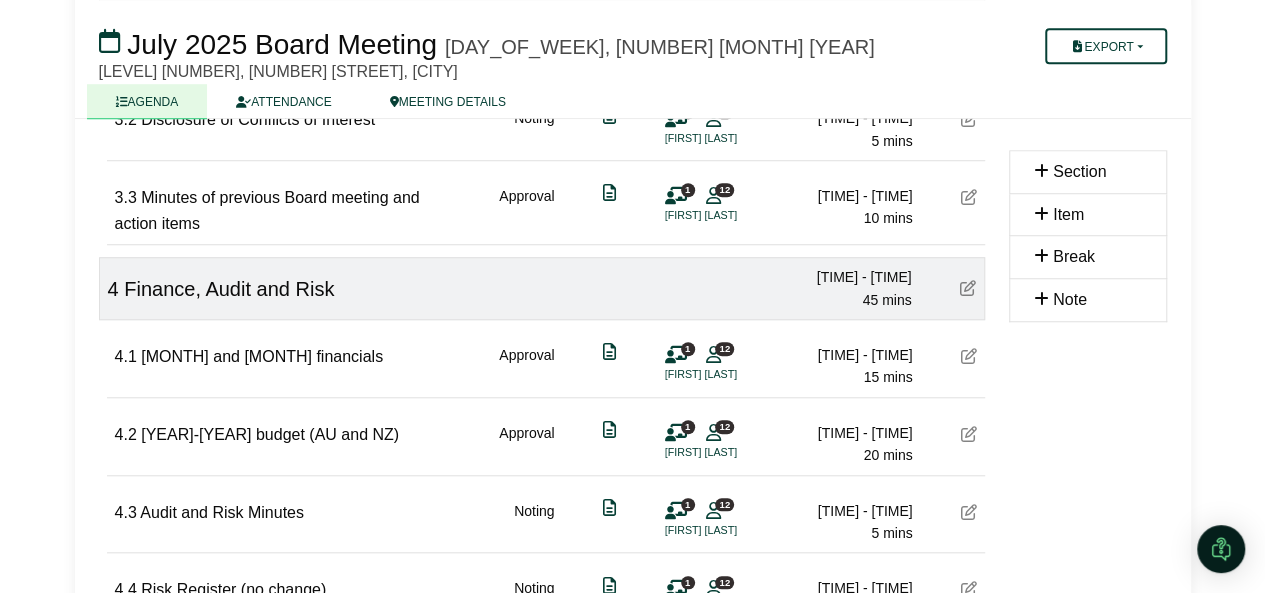 click at bounding box center (969, 356) 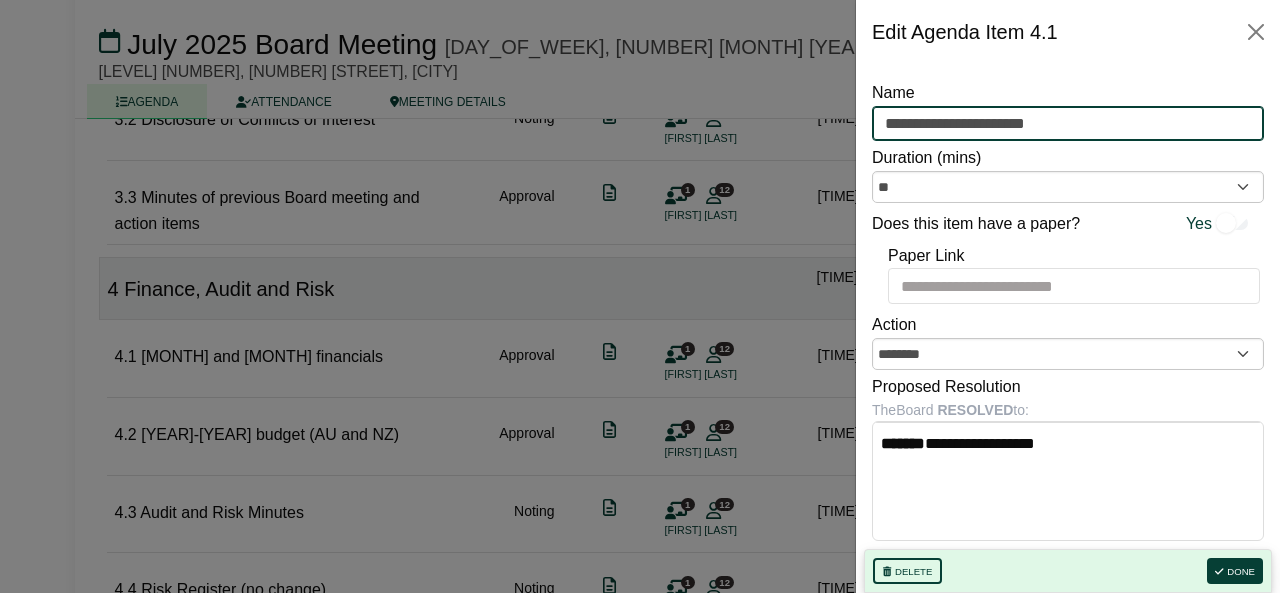 click on "**********" at bounding box center (1068, 124) 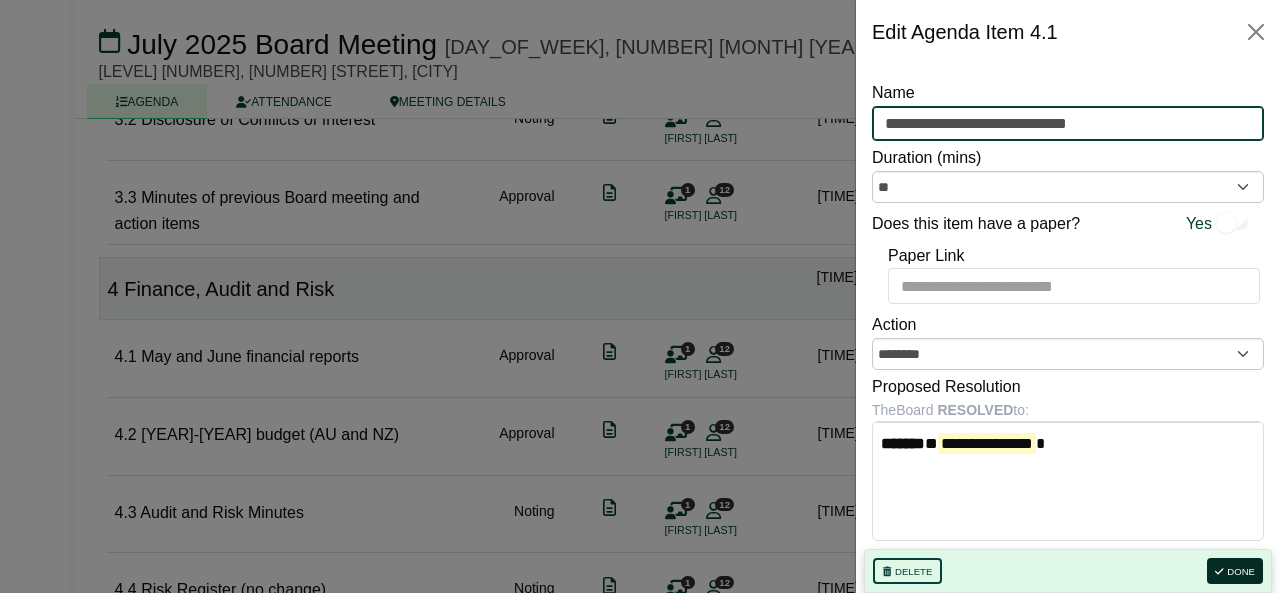 type on "**********" 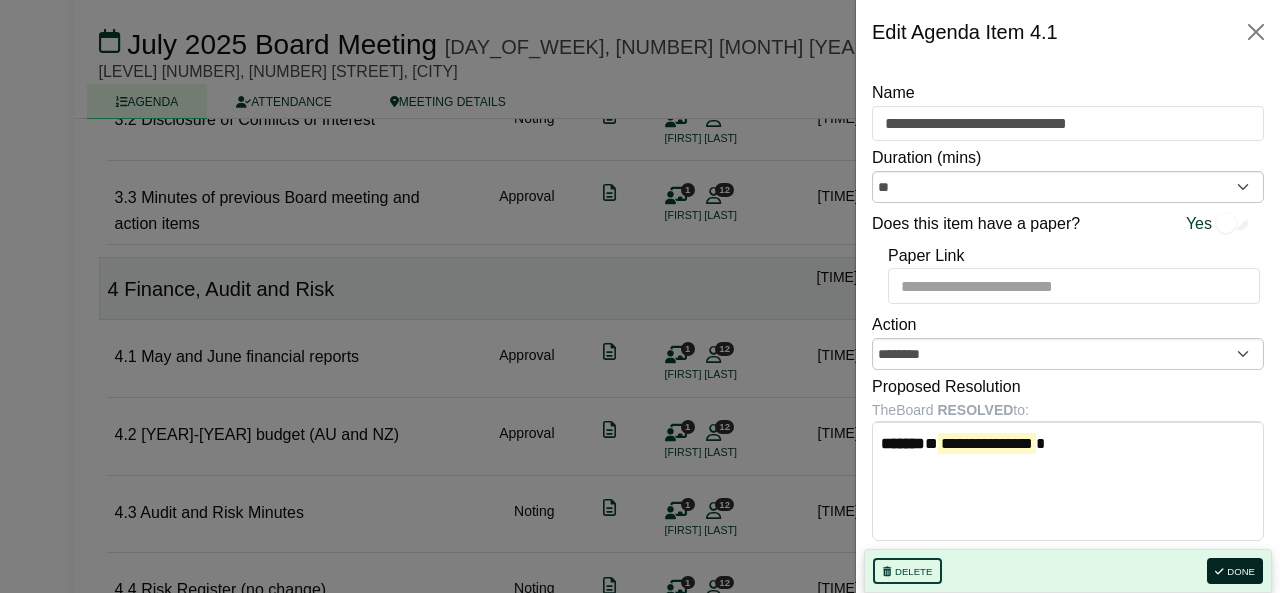 click on "Done" at bounding box center (1235, 571) 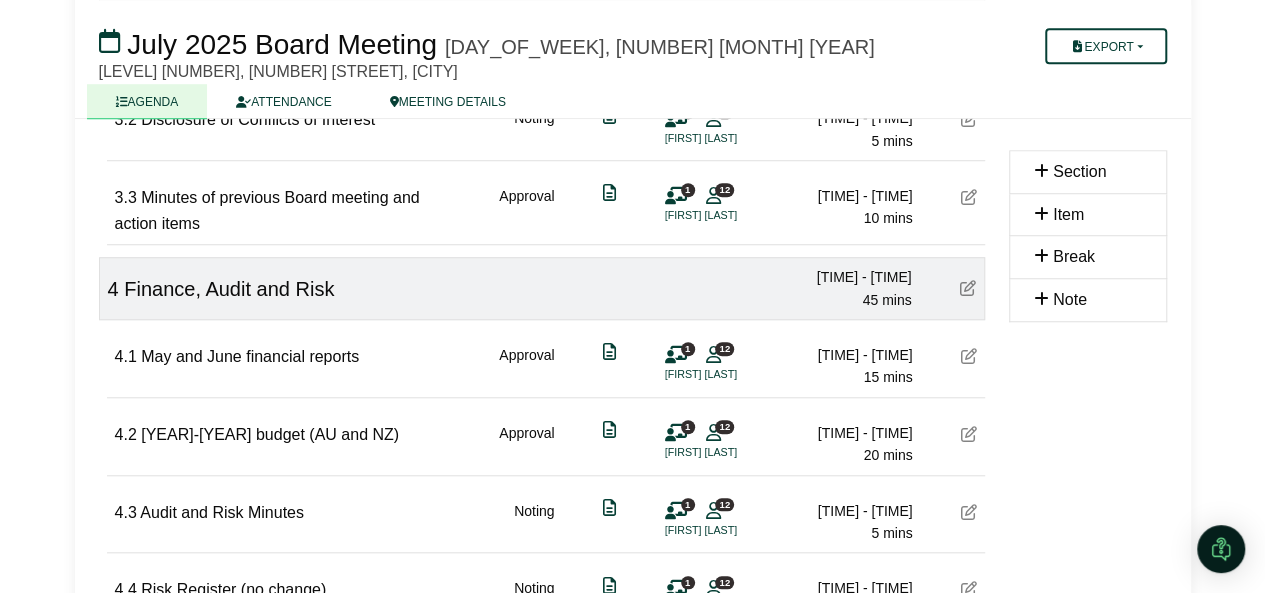 click at bounding box center (969, 434) 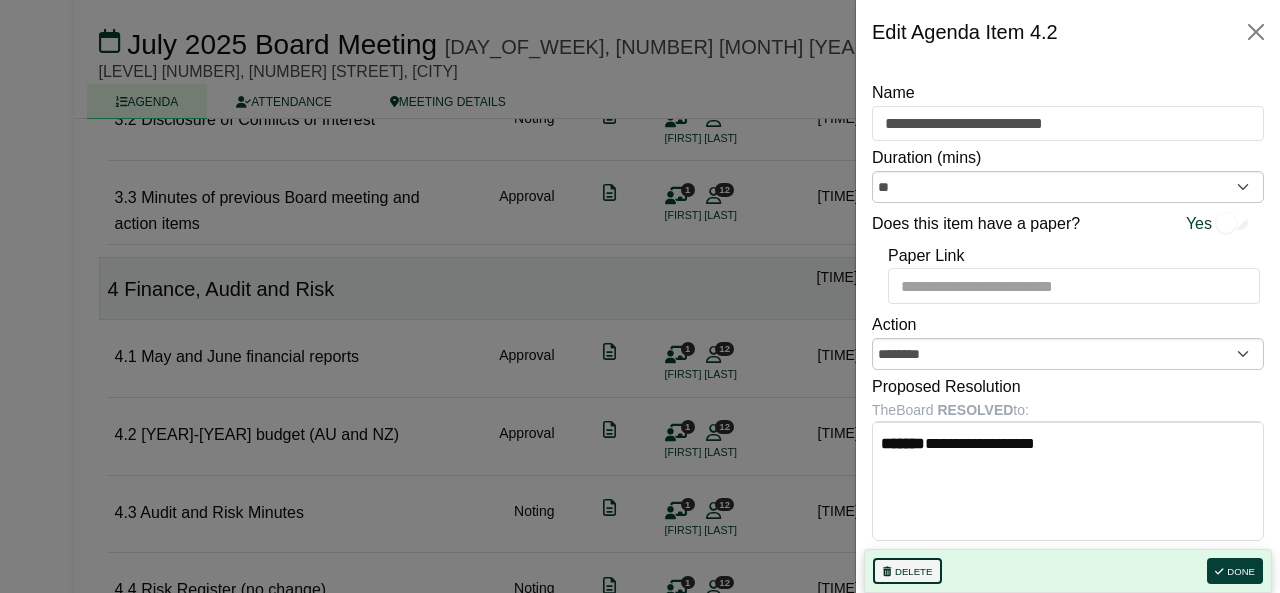 click on "Delete" at bounding box center [907, 571] 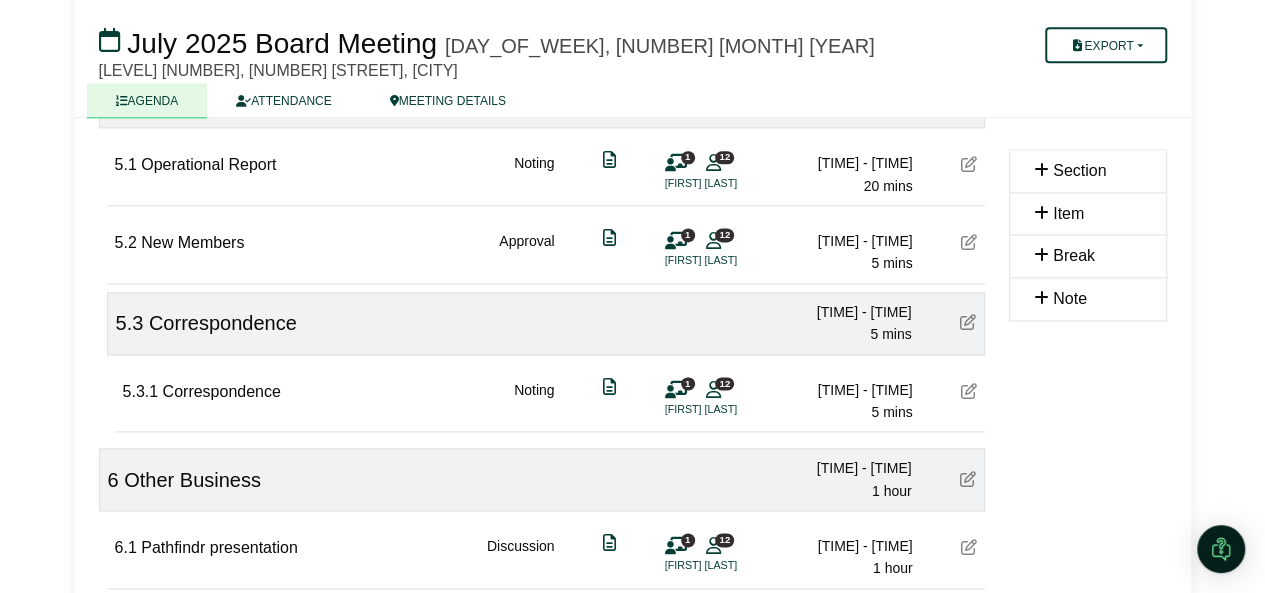 scroll, scrollTop: 1100, scrollLeft: 0, axis: vertical 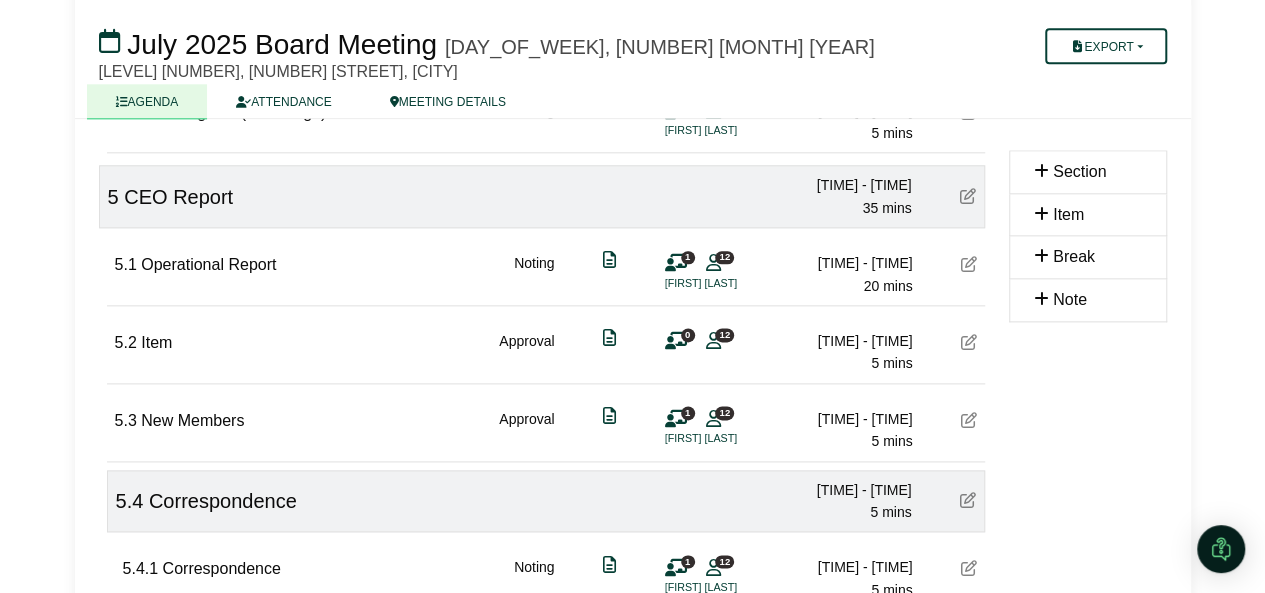click at bounding box center (969, 342) 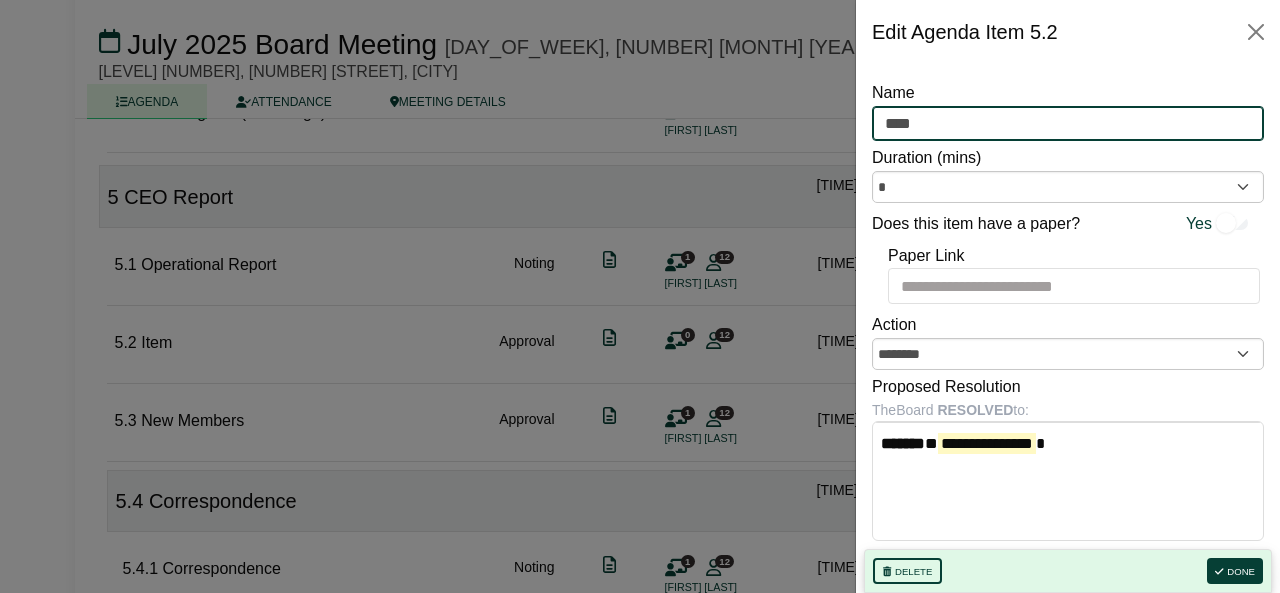 click on "****" at bounding box center [1068, 124] 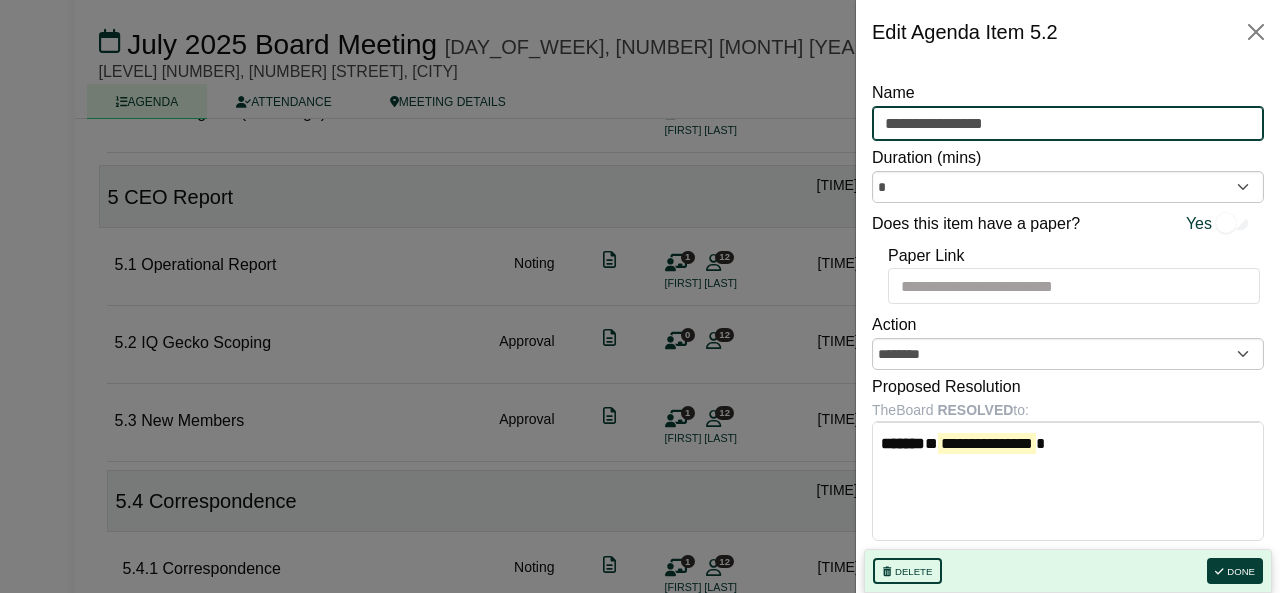 type on "**********" 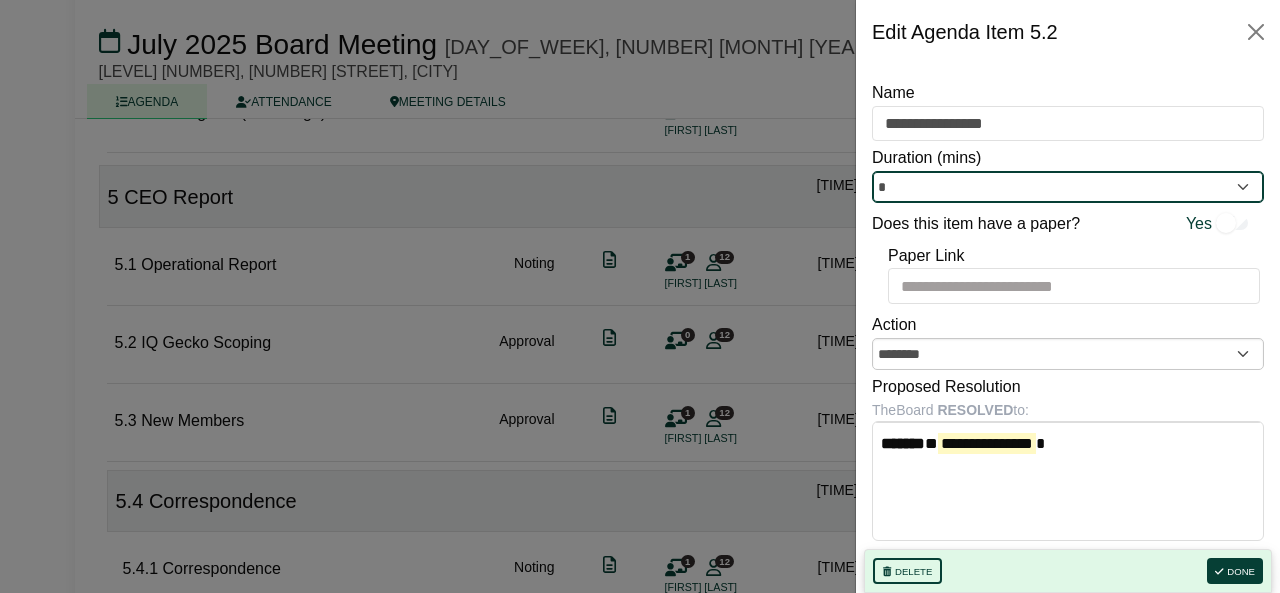 click on "*" at bounding box center (1068, 187) 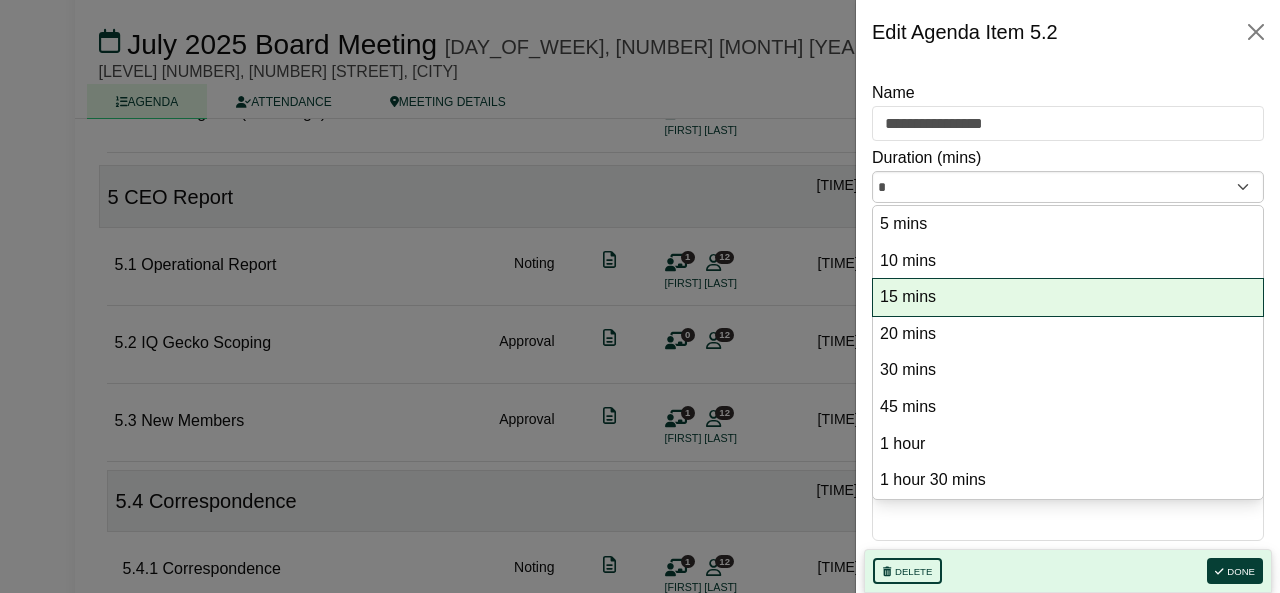 click on "15 mins" at bounding box center [1068, 297] 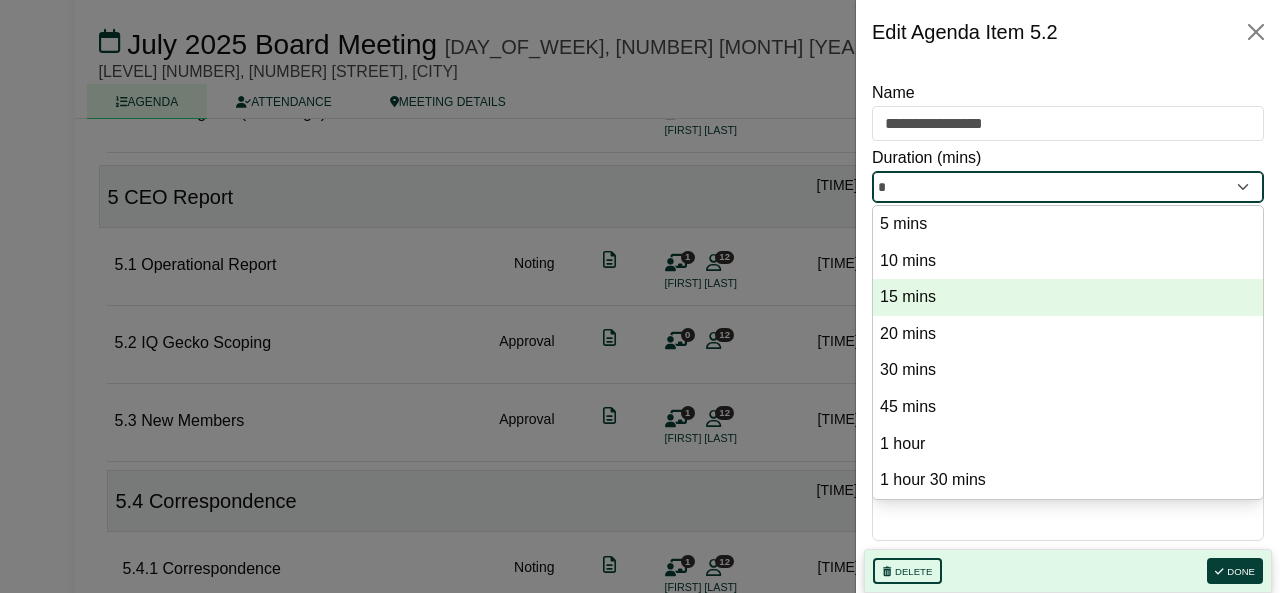 type on "**" 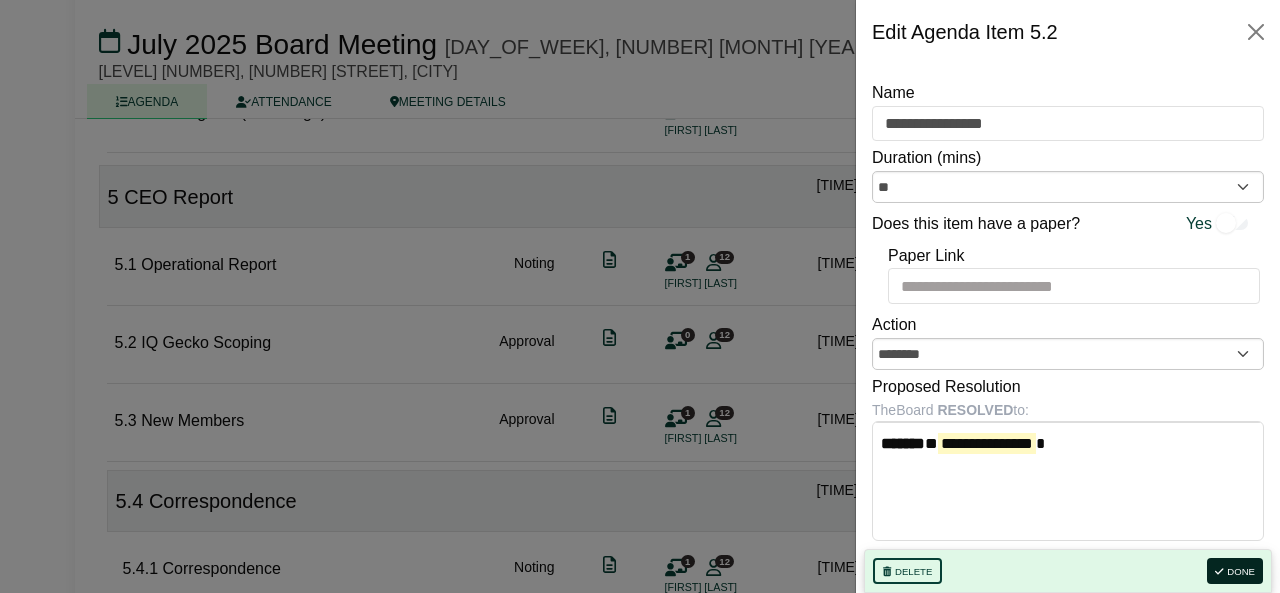 click on "Done" at bounding box center [1235, 571] 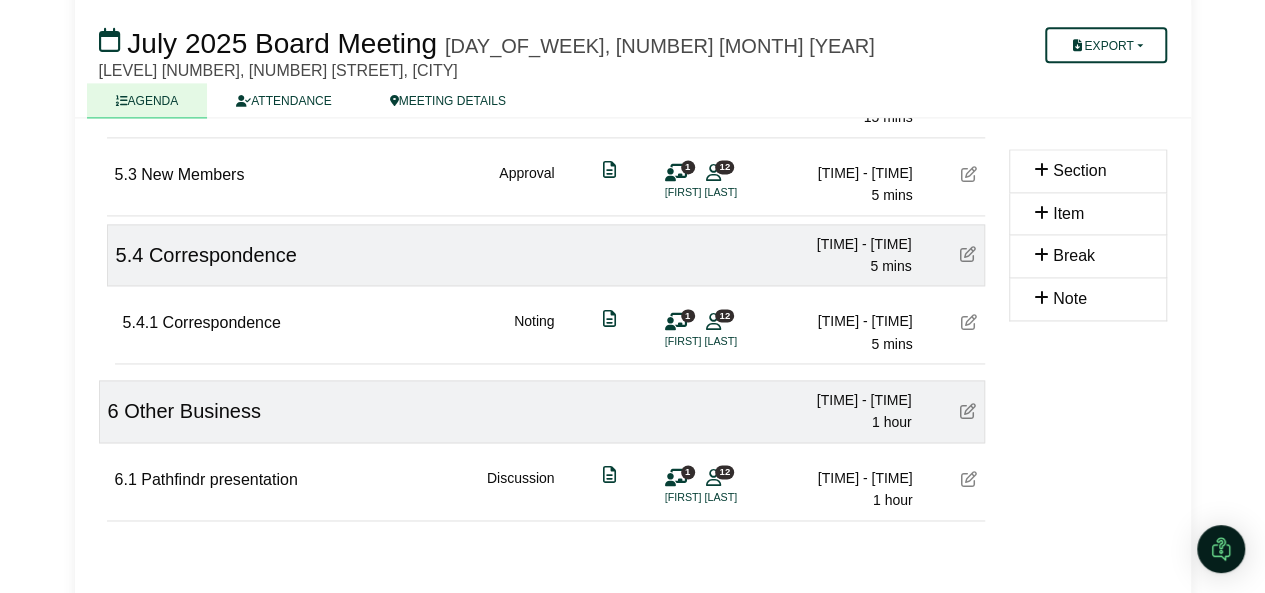 scroll, scrollTop: 1377, scrollLeft: 0, axis: vertical 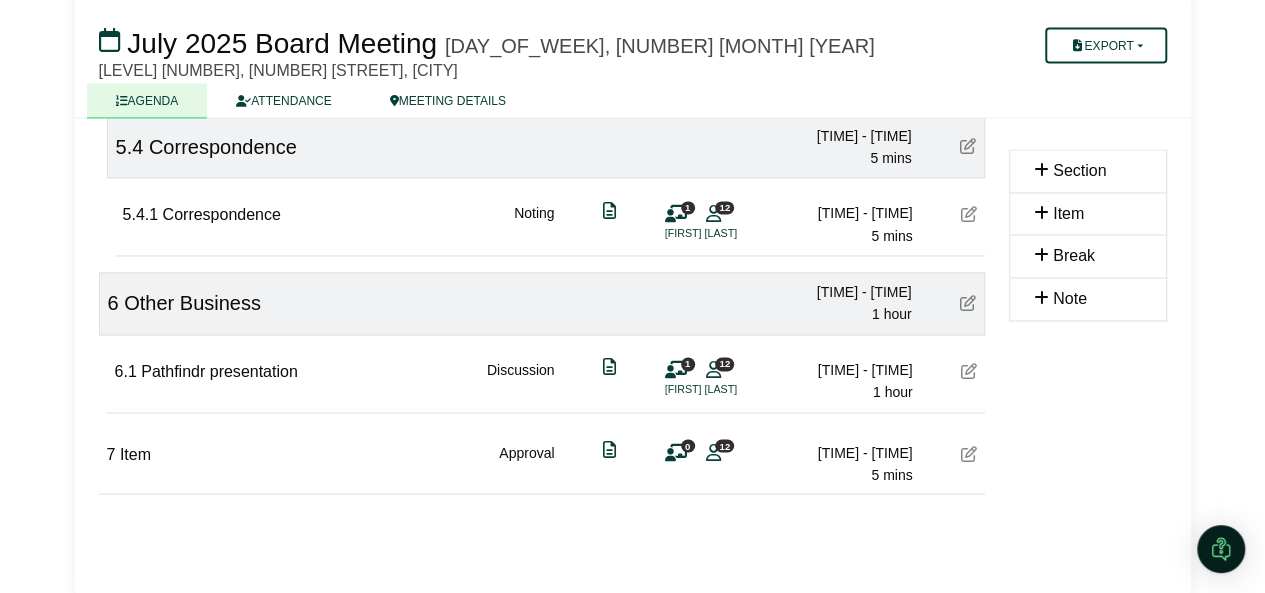 click at bounding box center (969, 453) 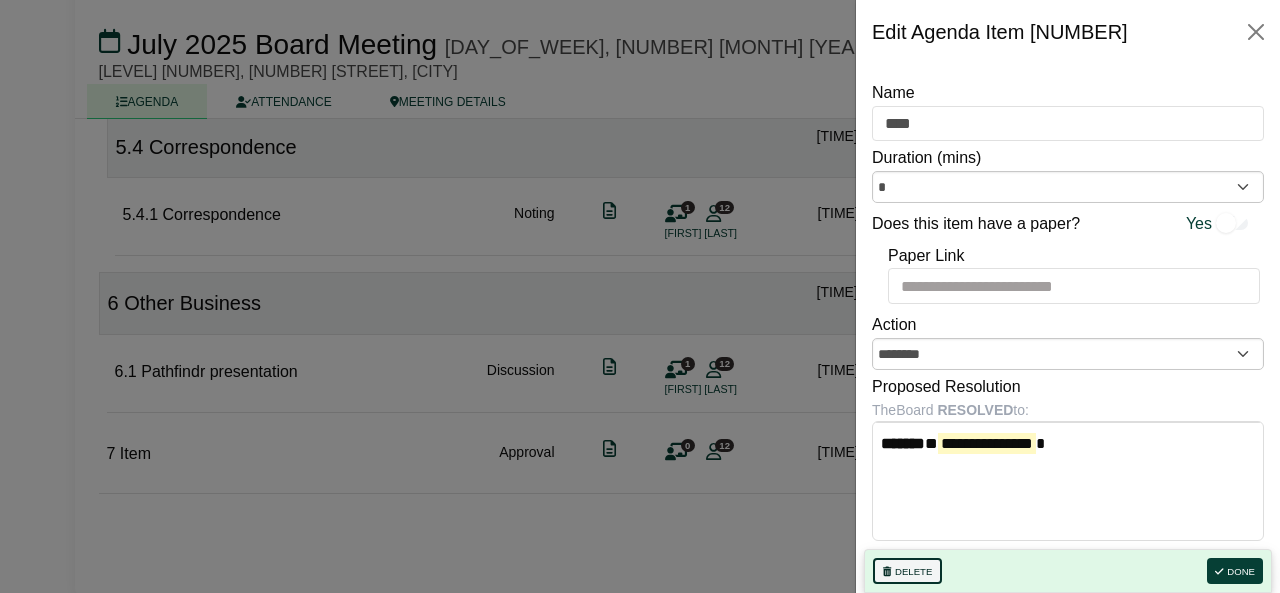 click on "Delete" at bounding box center (907, 571) 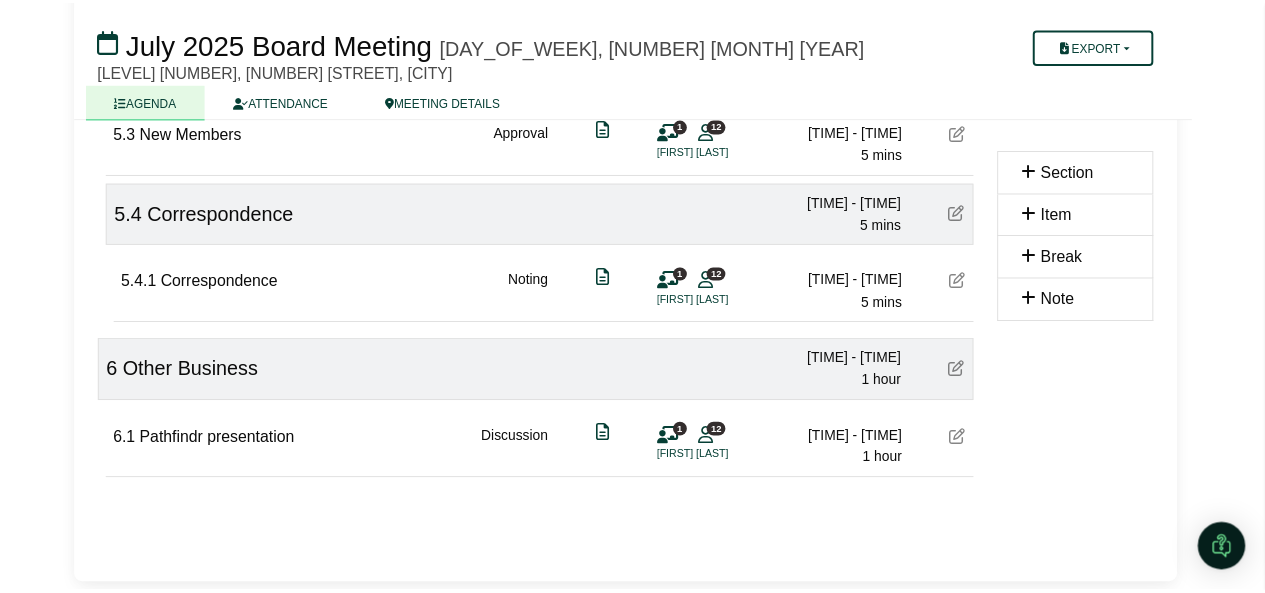 scroll, scrollTop: 1377, scrollLeft: 0, axis: vertical 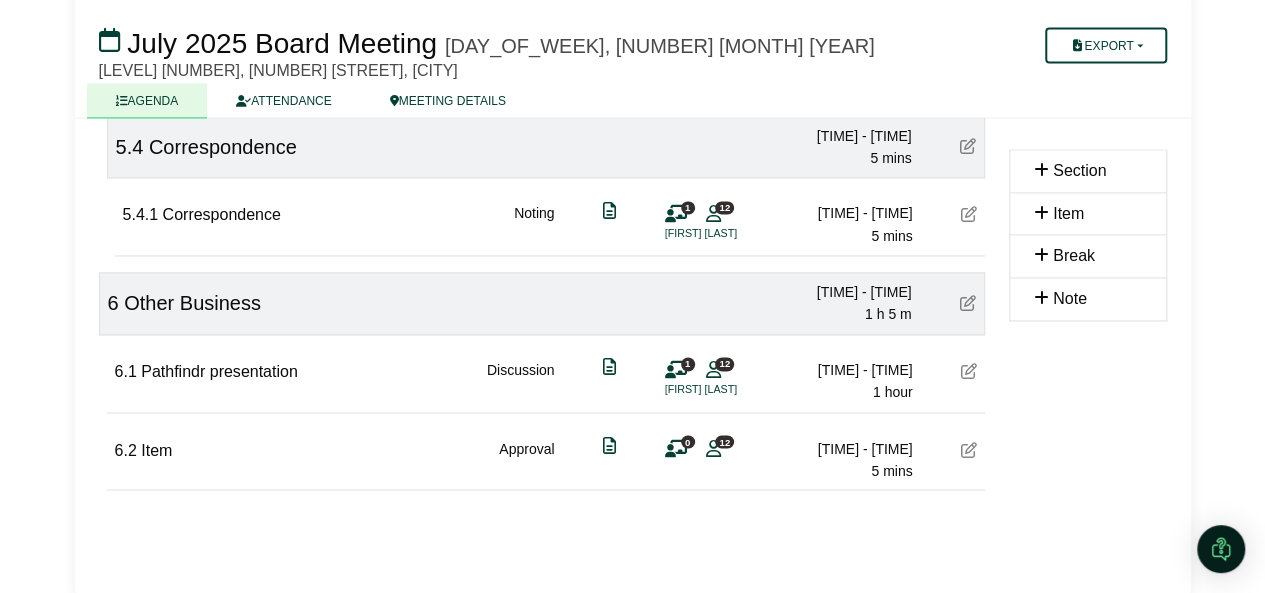 click at bounding box center [969, 449] 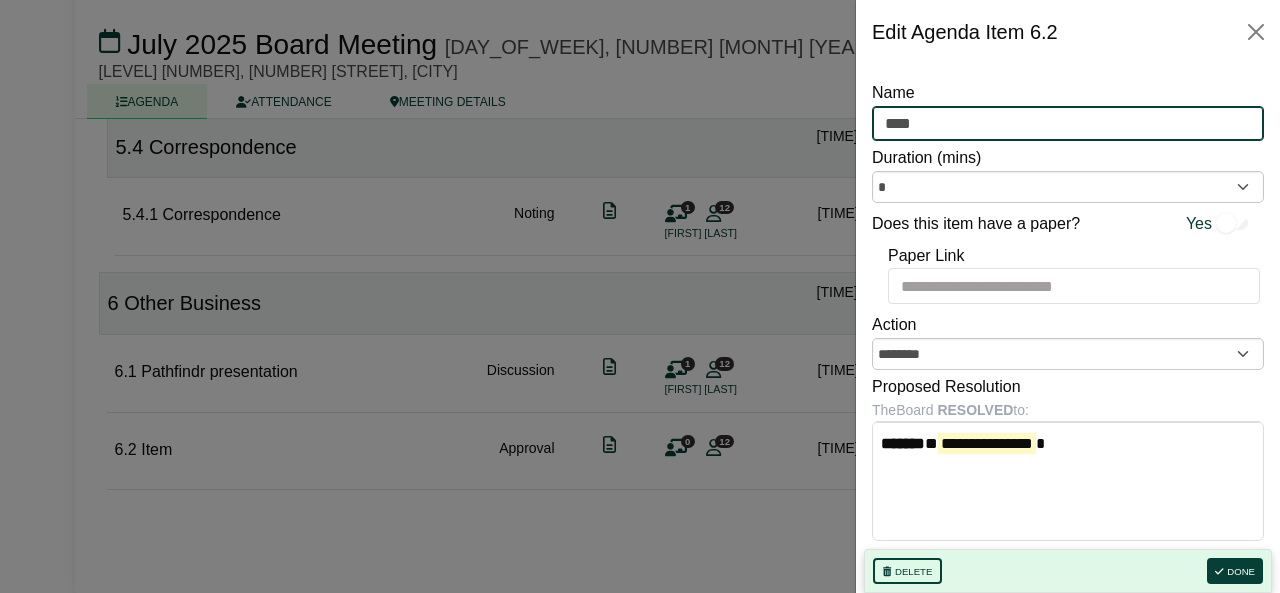 drag, startPoint x: 932, startPoint y: 125, endPoint x: 808, endPoint y: 115, distance: 124.40257 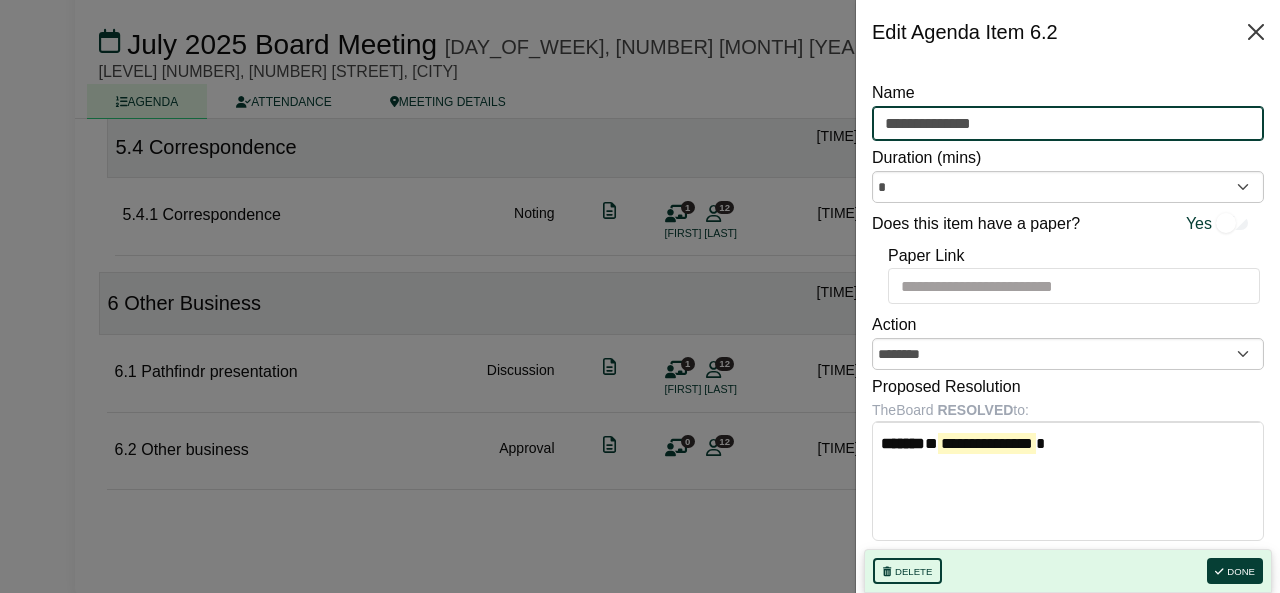 type on "**********" 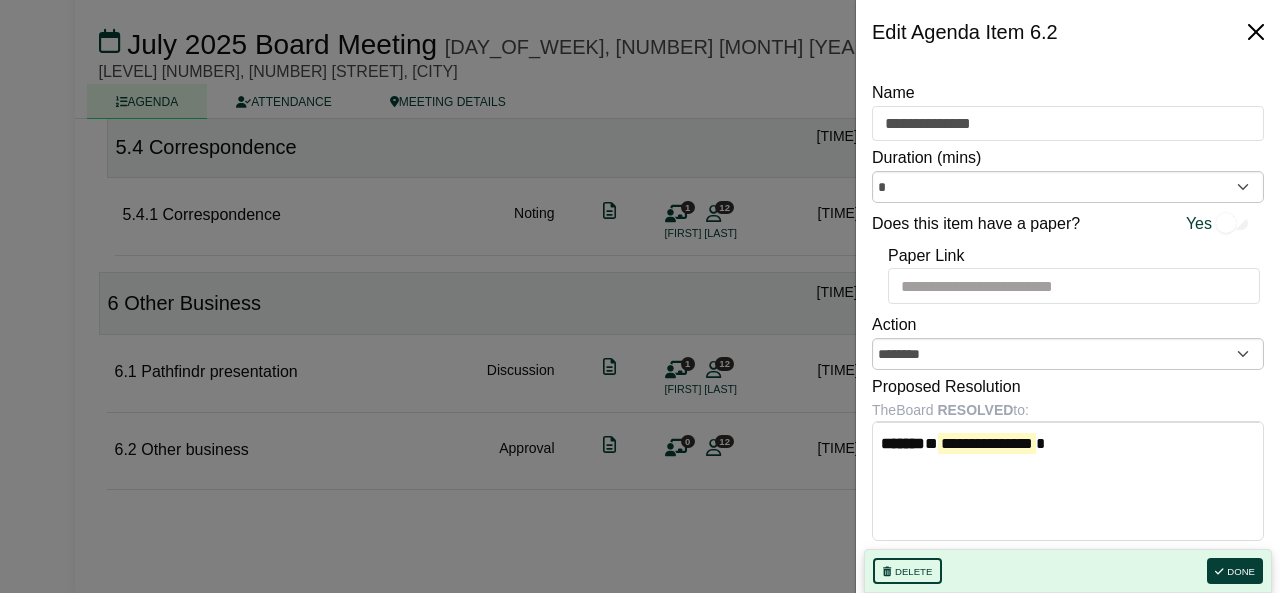 click at bounding box center [1256, 32] 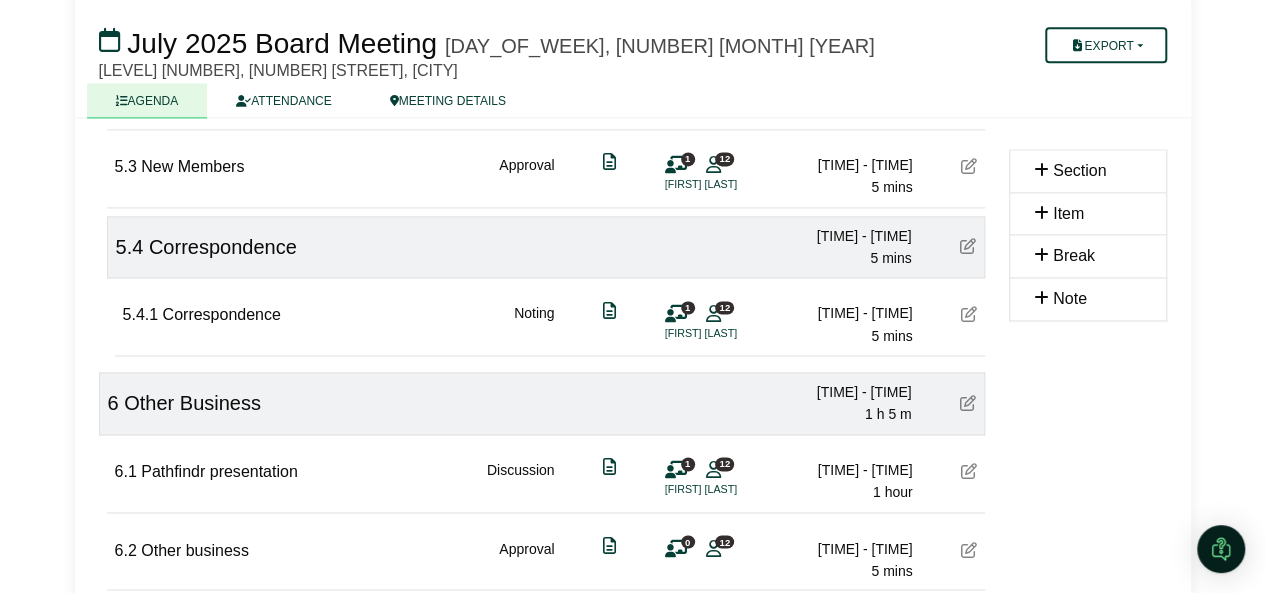 scroll, scrollTop: 1254, scrollLeft: 0, axis: vertical 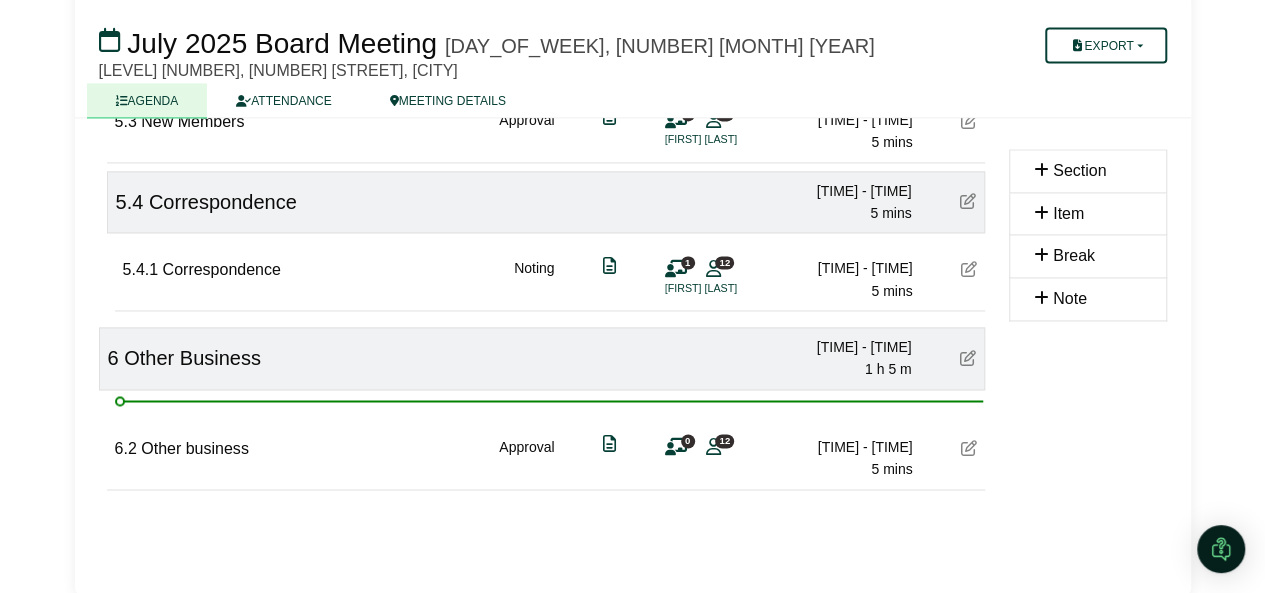 type 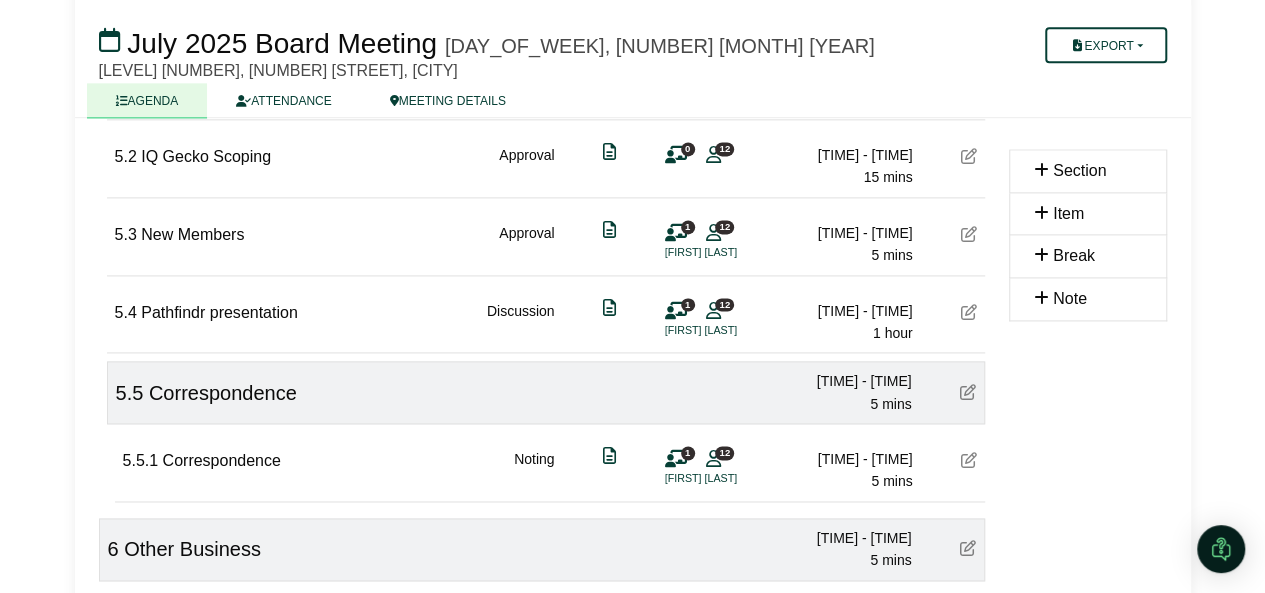 scroll, scrollTop: 1254, scrollLeft: 0, axis: vertical 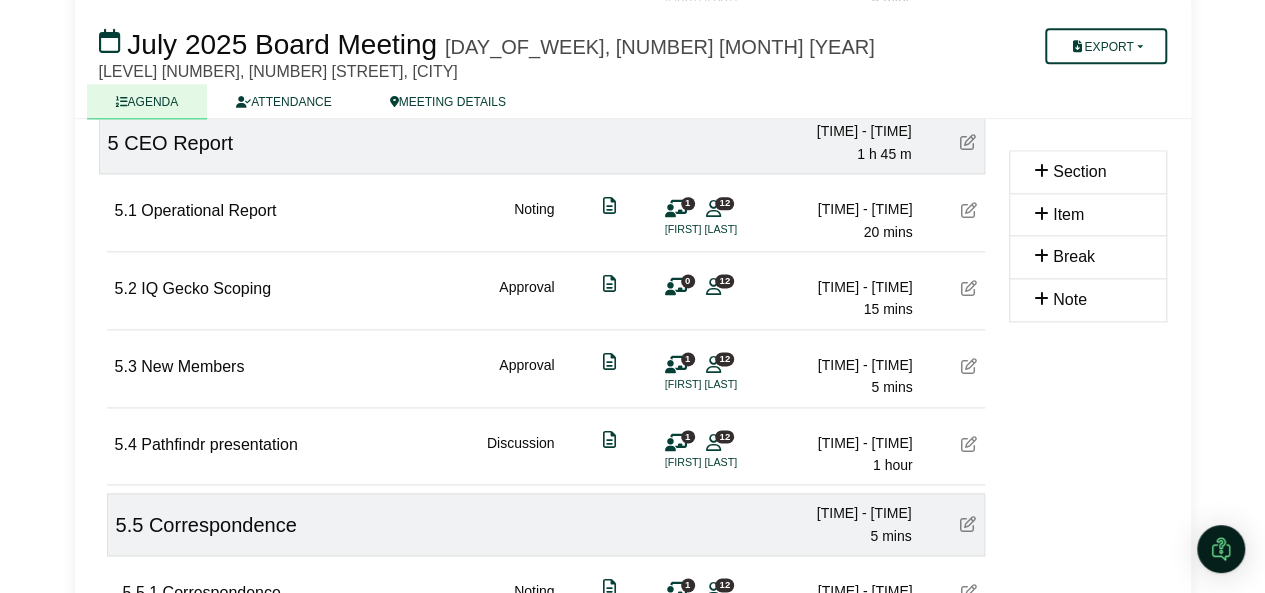 click at bounding box center (969, 210) 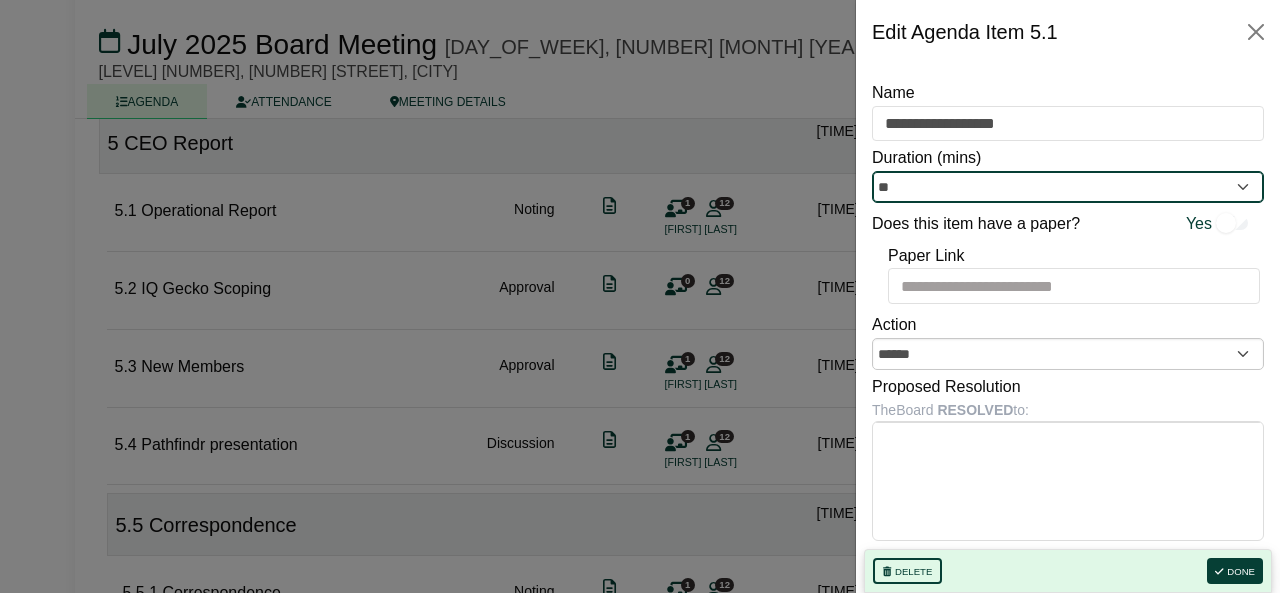 click on "**" at bounding box center (1068, 187) 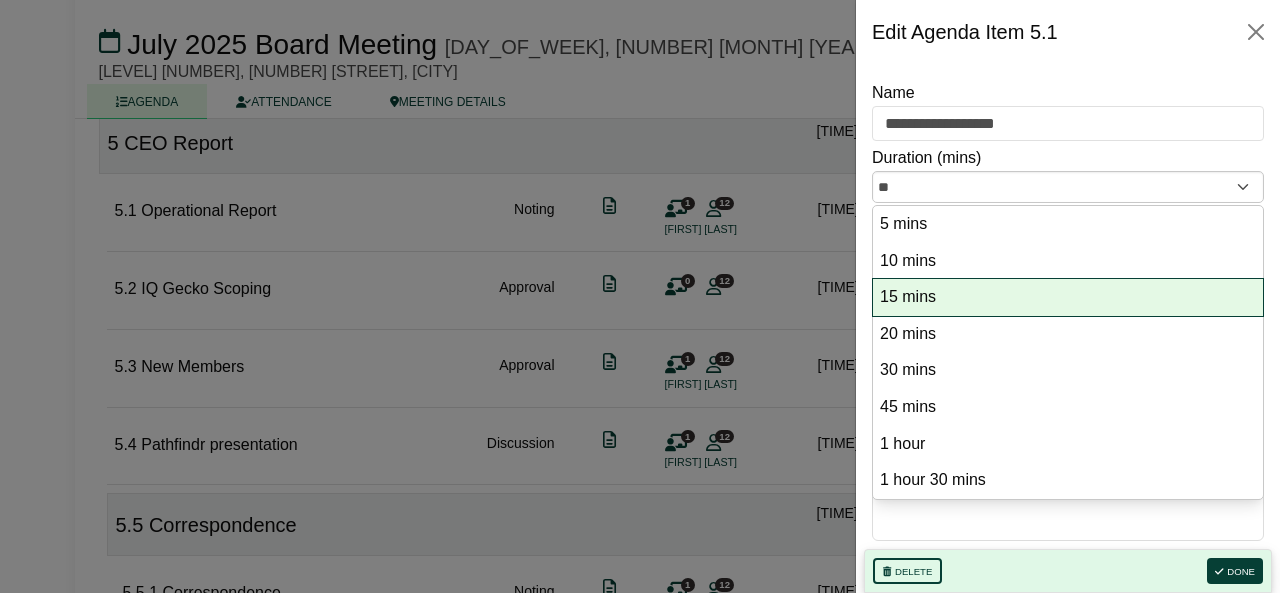 click on "15 mins" at bounding box center [1068, 297] 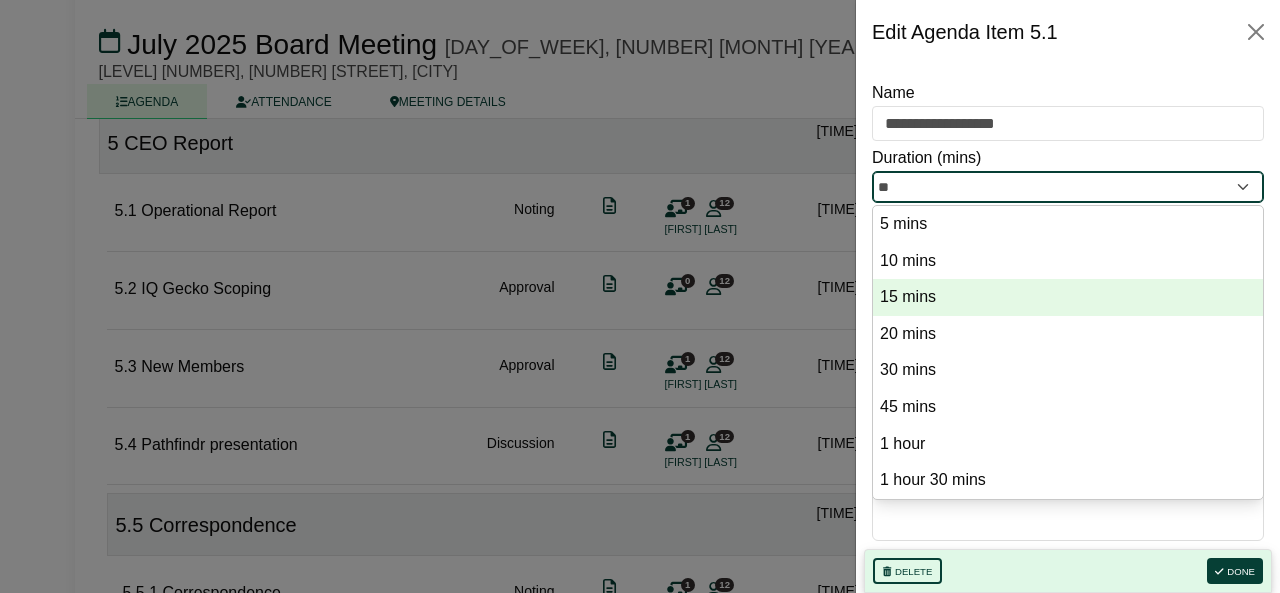 type on "**" 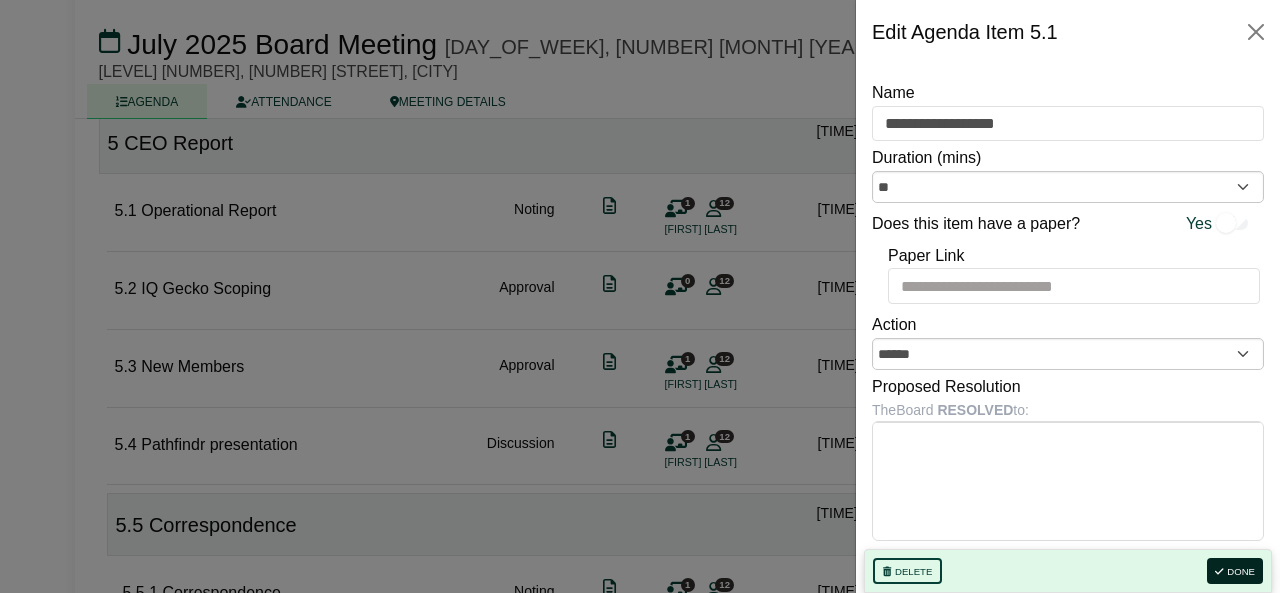 drag, startPoint x: 1253, startPoint y: 569, endPoint x: 1206, endPoint y: 536, distance: 57.428215 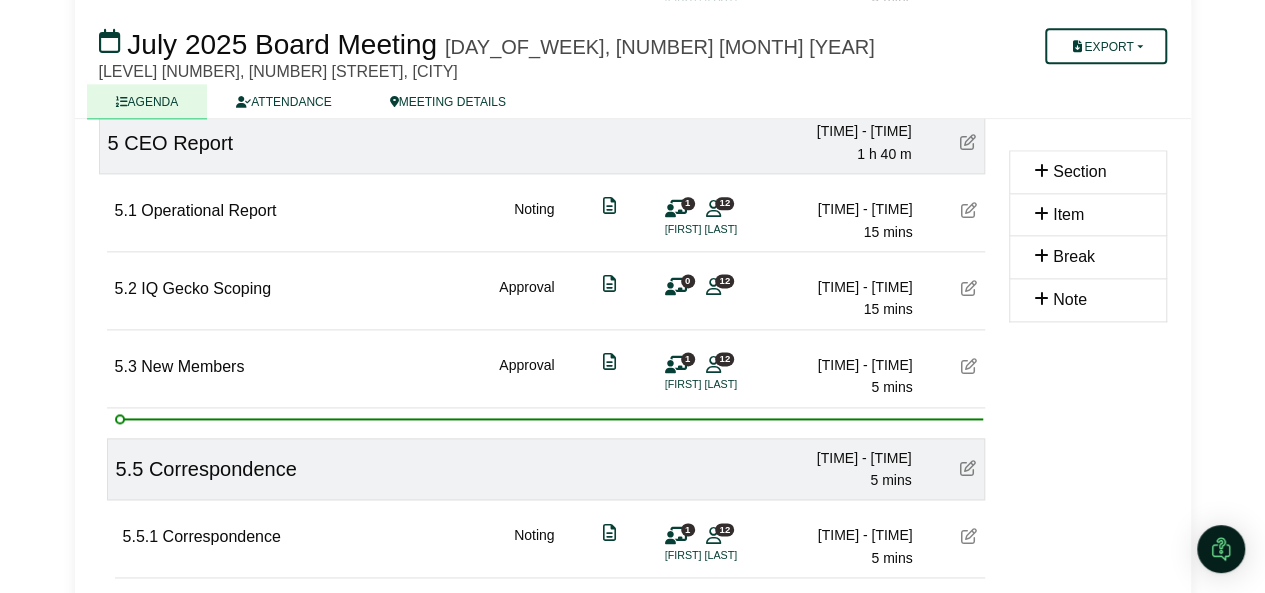 type 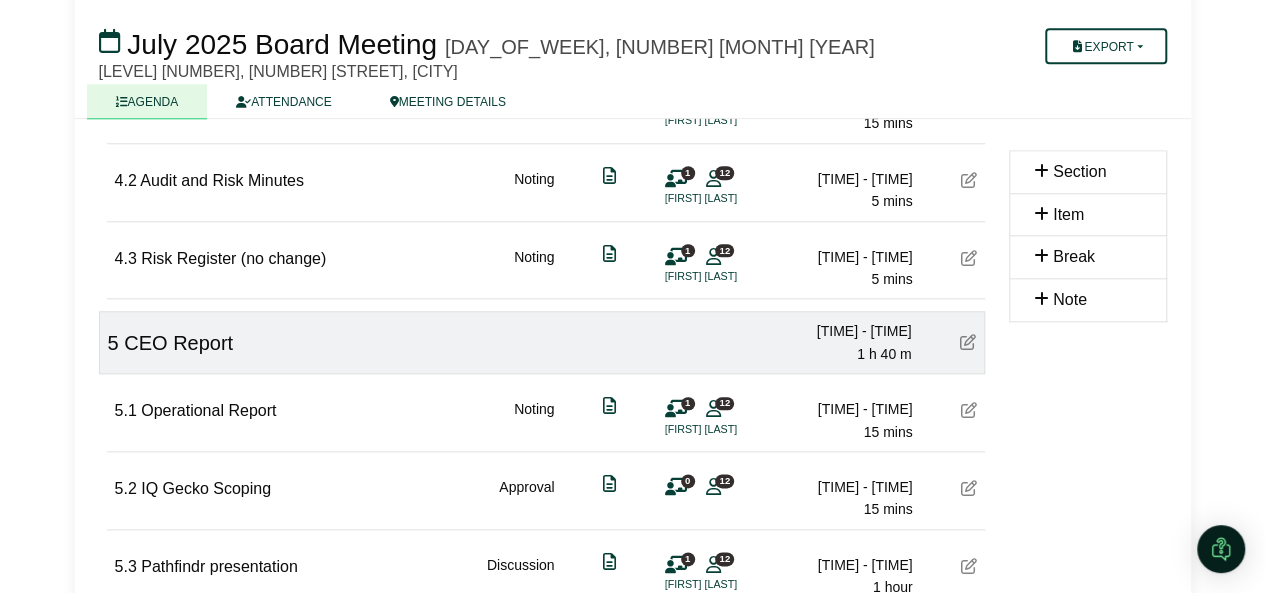 scroll, scrollTop: 1054, scrollLeft: 0, axis: vertical 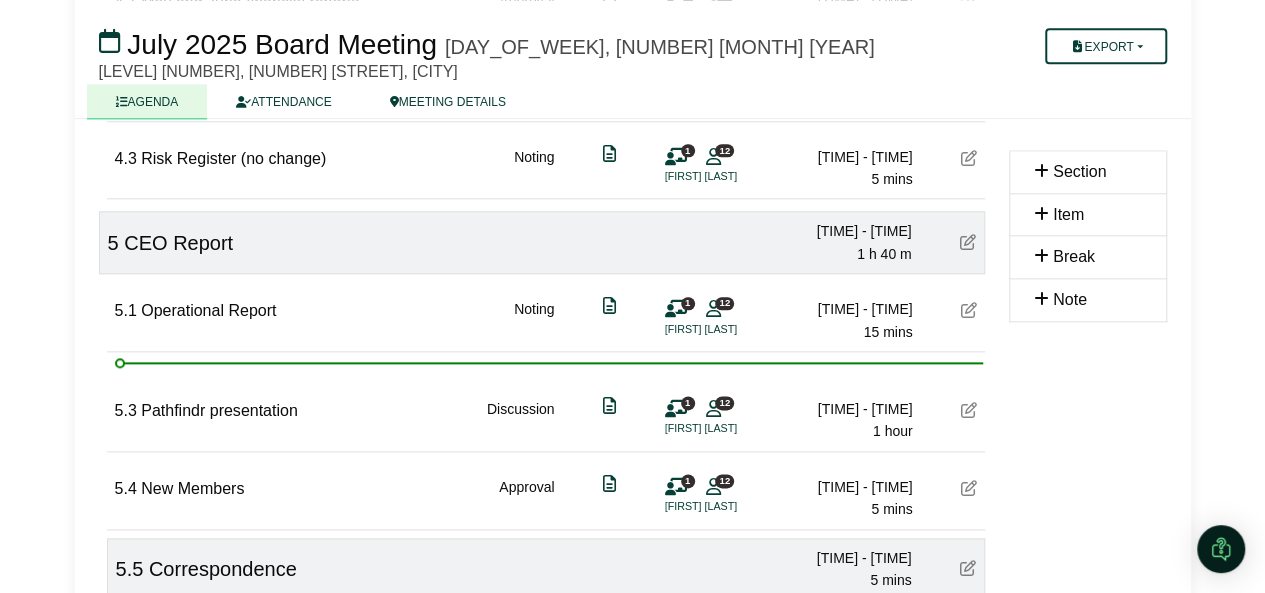 type 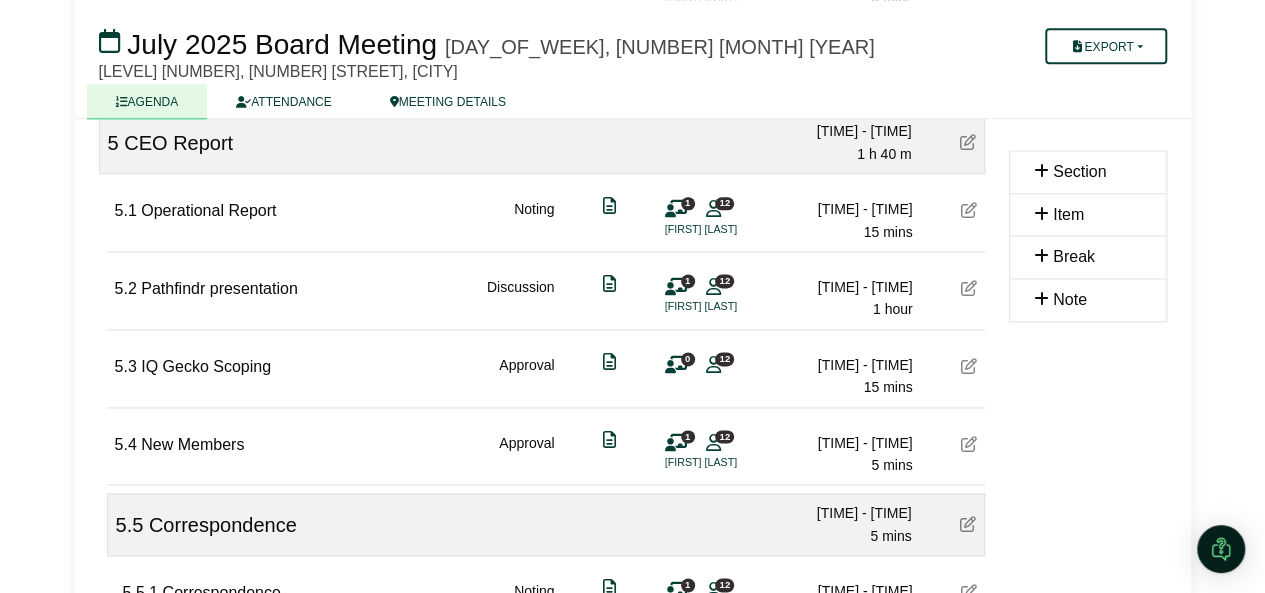 scroll, scrollTop: 1054, scrollLeft: 0, axis: vertical 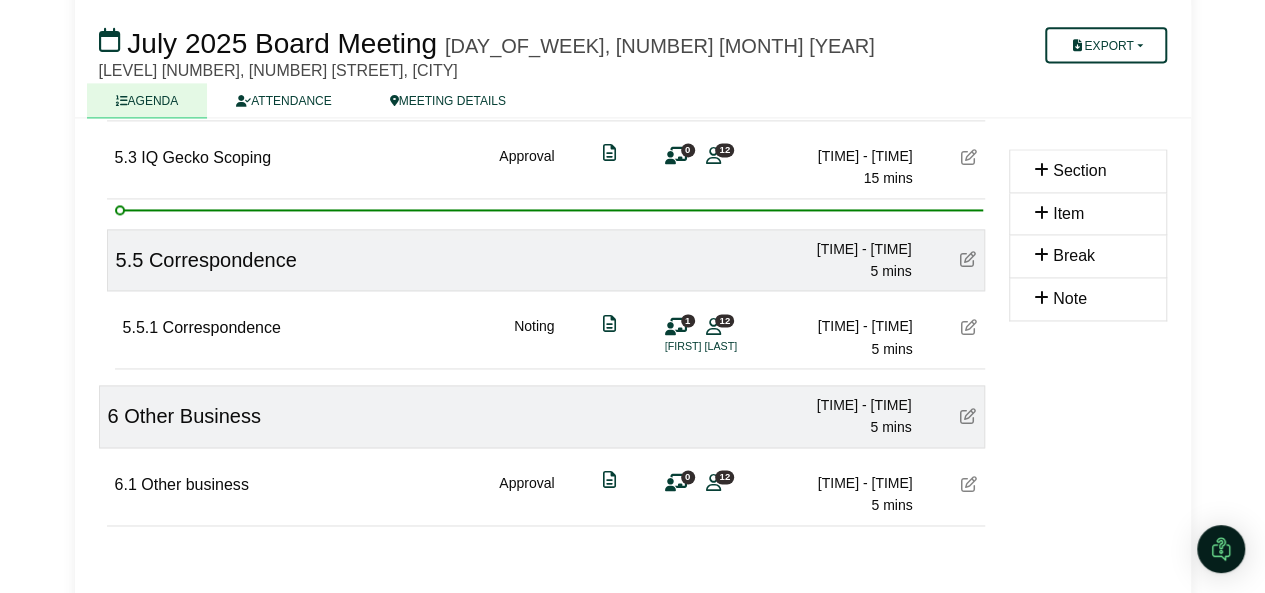 type 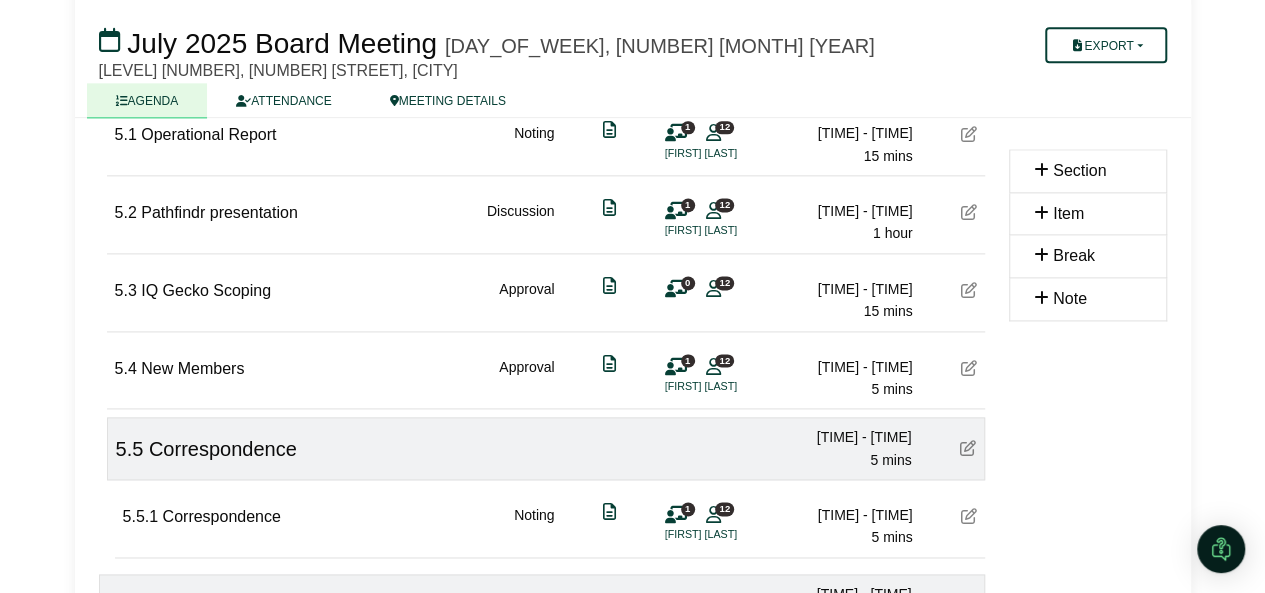 scroll, scrollTop: 1199, scrollLeft: 0, axis: vertical 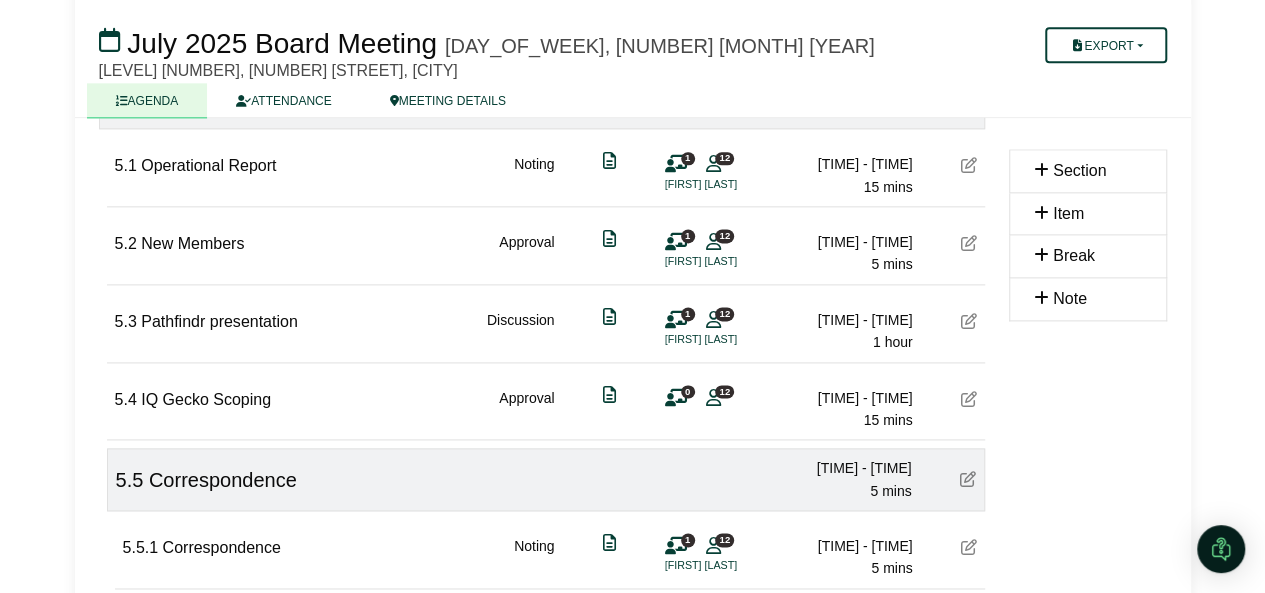 click at bounding box center (969, 321) 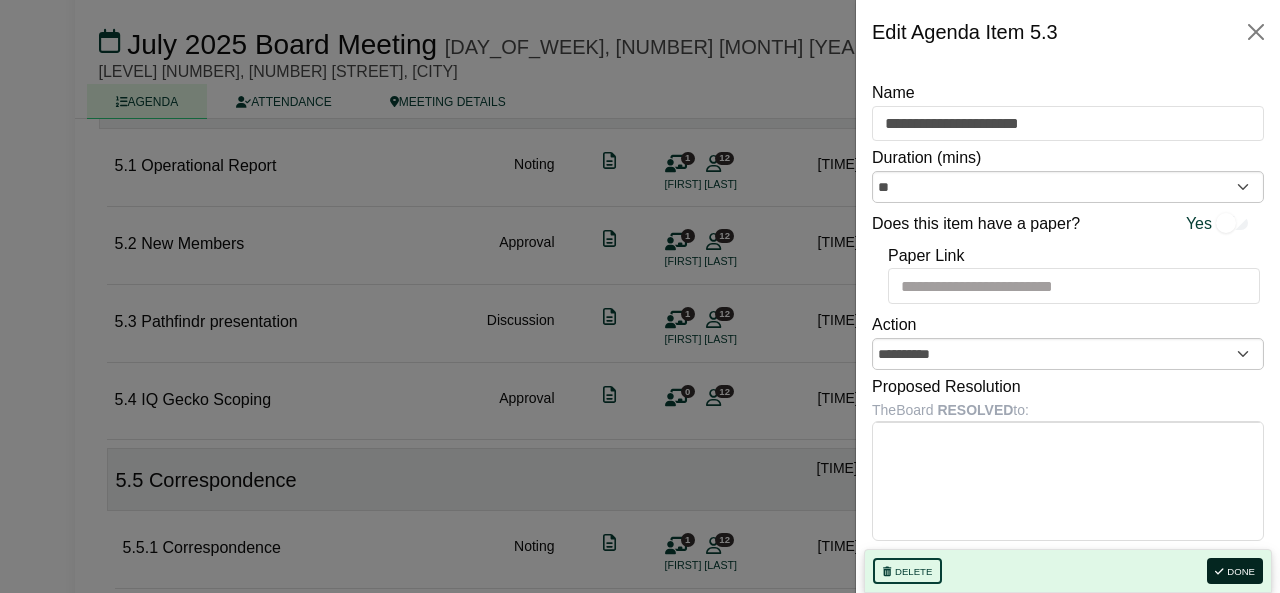 click on "Done" at bounding box center (1235, 571) 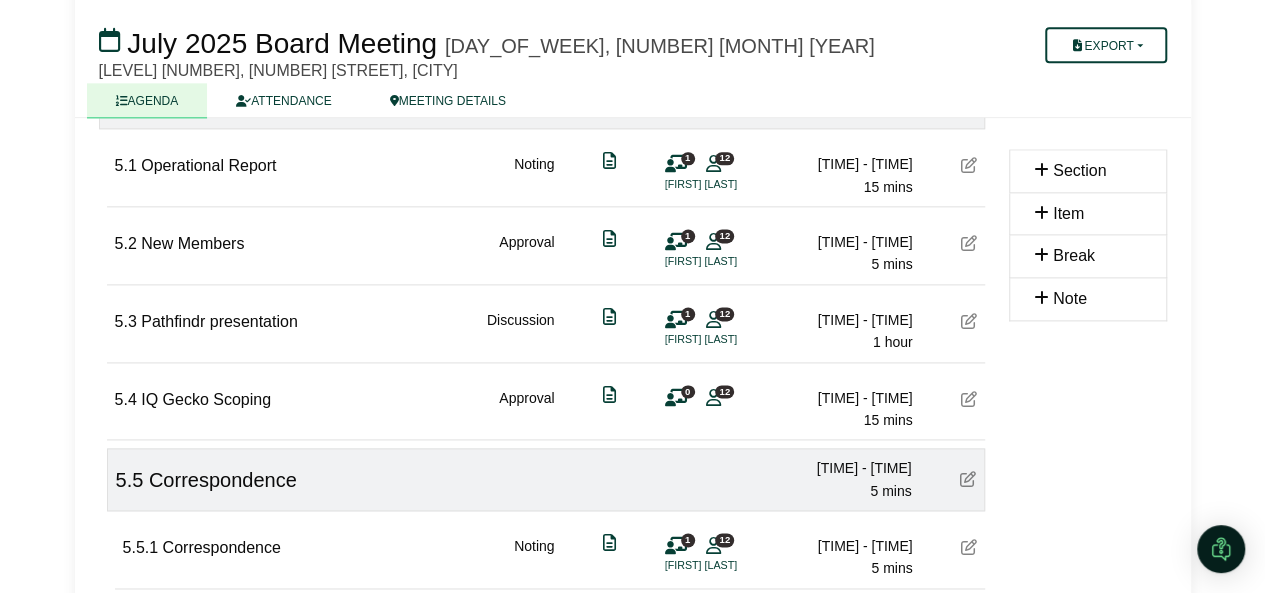 click at bounding box center [969, 165] 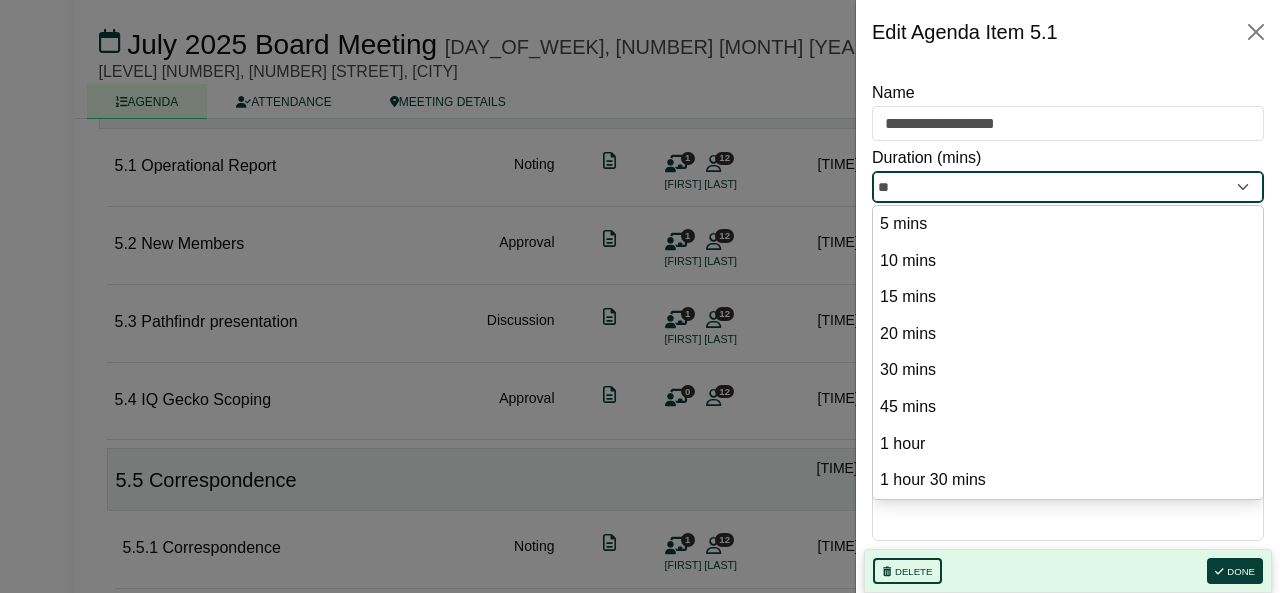 click on "**" at bounding box center [1068, 187] 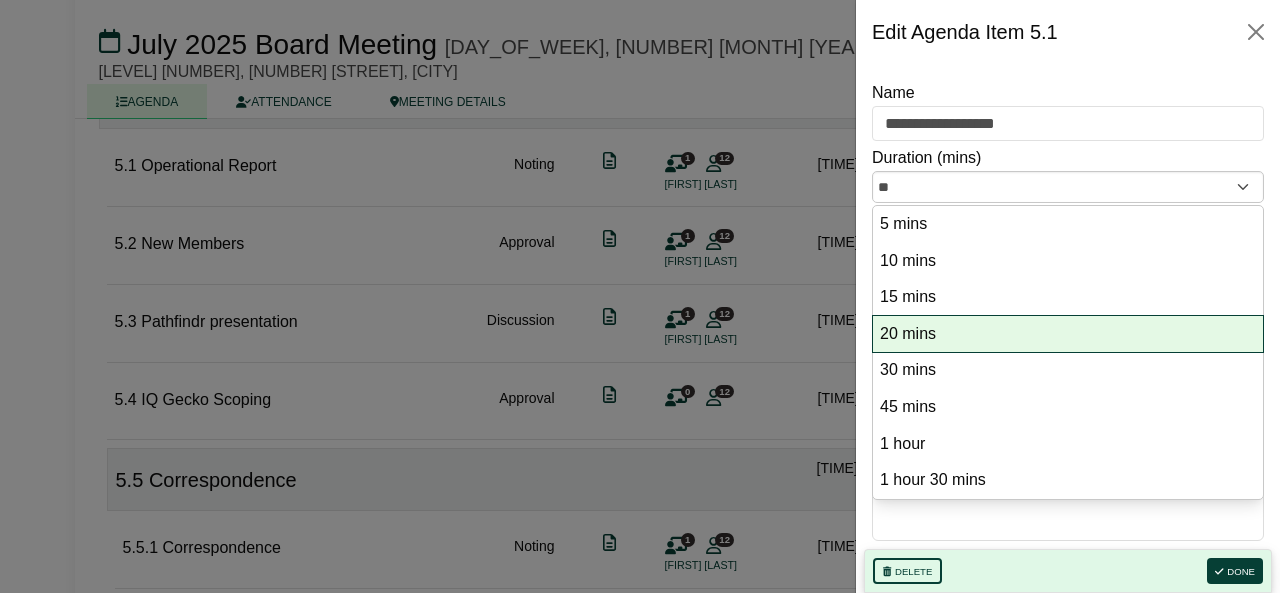 click on "20 mins" at bounding box center [1068, 334] 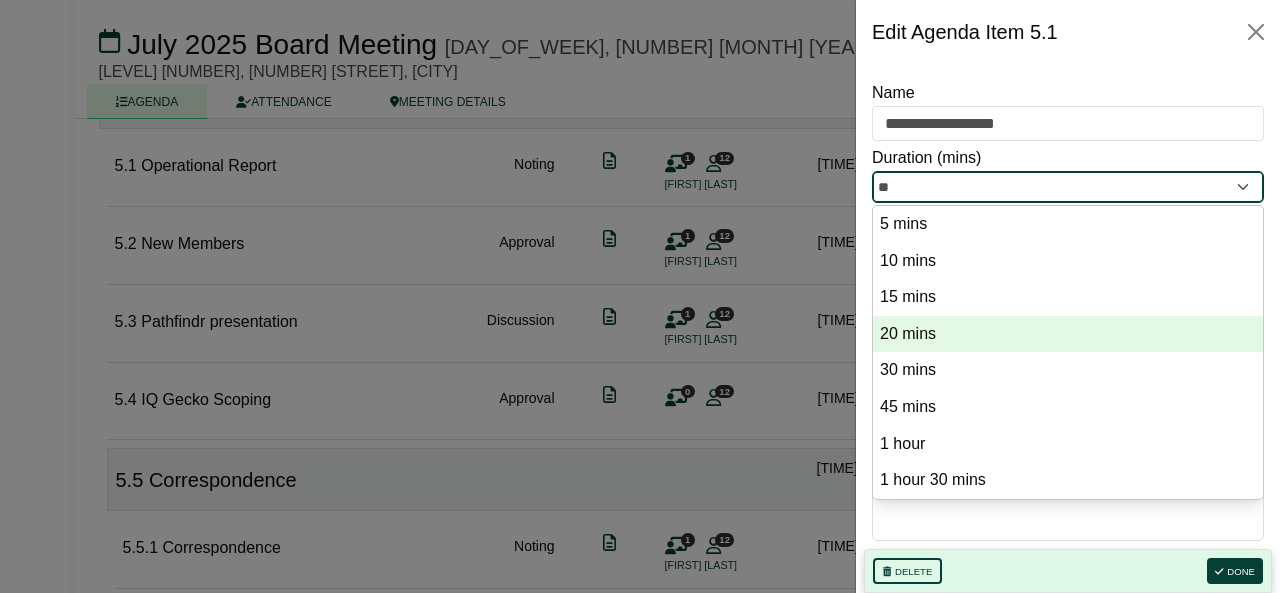 type on "**" 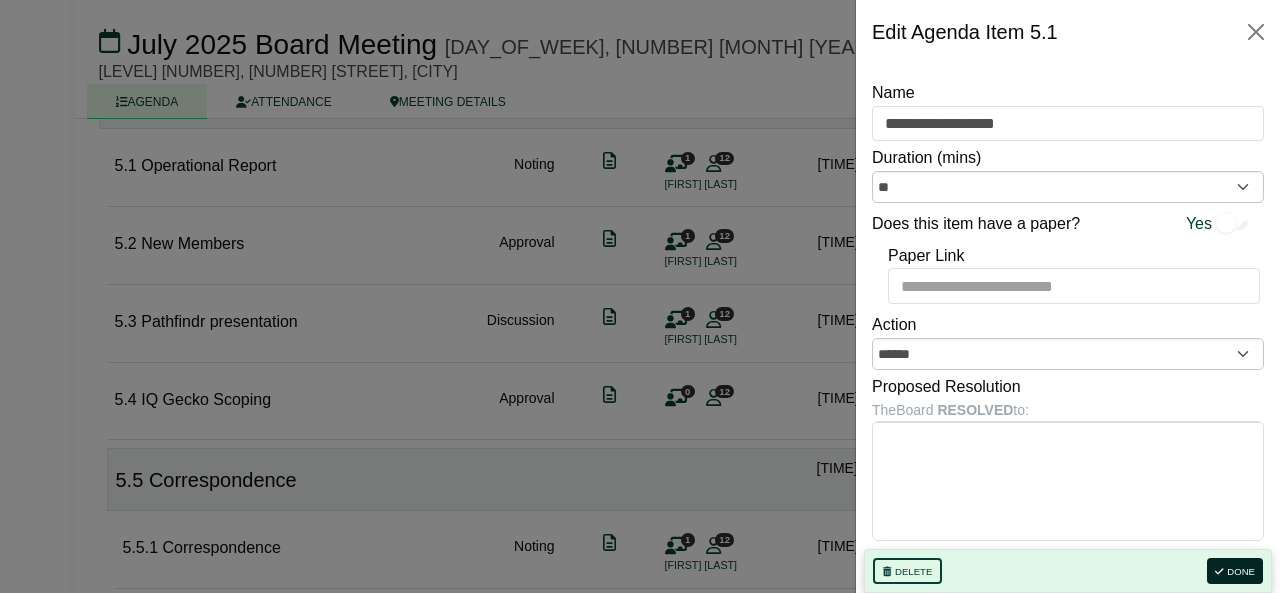click on "Done" at bounding box center (1235, 571) 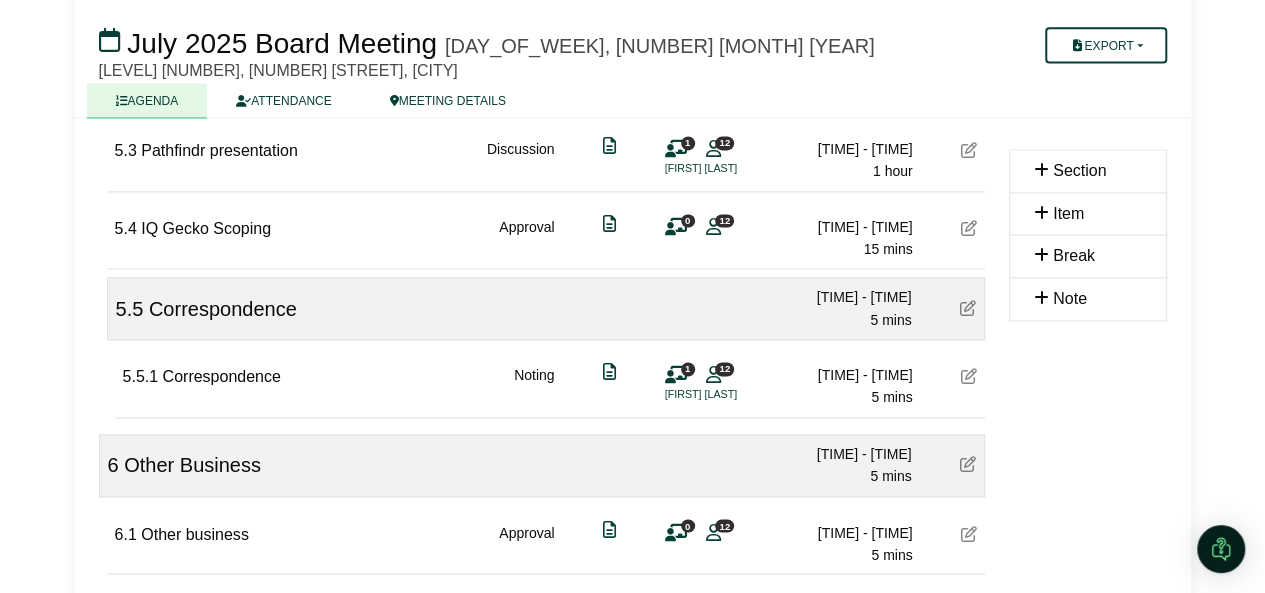scroll, scrollTop: 1399, scrollLeft: 0, axis: vertical 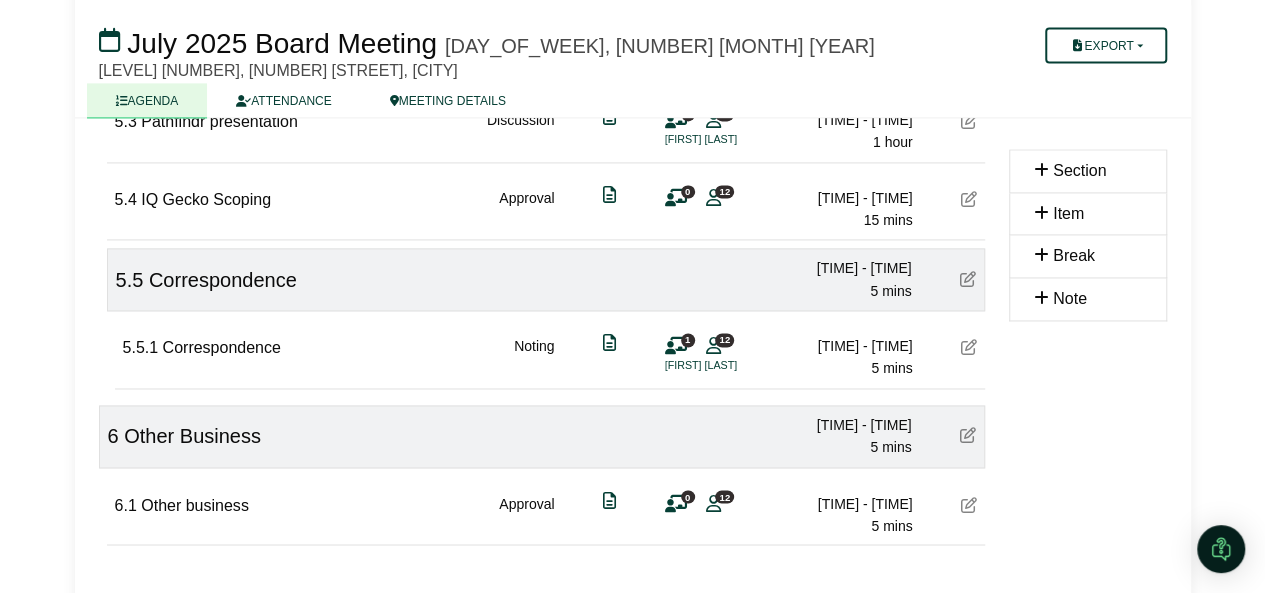 click on "Other business Approval 0       [TIME] - [TIME] 5 mins" at bounding box center [546, 507] 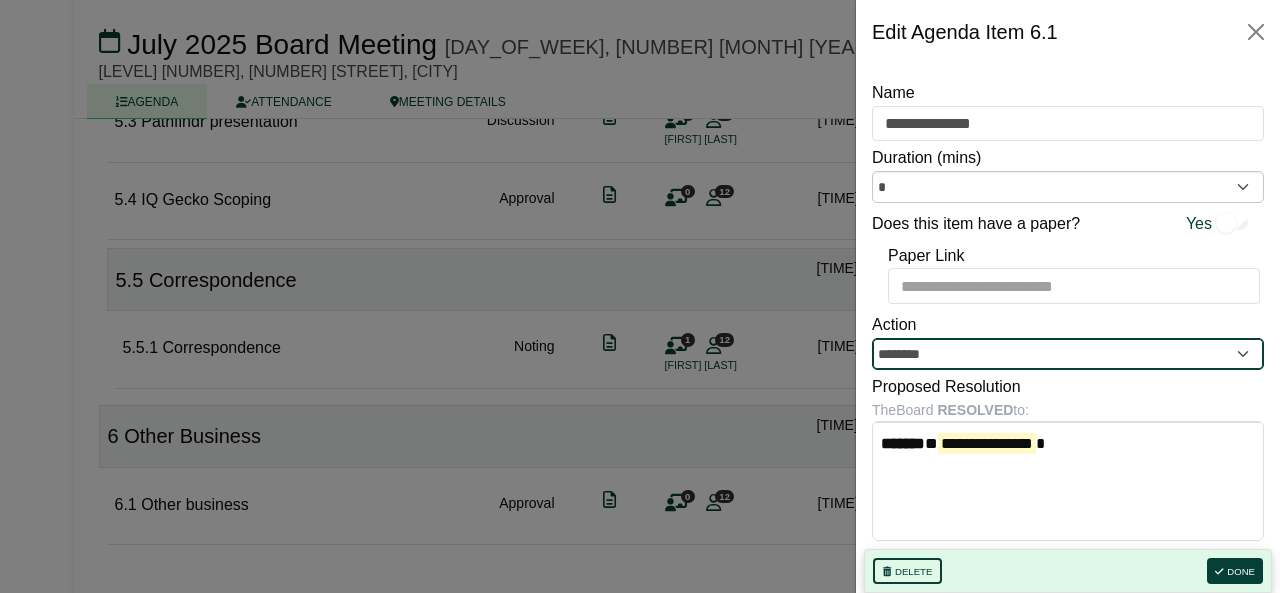 click on "********" at bounding box center [1068, 354] 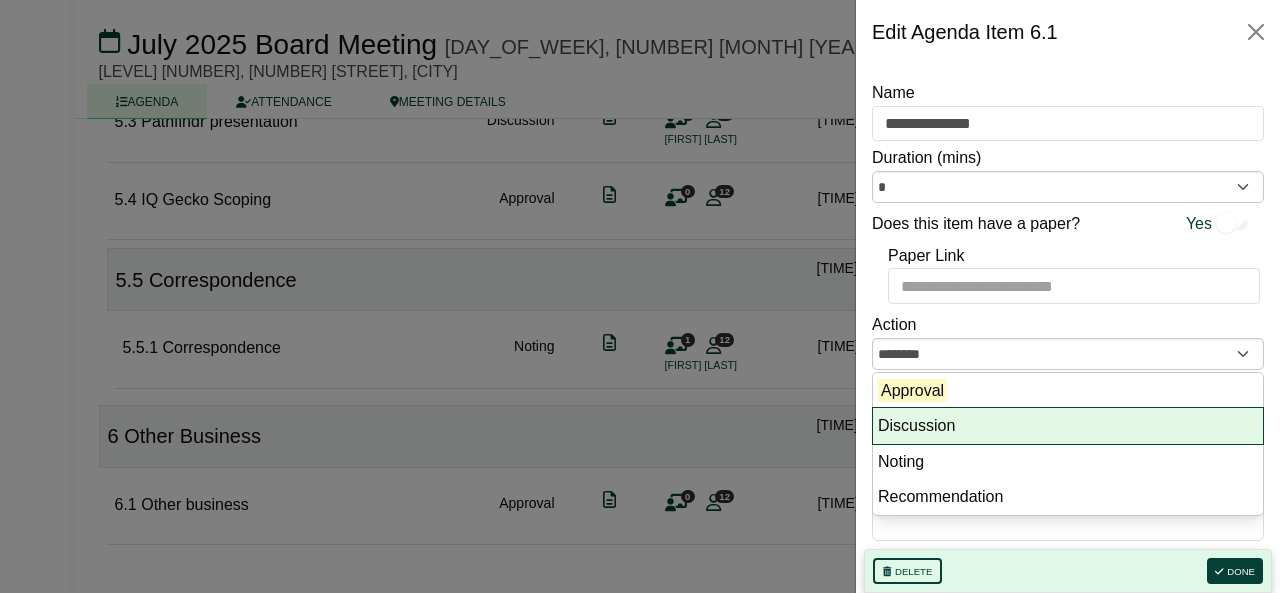 click on "Discussion" at bounding box center (1068, 426) 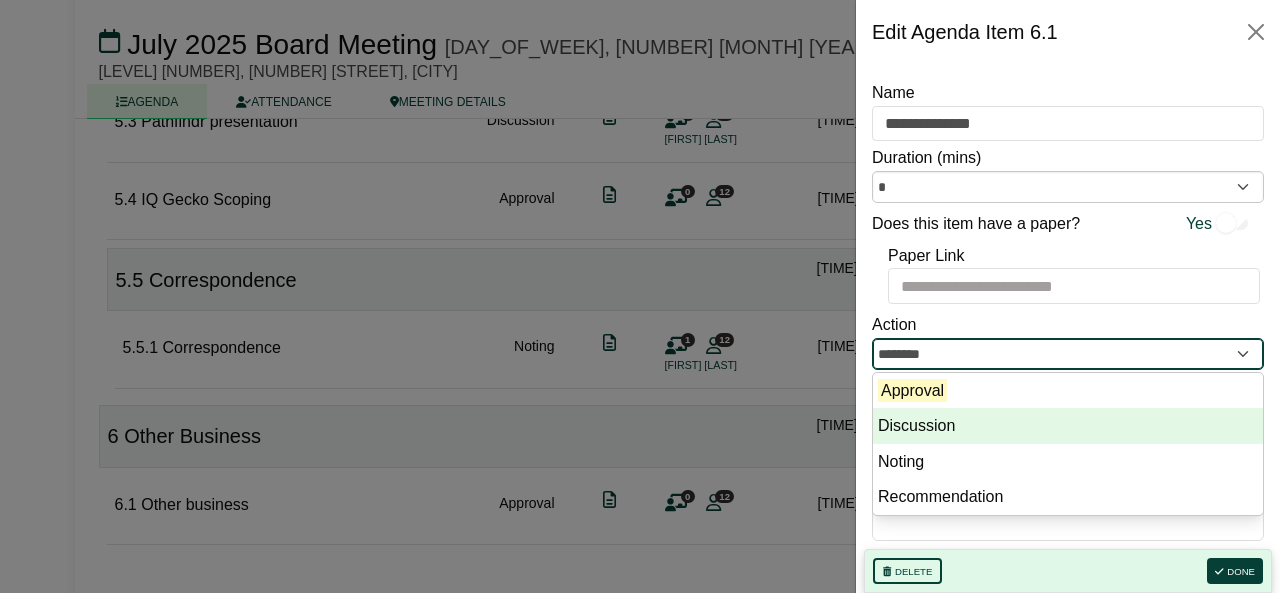 type on "**********" 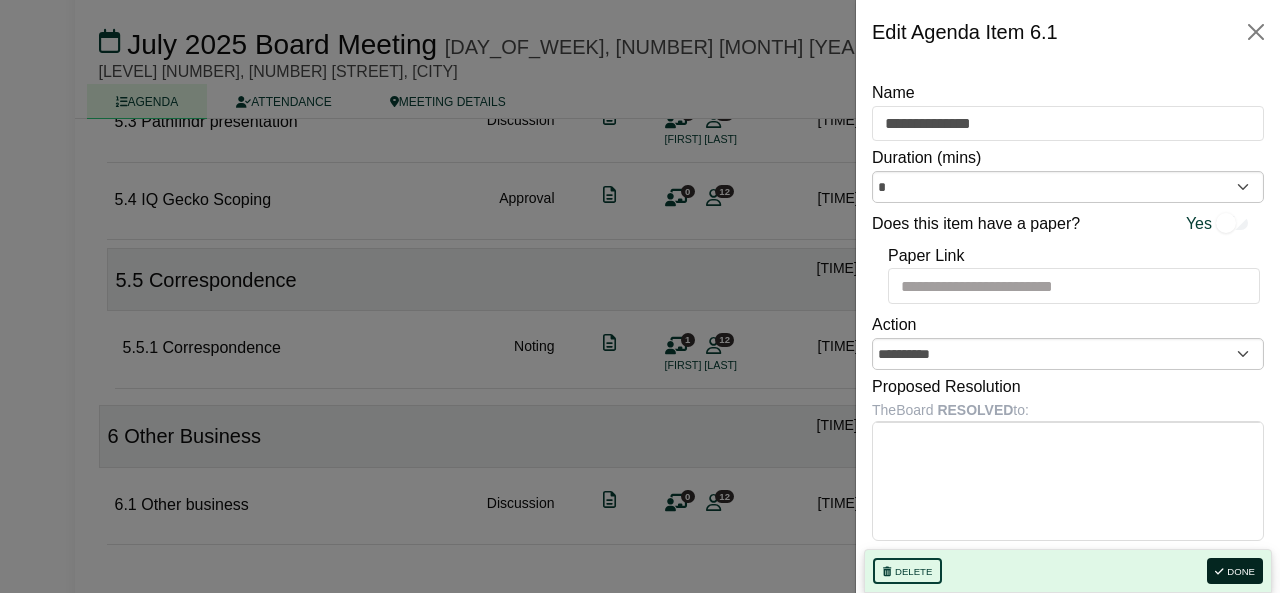 click on "Done" at bounding box center [1235, 571] 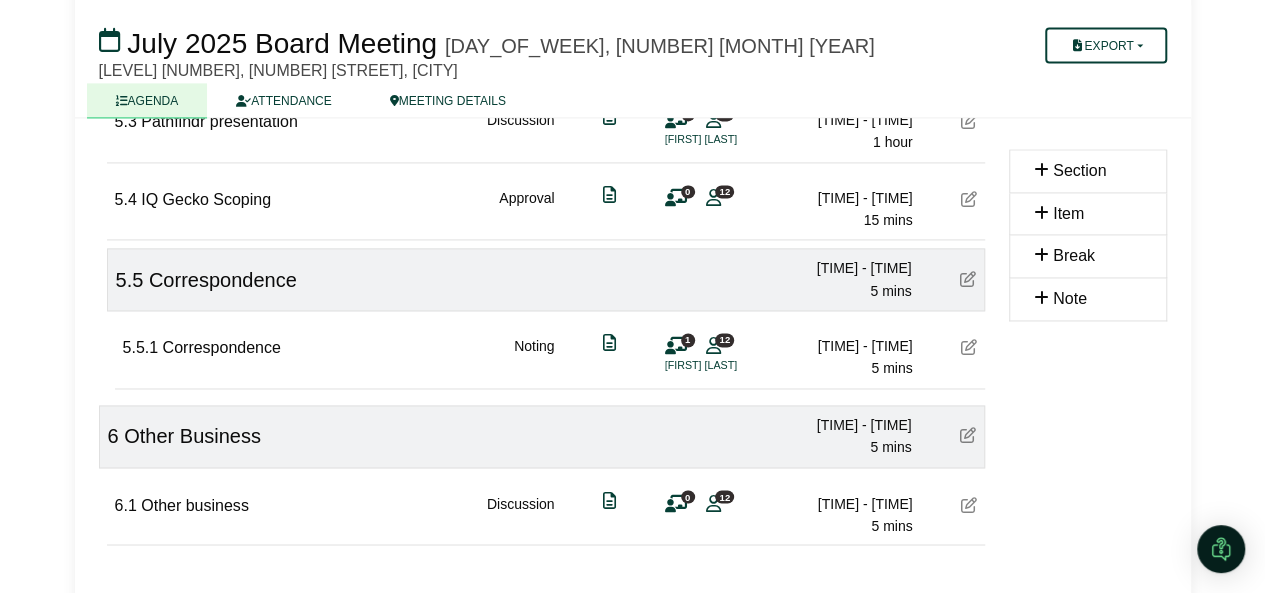 click at bounding box center (969, 504) 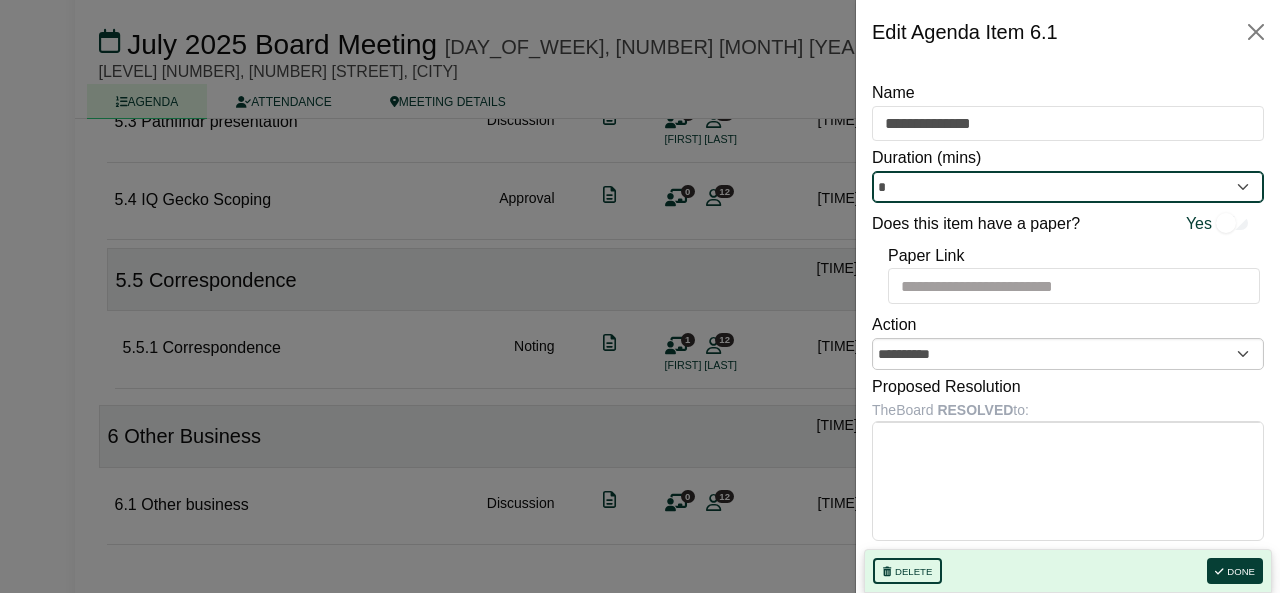 click on "*" at bounding box center (1068, 187) 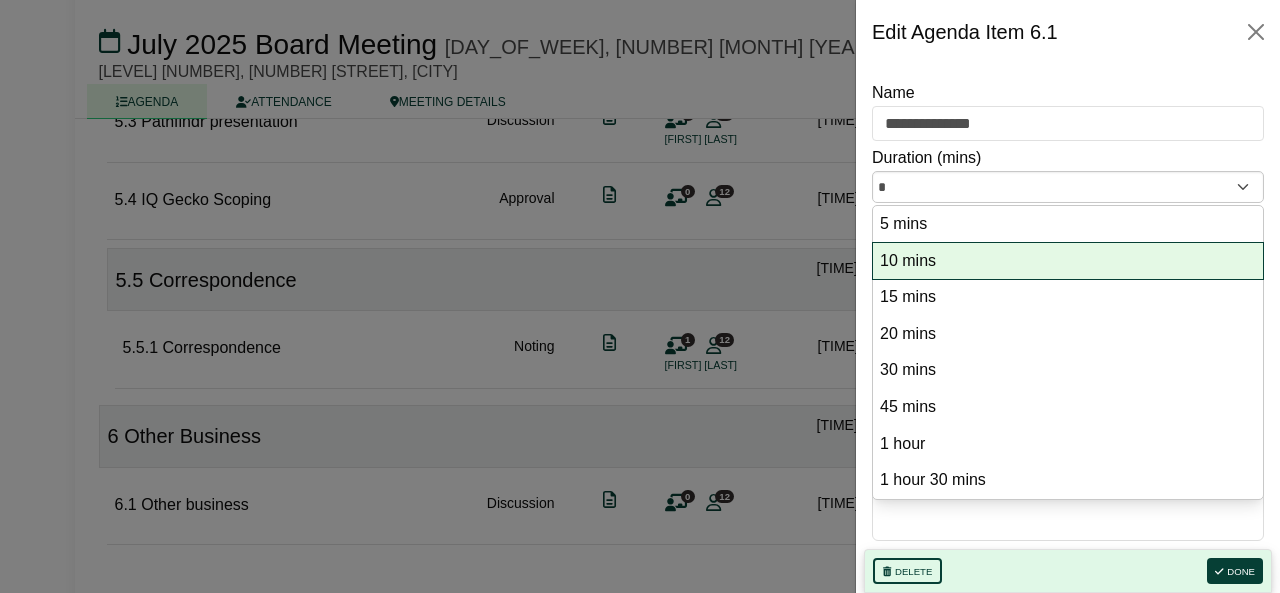 click on "10 mins" at bounding box center [1068, 261] 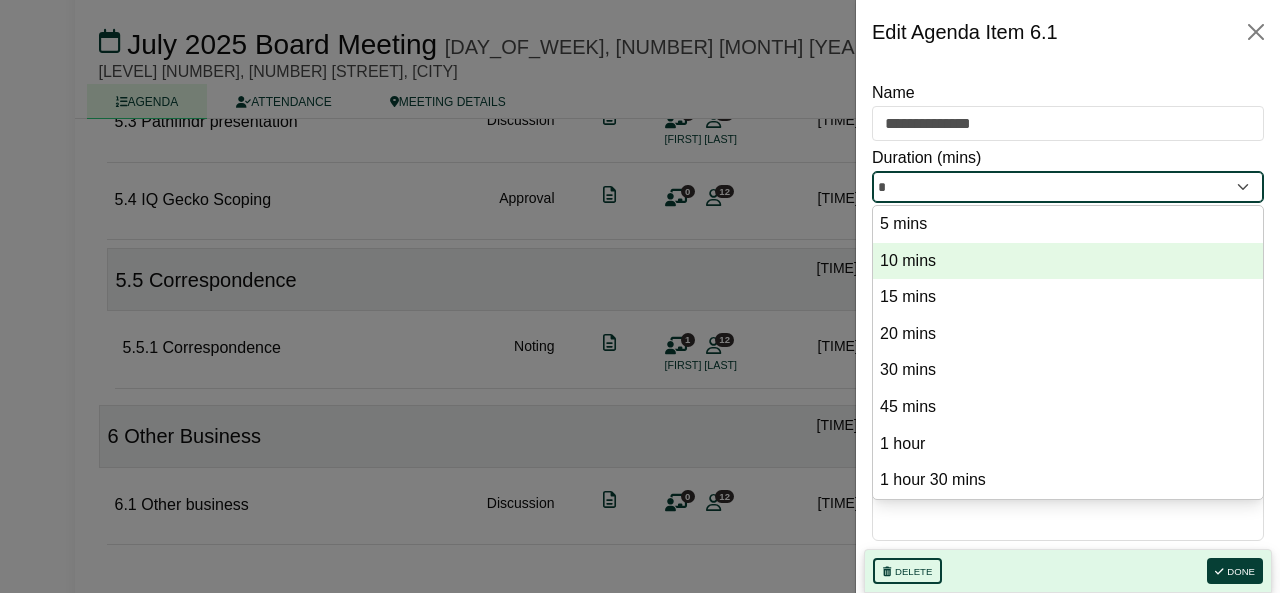 type on "**" 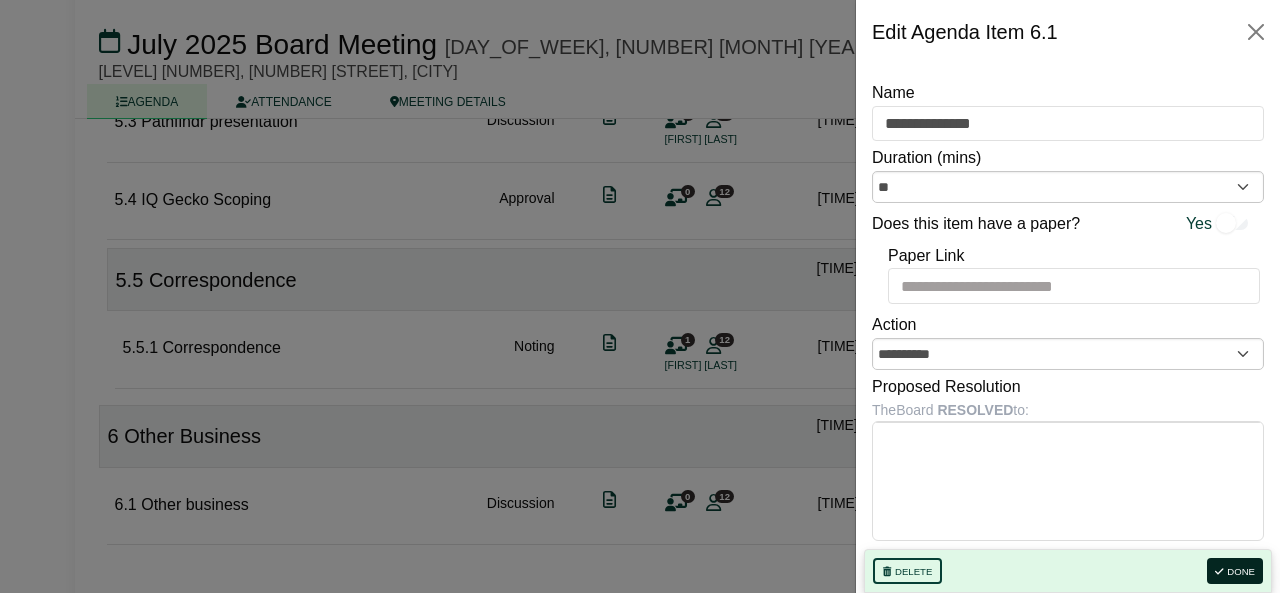 click on "Done" at bounding box center (1235, 571) 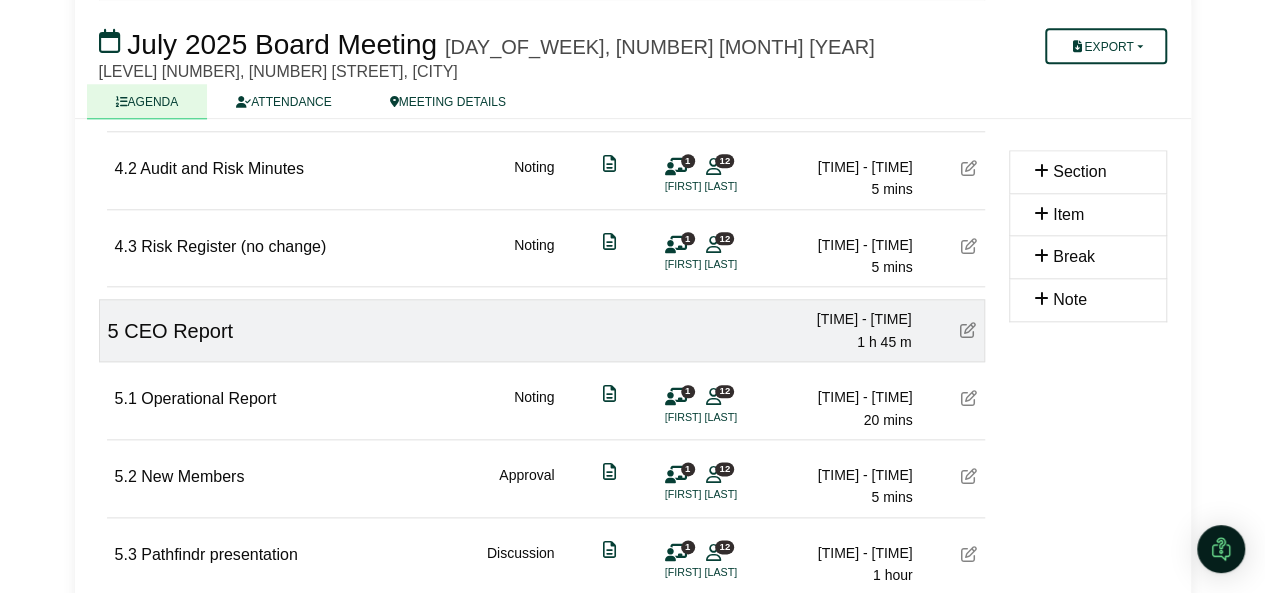 scroll, scrollTop: 1000, scrollLeft: 0, axis: vertical 